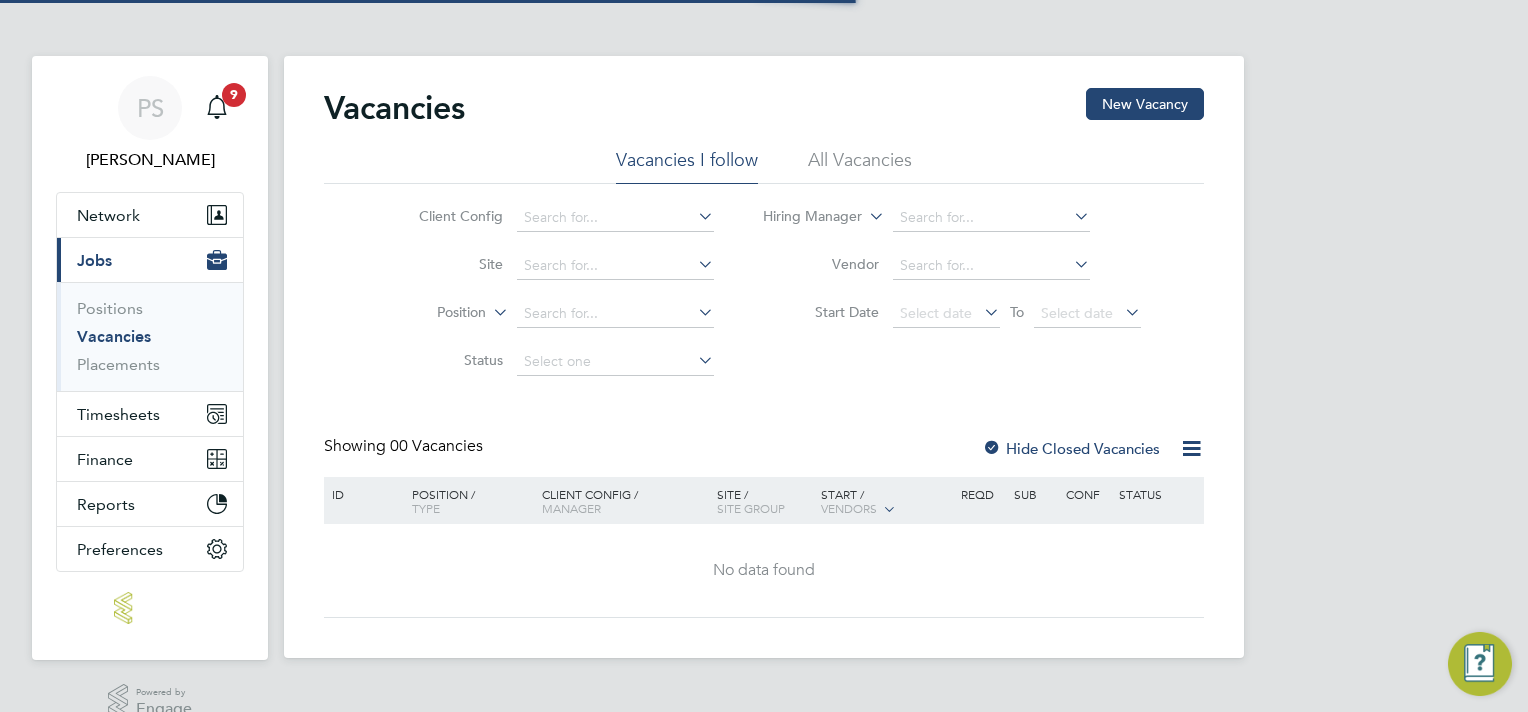 scroll, scrollTop: 0, scrollLeft: 0, axis: both 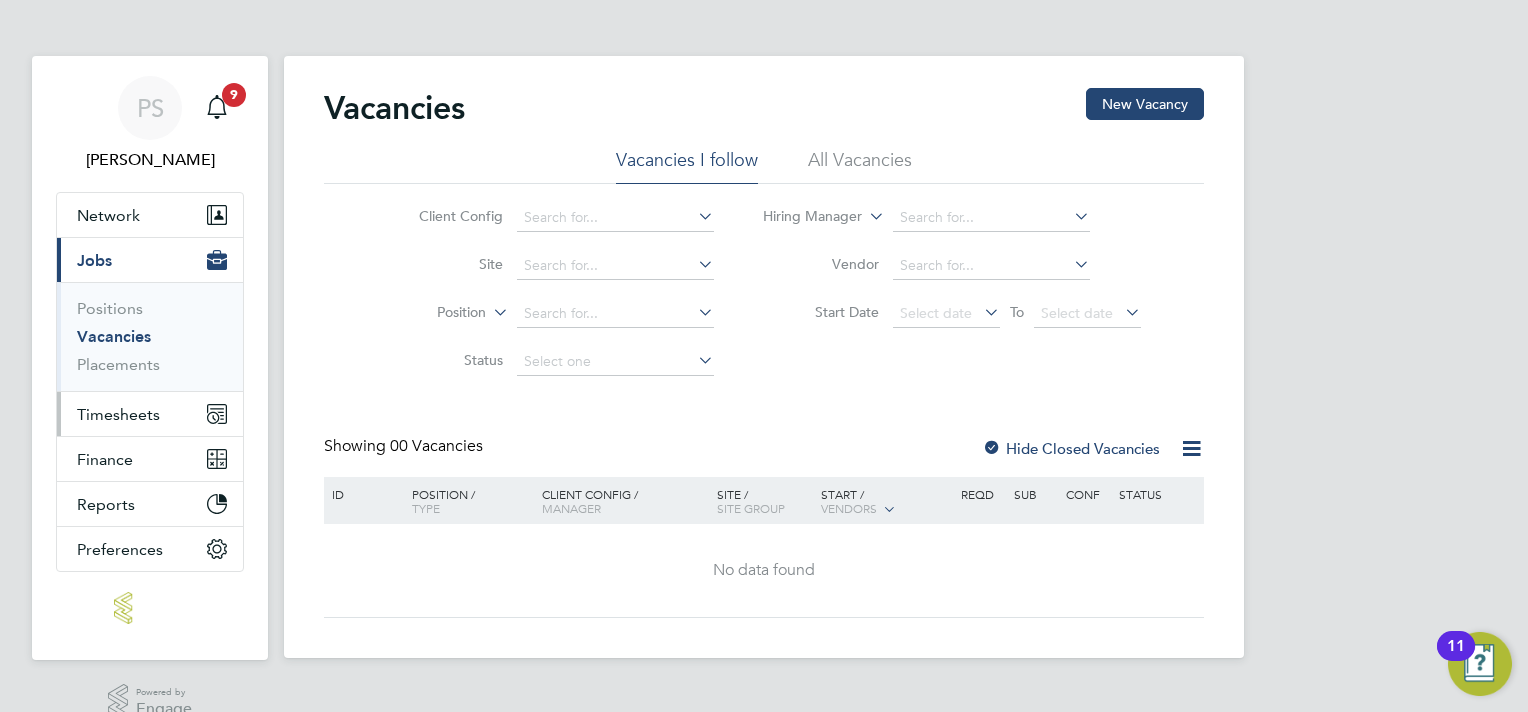 click on "Timesheets" at bounding box center [118, 414] 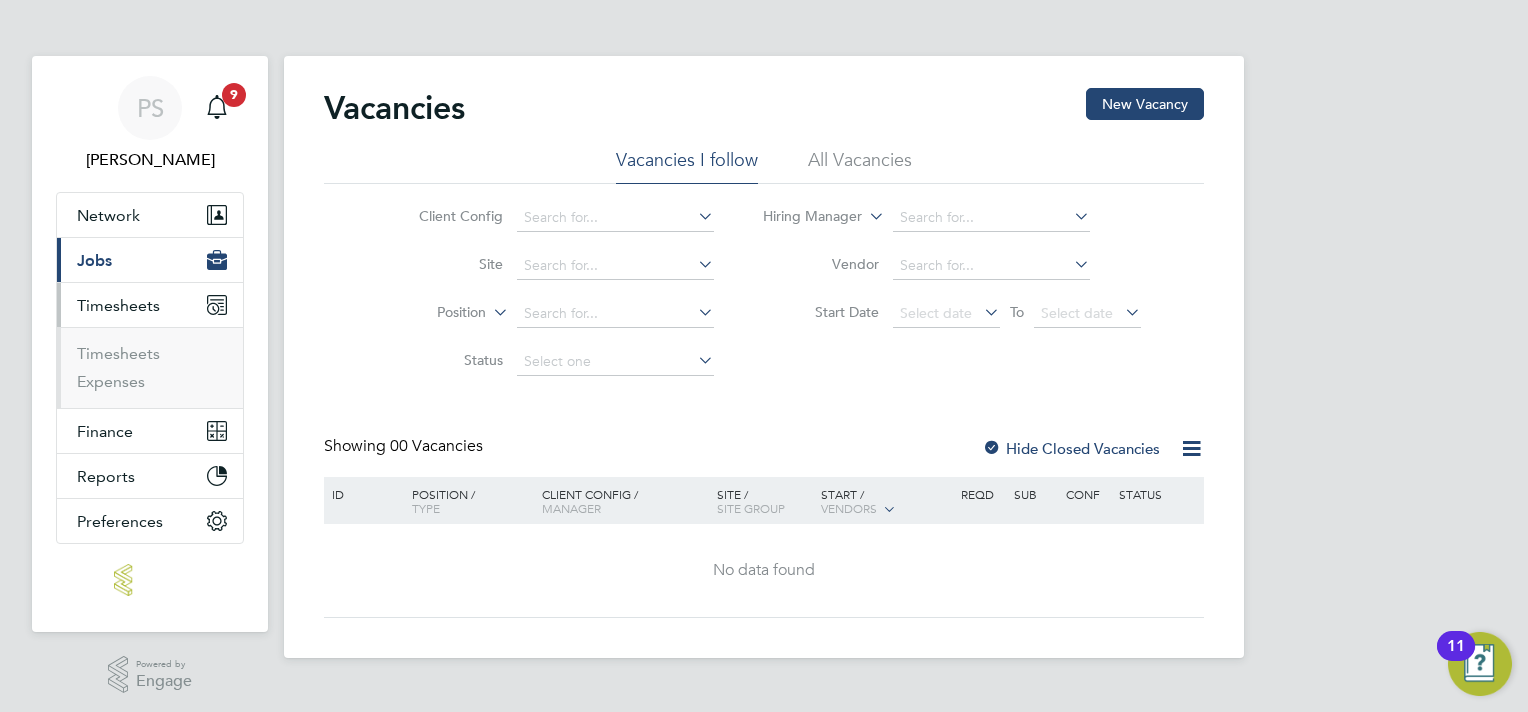 click 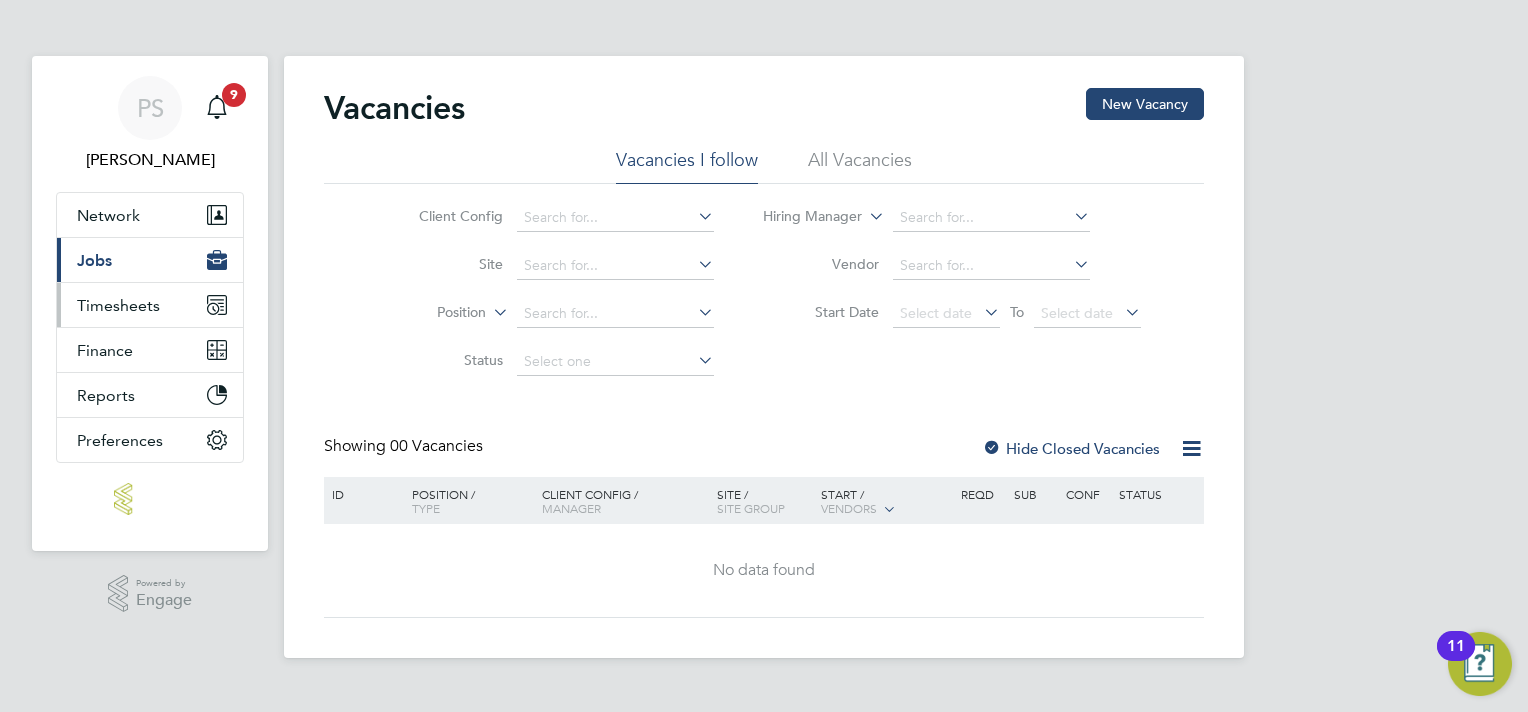 click on "Timesheets" at bounding box center [118, 305] 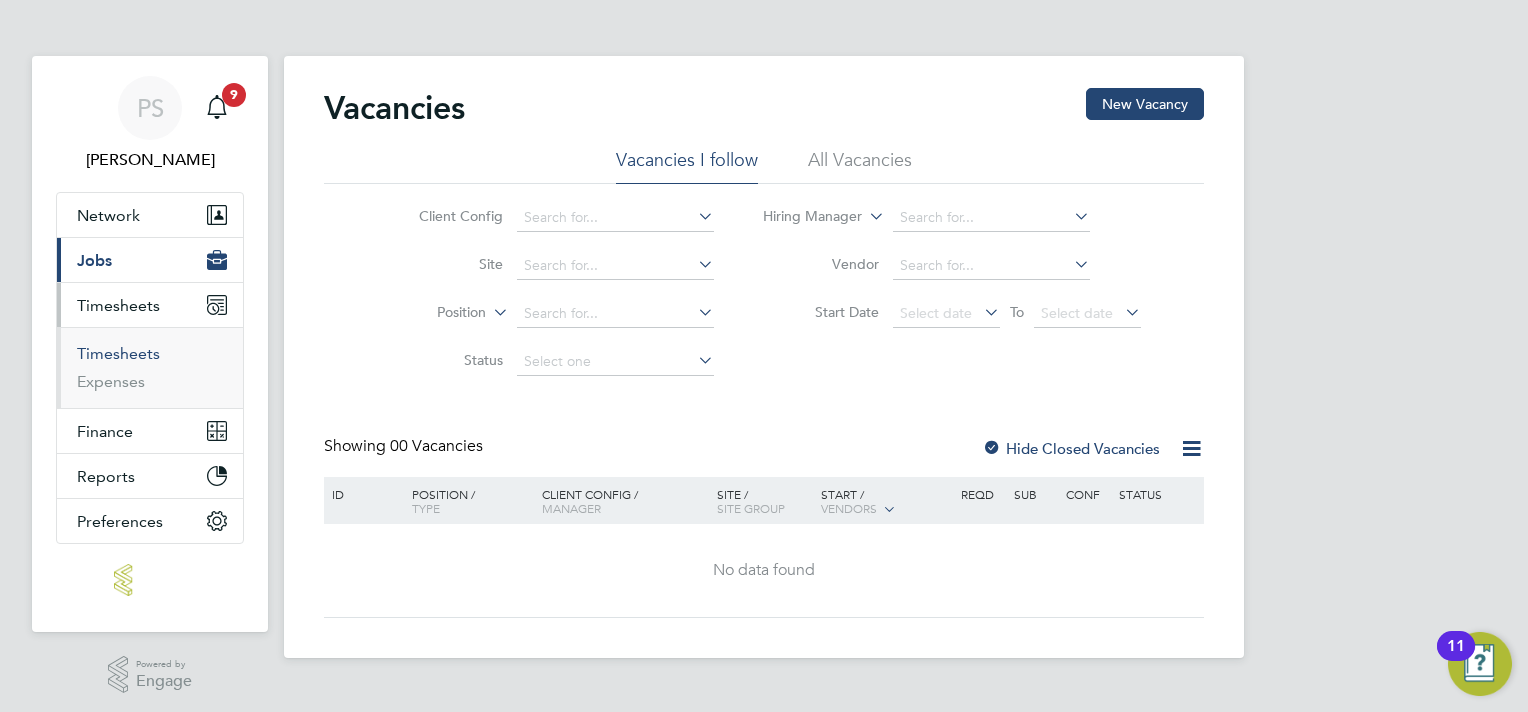 click on "Timesheets" at bounding box center [118, 353] 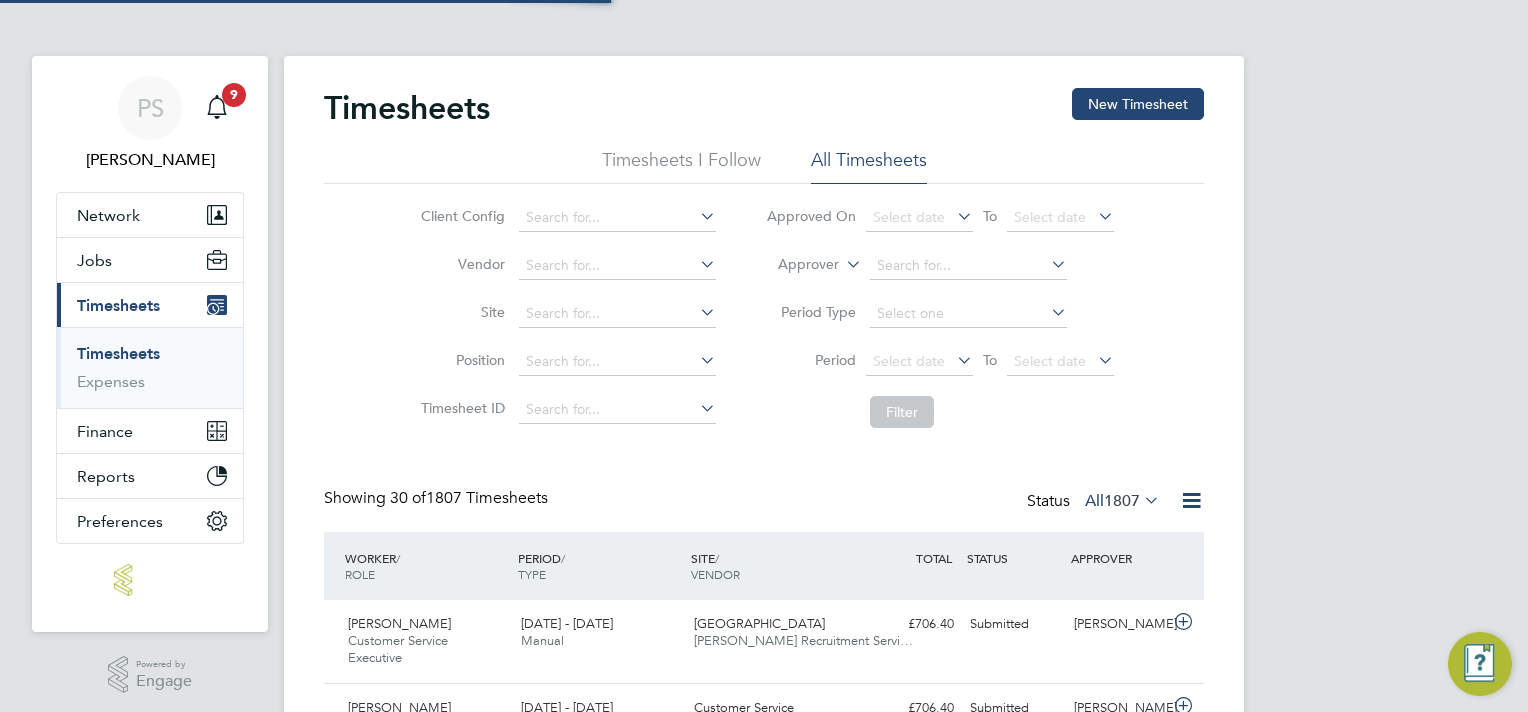 scroll, scrollTop: 10, scrollLeft: 10, axis: both 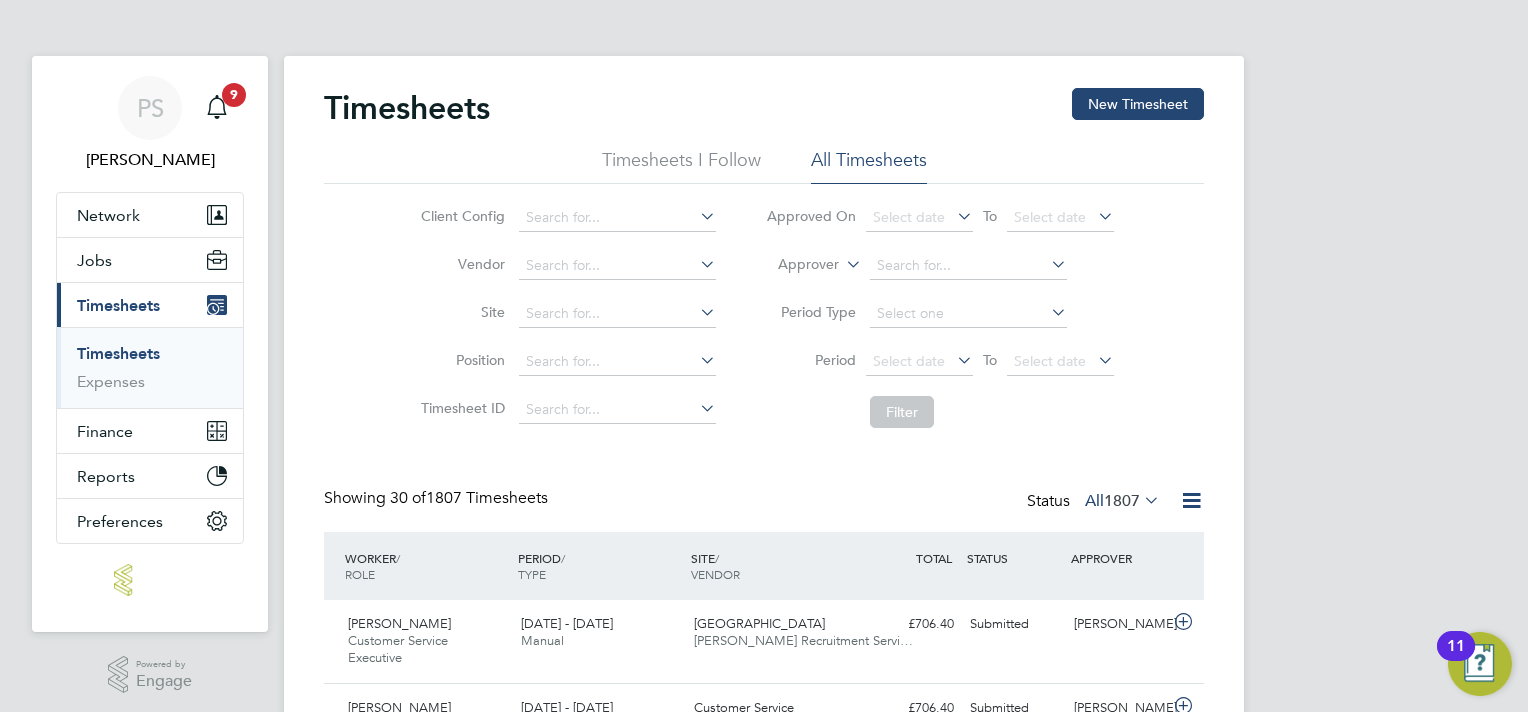 click on "All Timesheets" 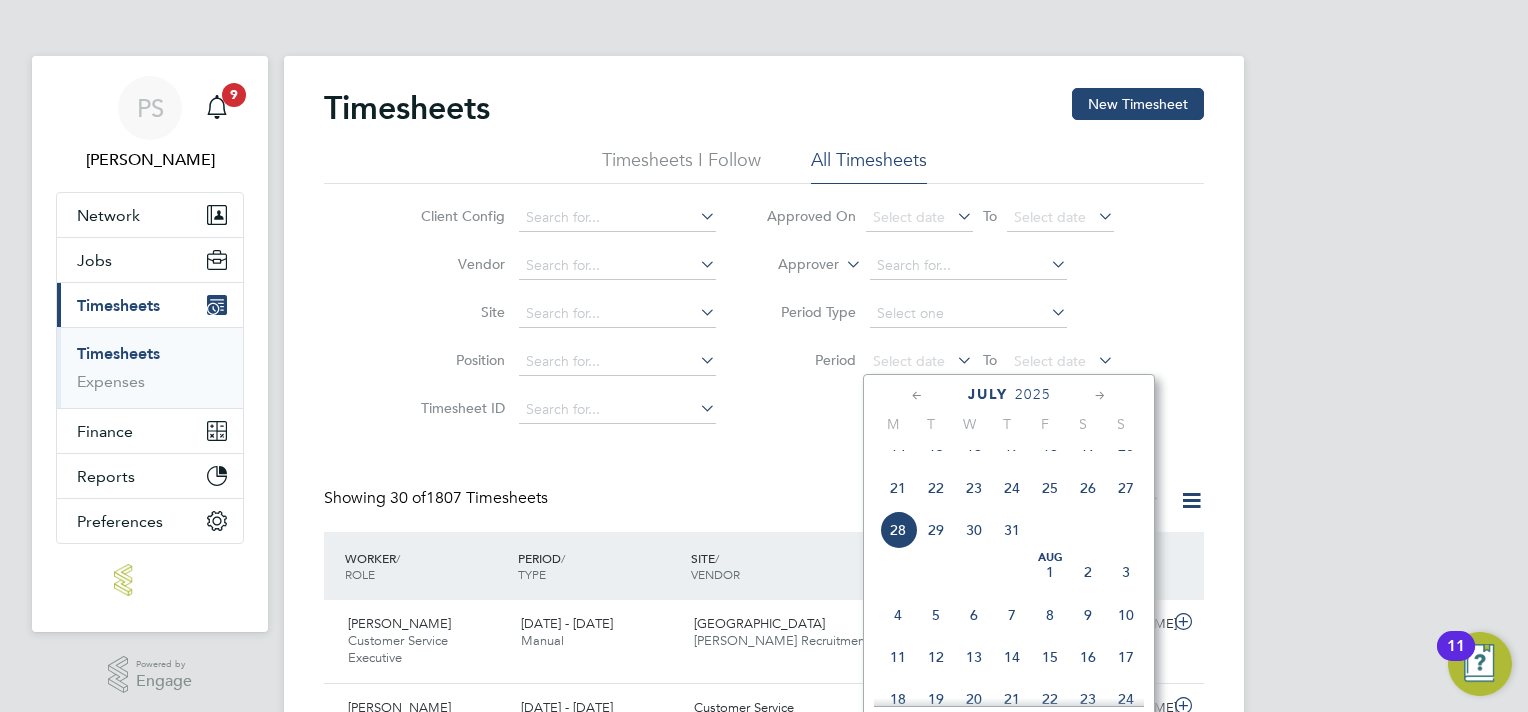 click on "21" 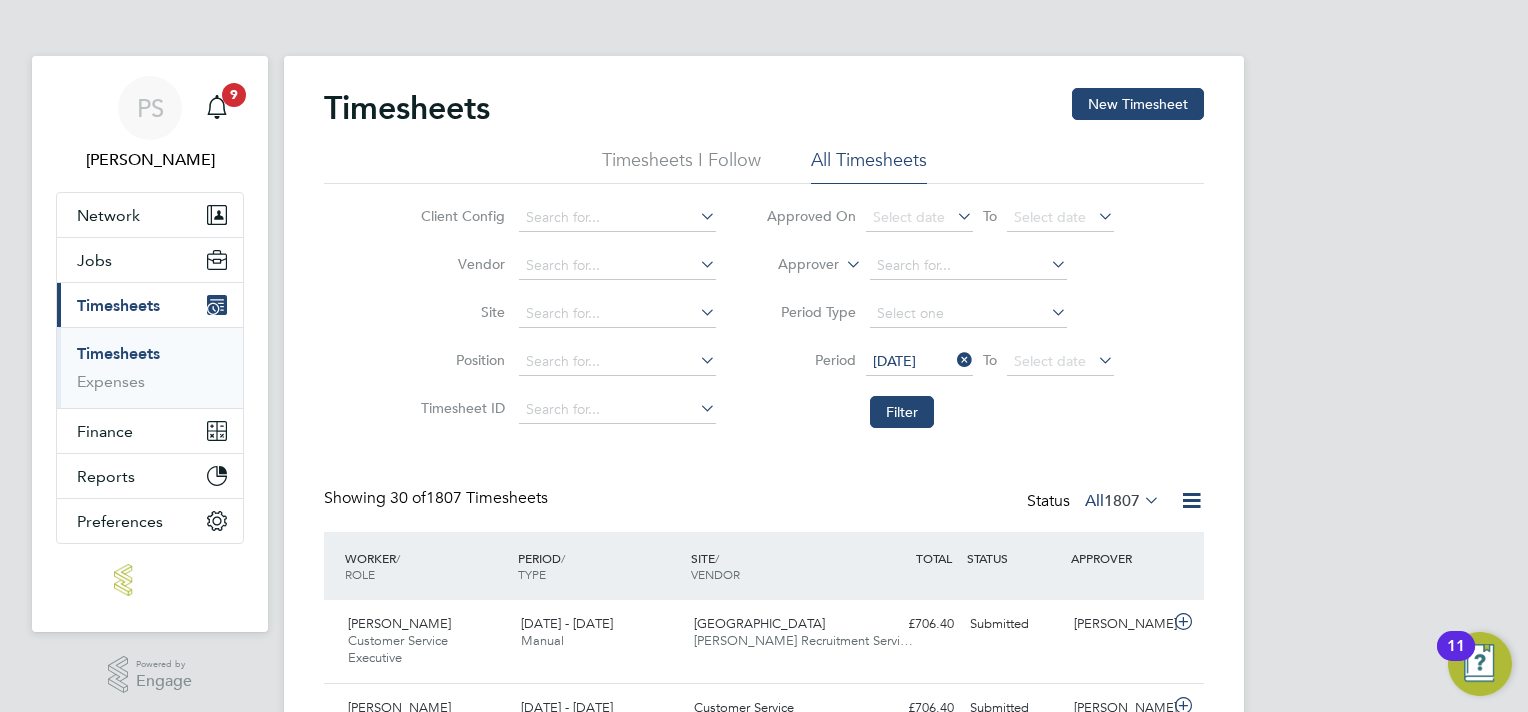 click 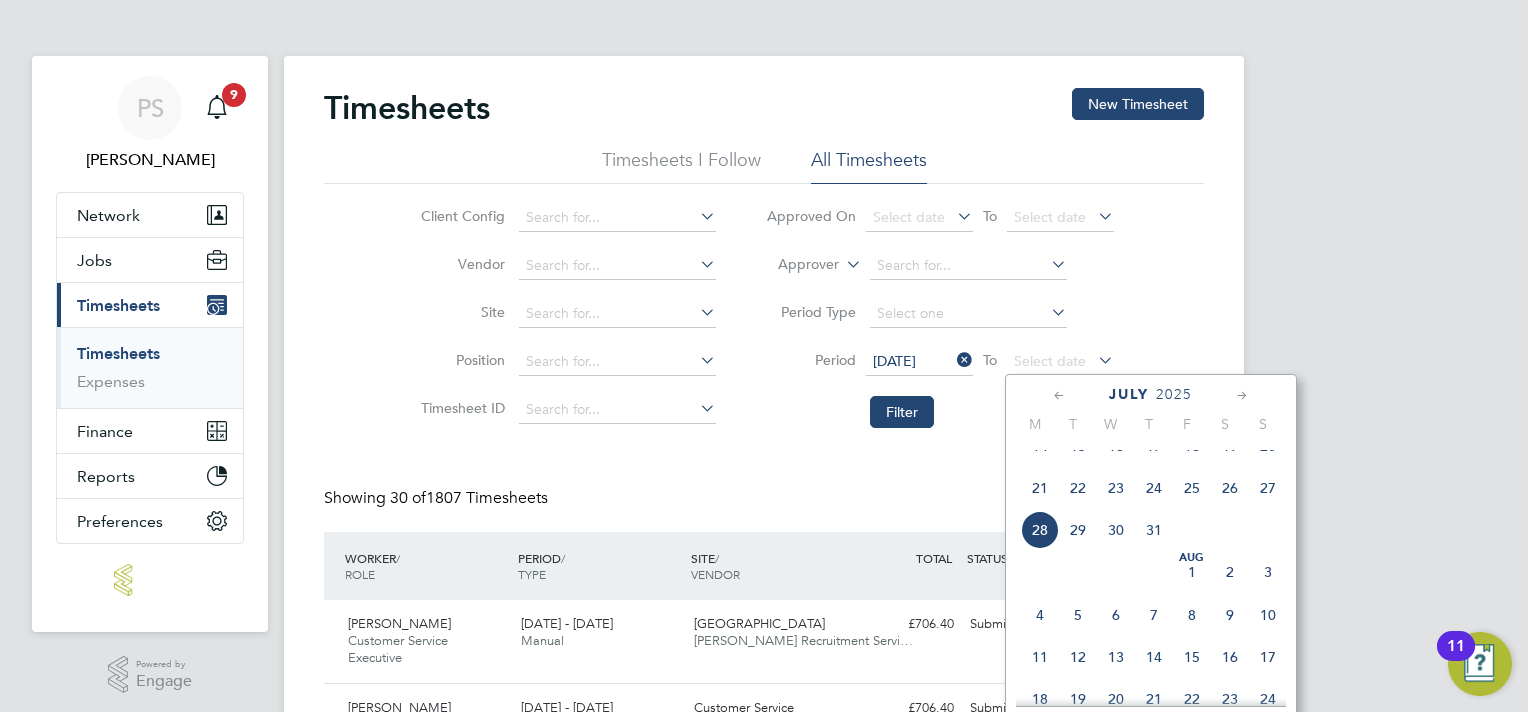 click on "27" 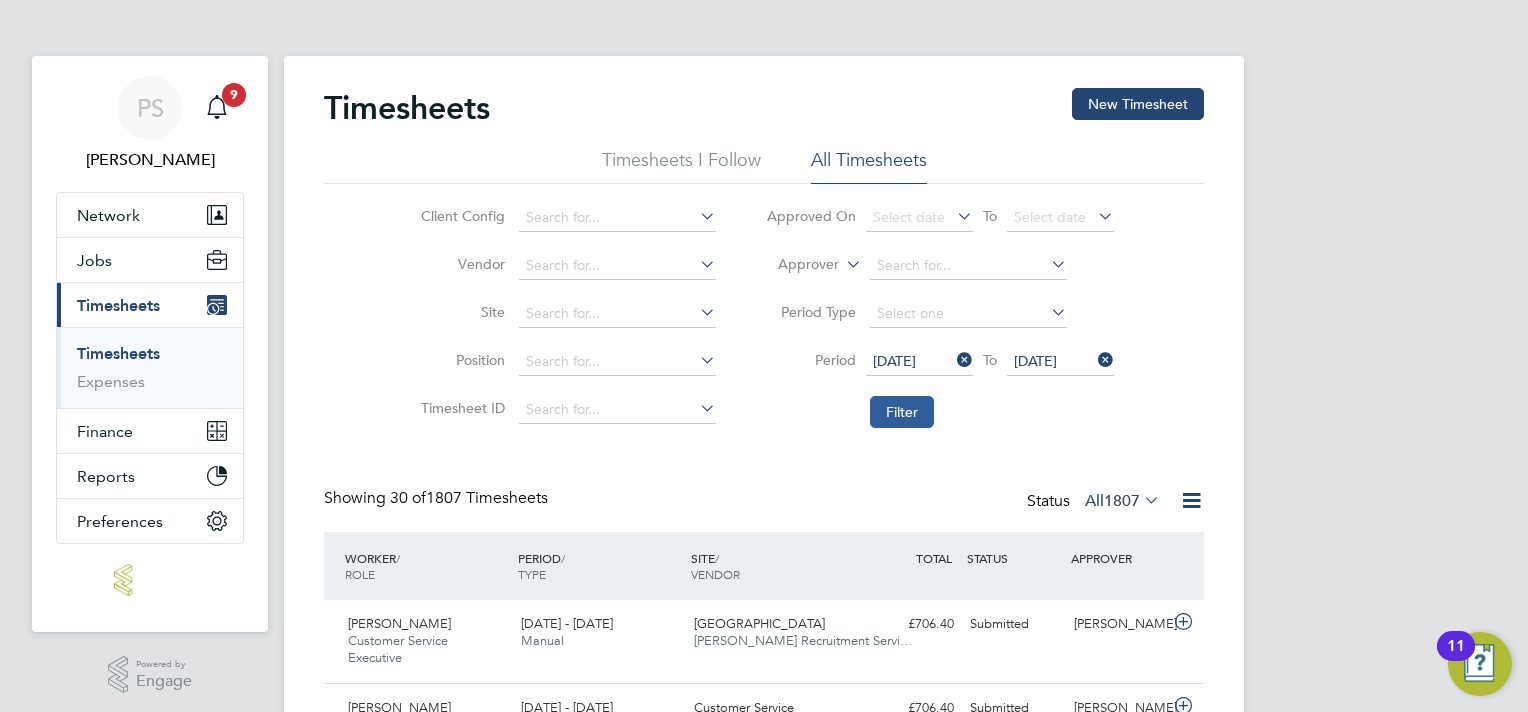 click on "Filter" 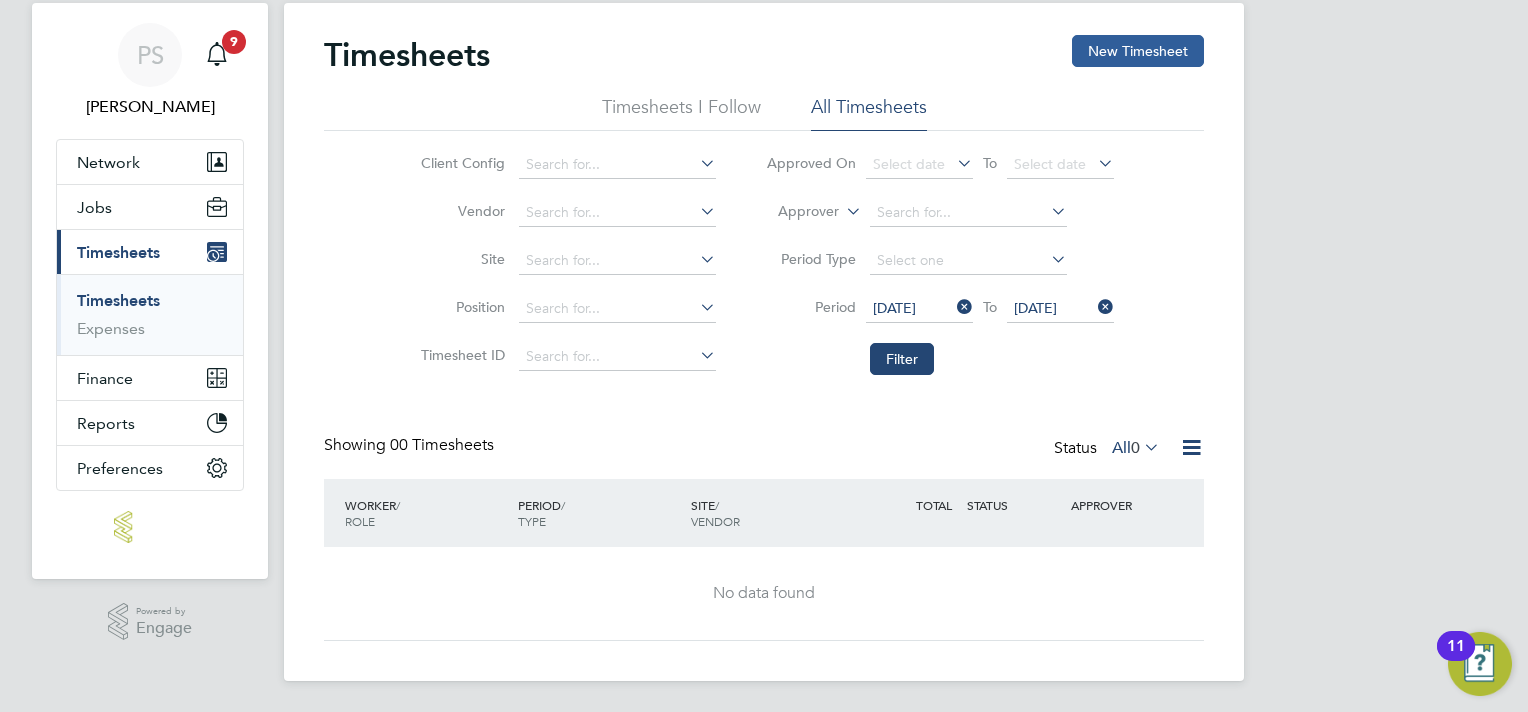 click on "New Timesheet" 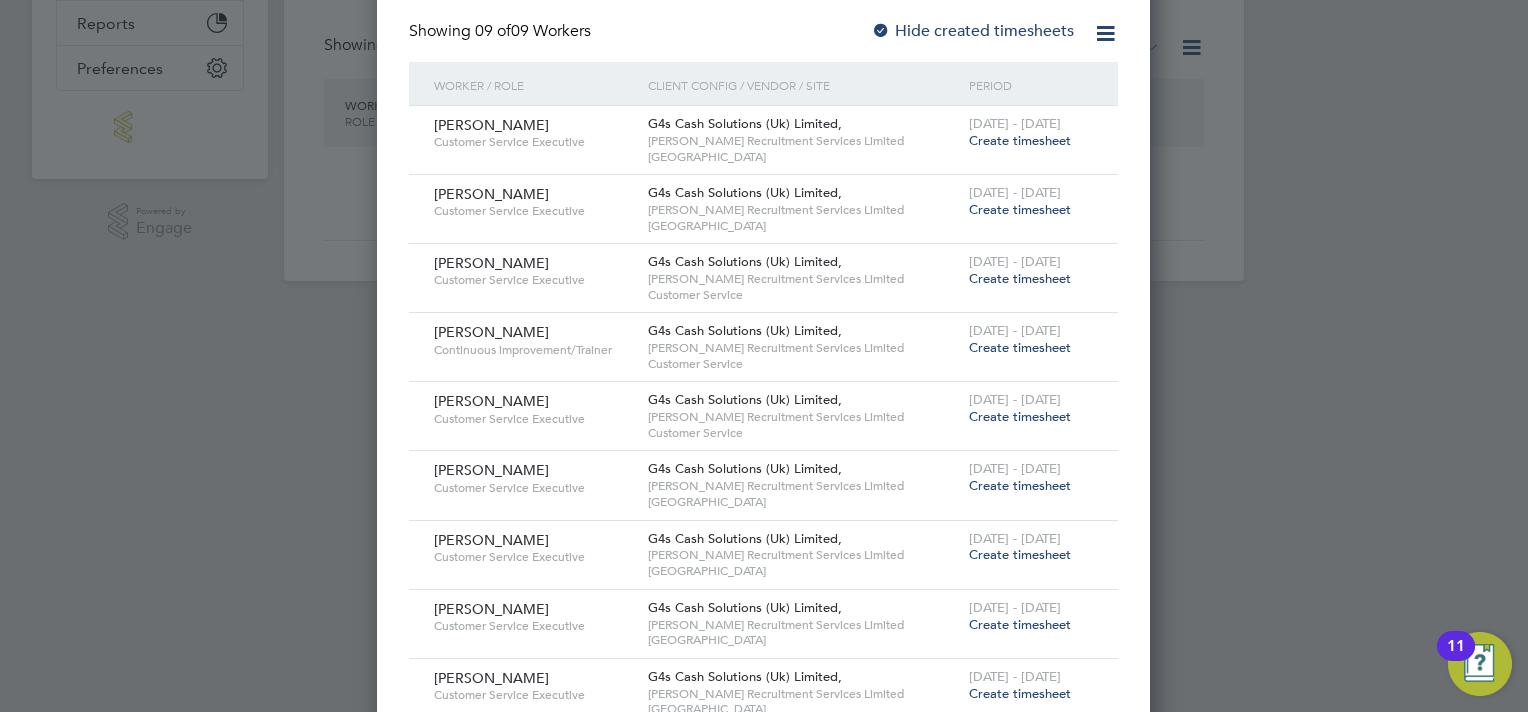 scroll, scrollTop: 506, scrollLeft: 0, axis: vertical 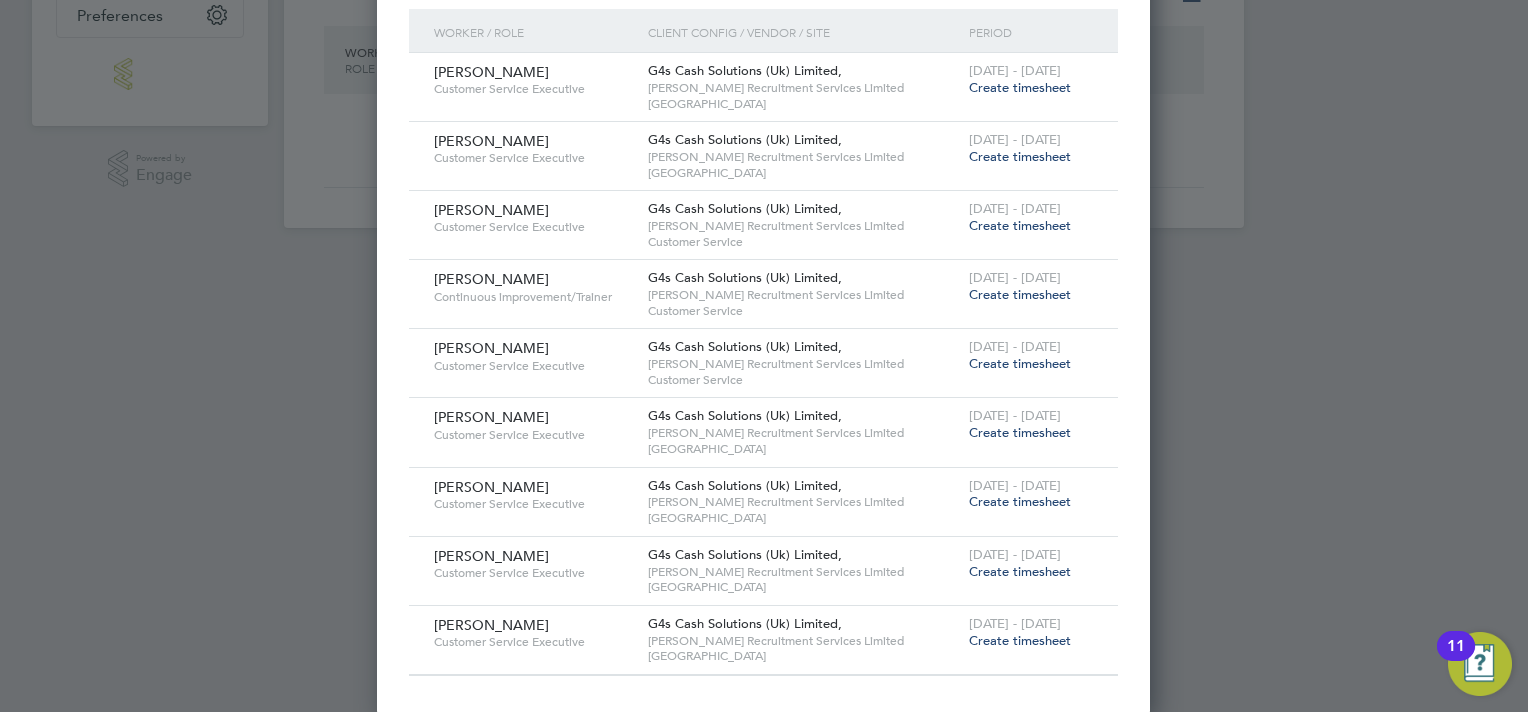 click on "Create timesheet" at bounding box center (1020, 640) 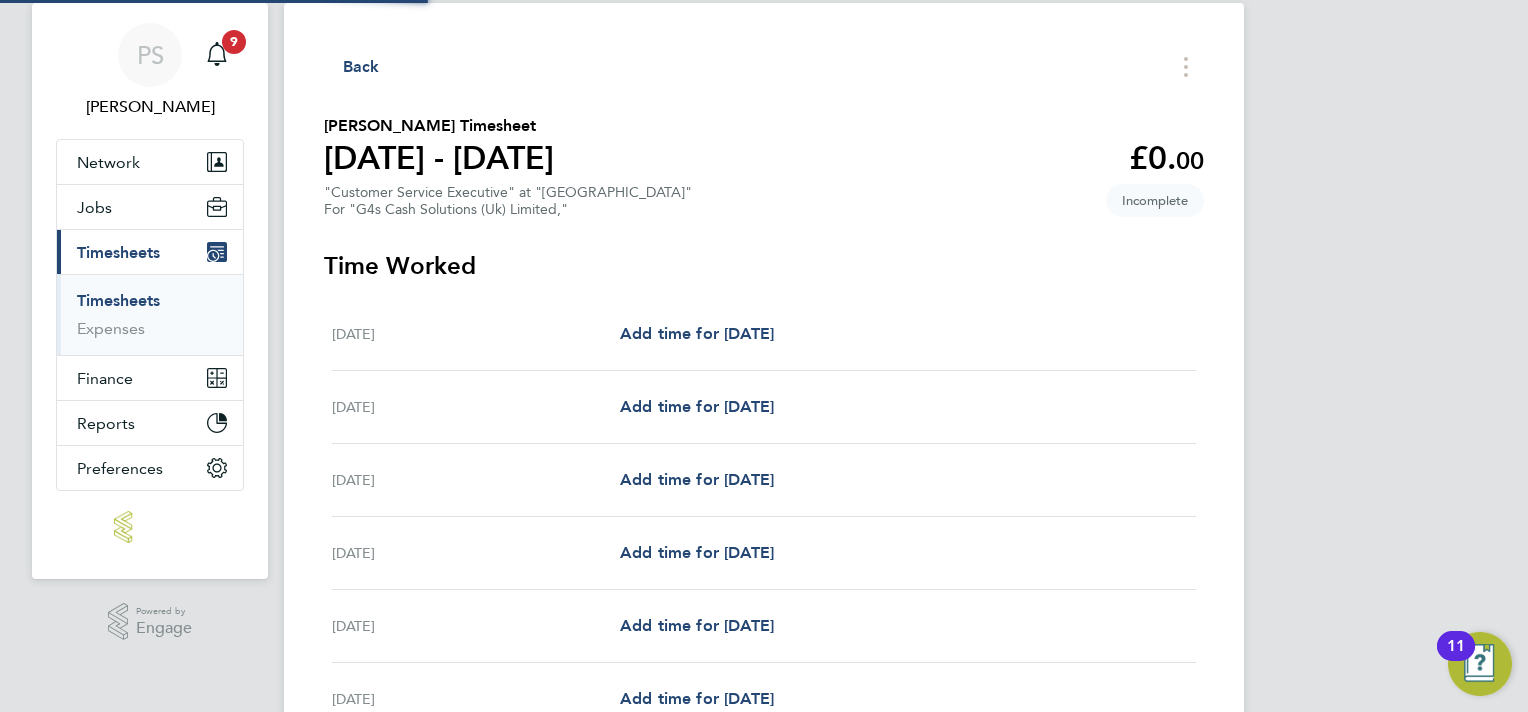 scroll, scrollTop: 53, scrollLeft: 0, axis: vertical 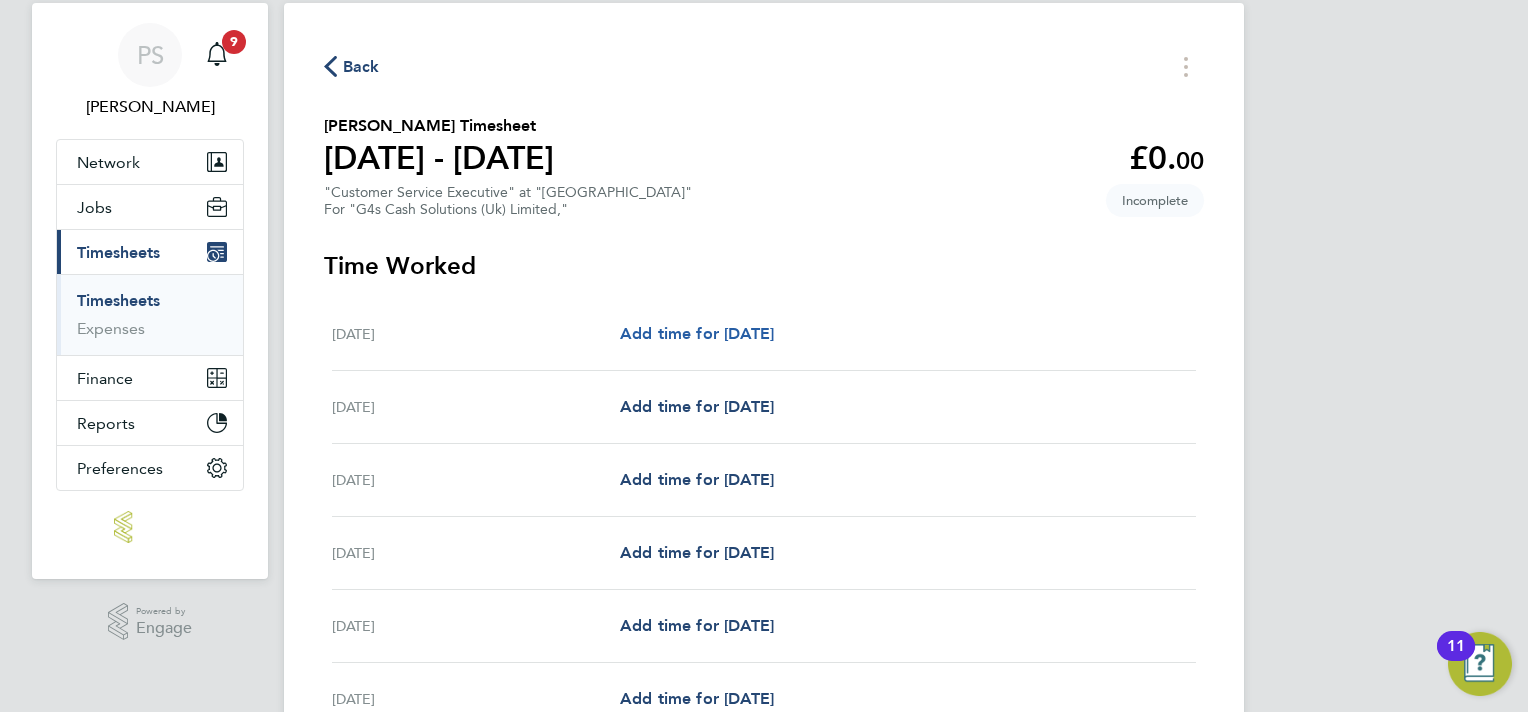 click on "Add time for [DATE]" at bounding box center [697, 333] 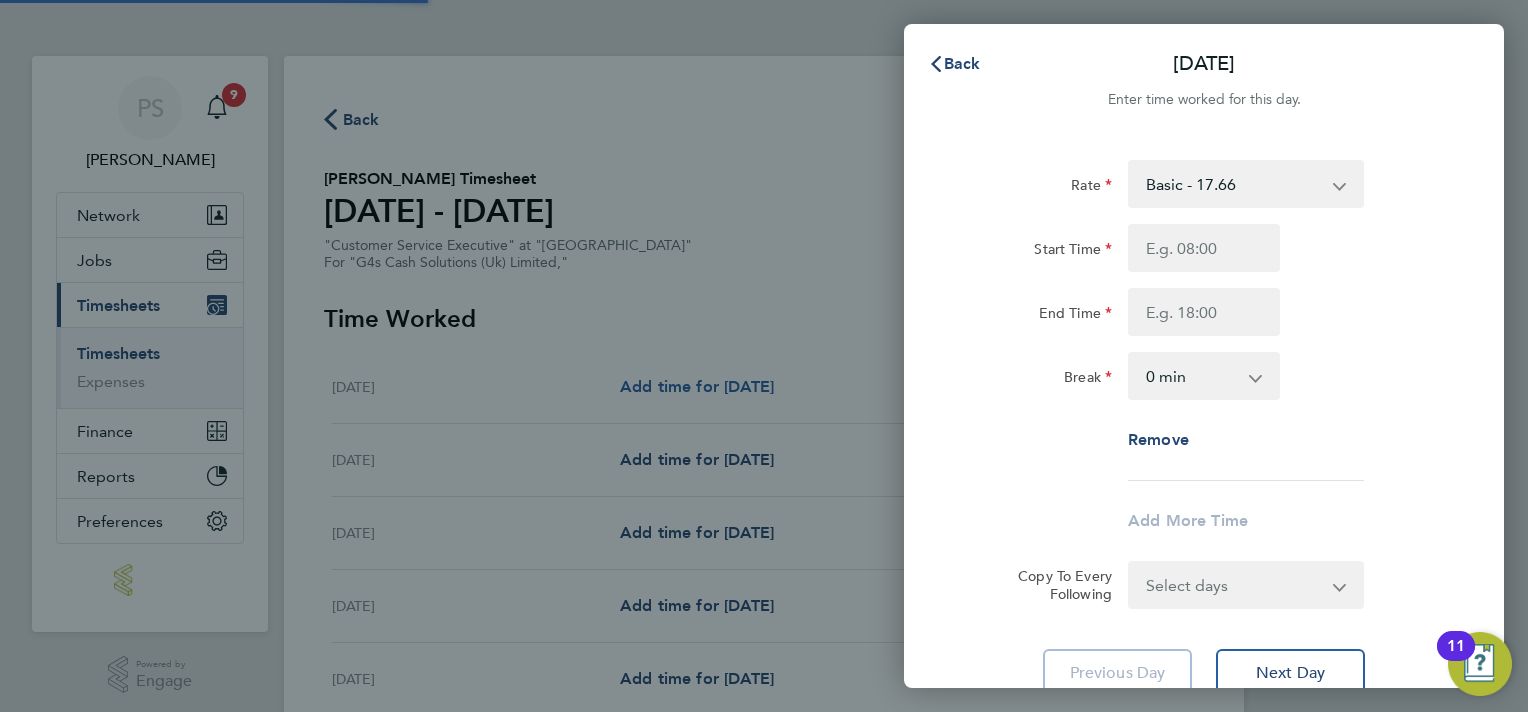scroll, scrollTop: 0, scrollLeft: 0, axis: both 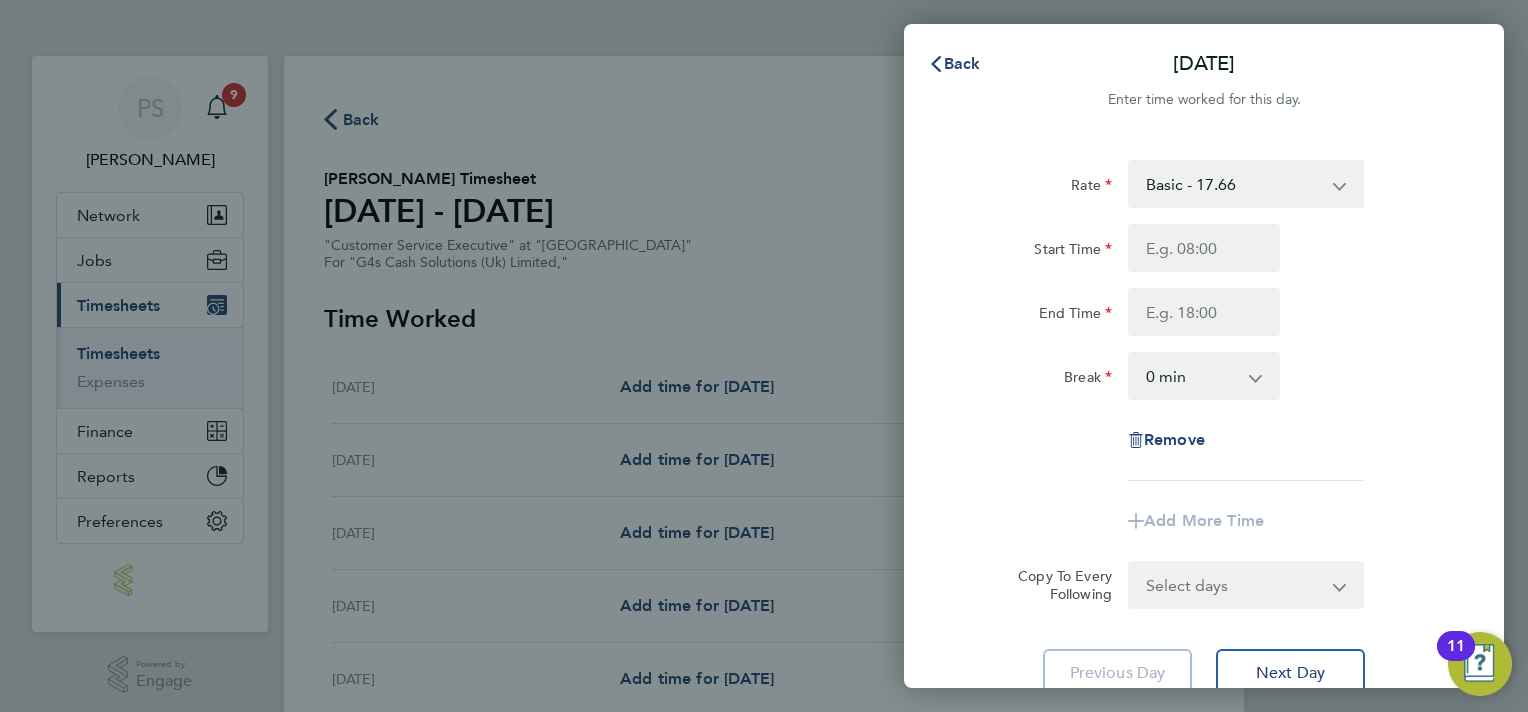 click 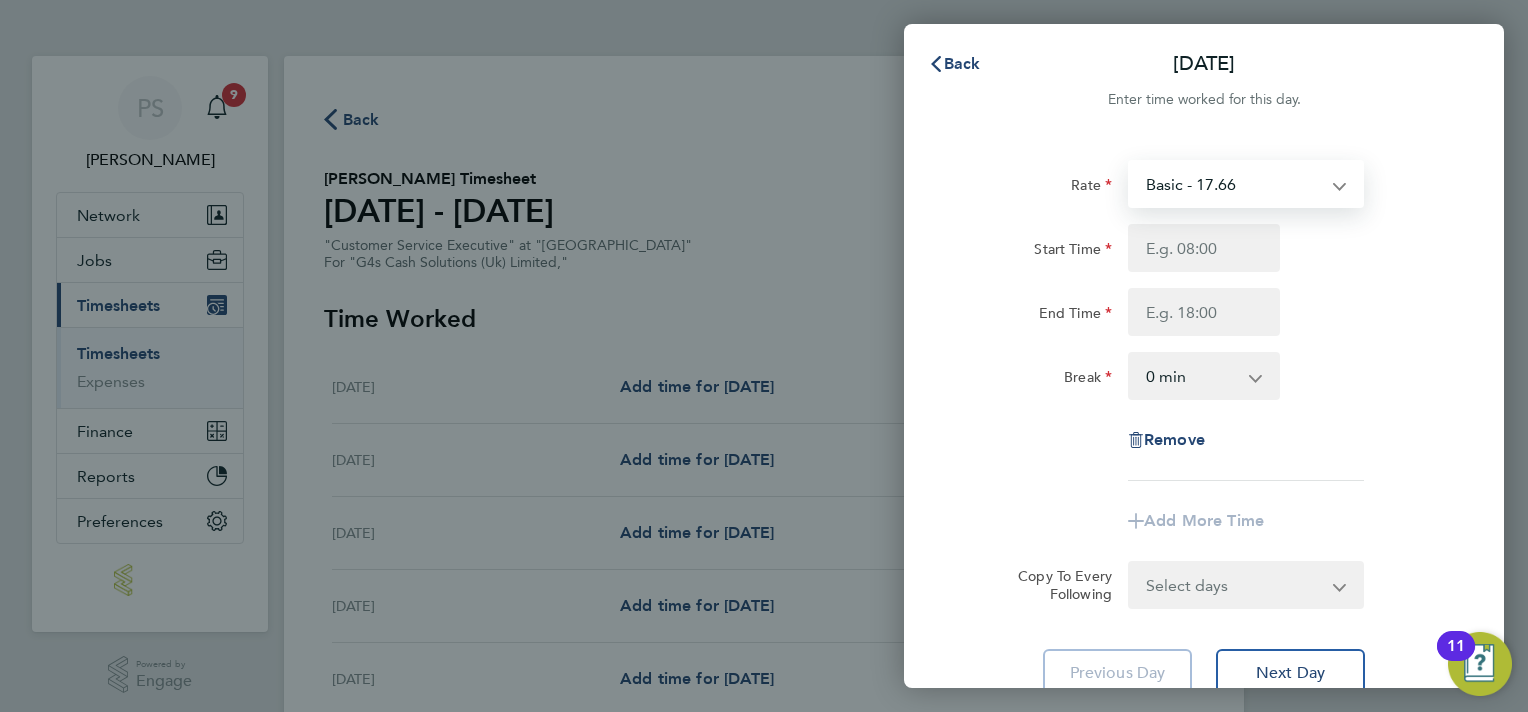 click on "Basic - 17.66   Basic Post [DATE] - 17.15" at bounding box center (1234, 184) 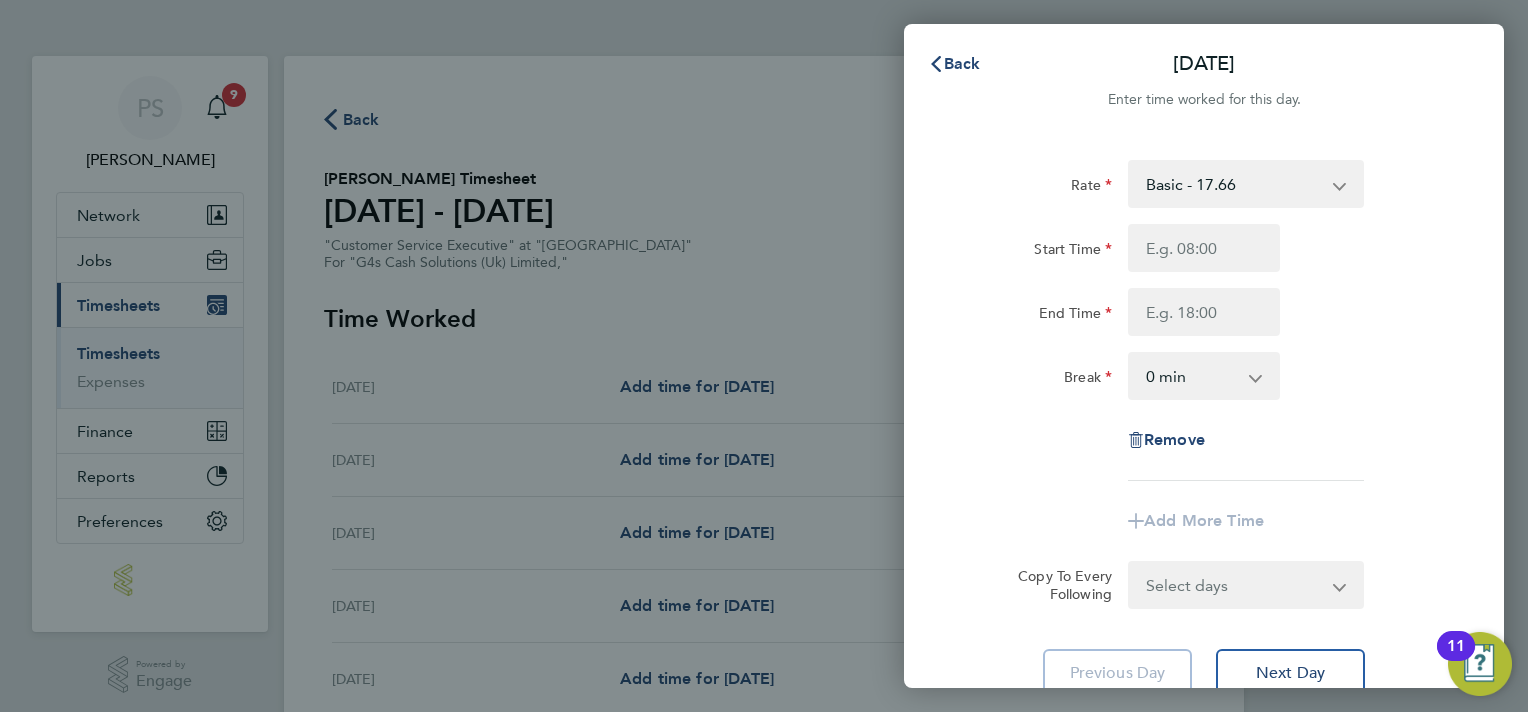 click on "Rate  Basic - 17.66   Basic Post [DATE] - 17.15
Start Time End Time Break  0 min   15 min   30 min   45 min   60 min   75 min   90 min
Remove" 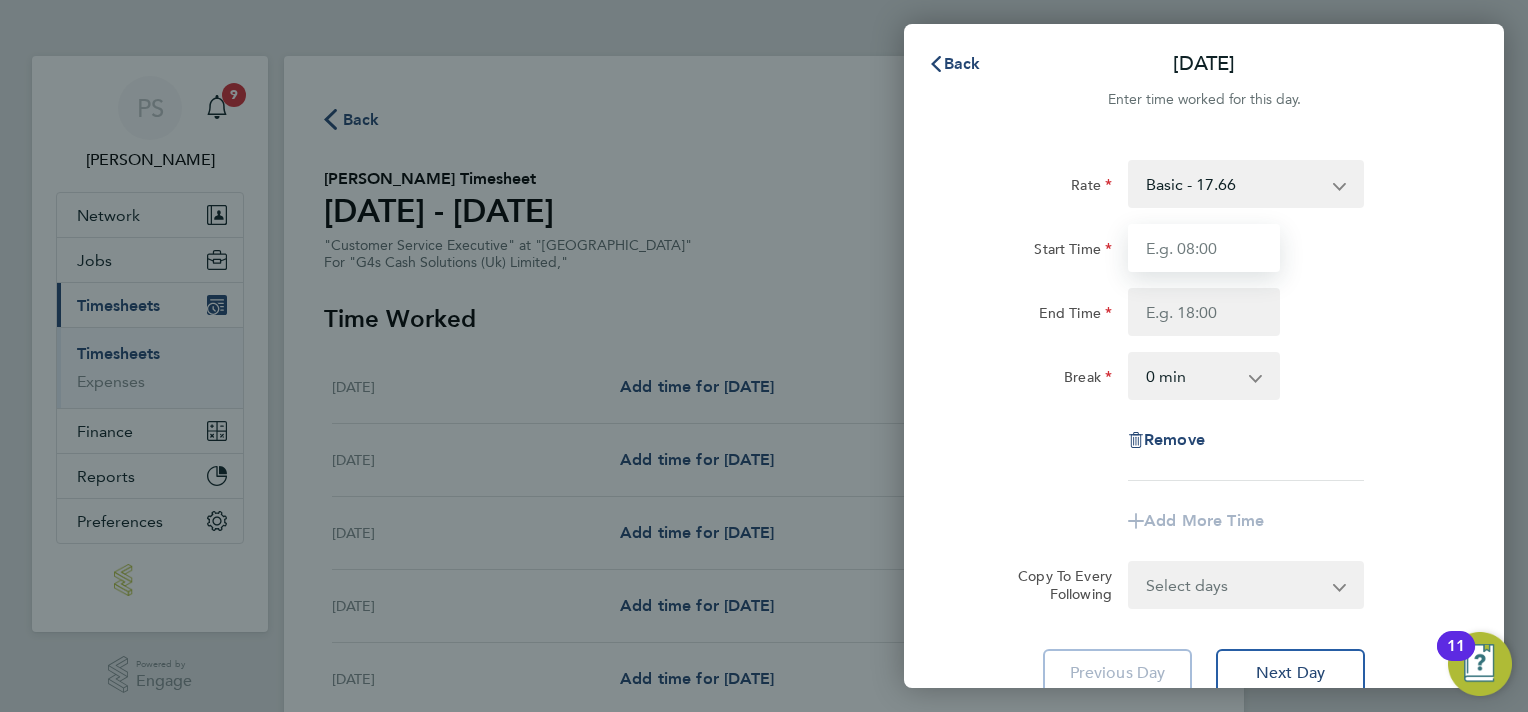 click on "Start Time" at bounding box center (1204, 248) 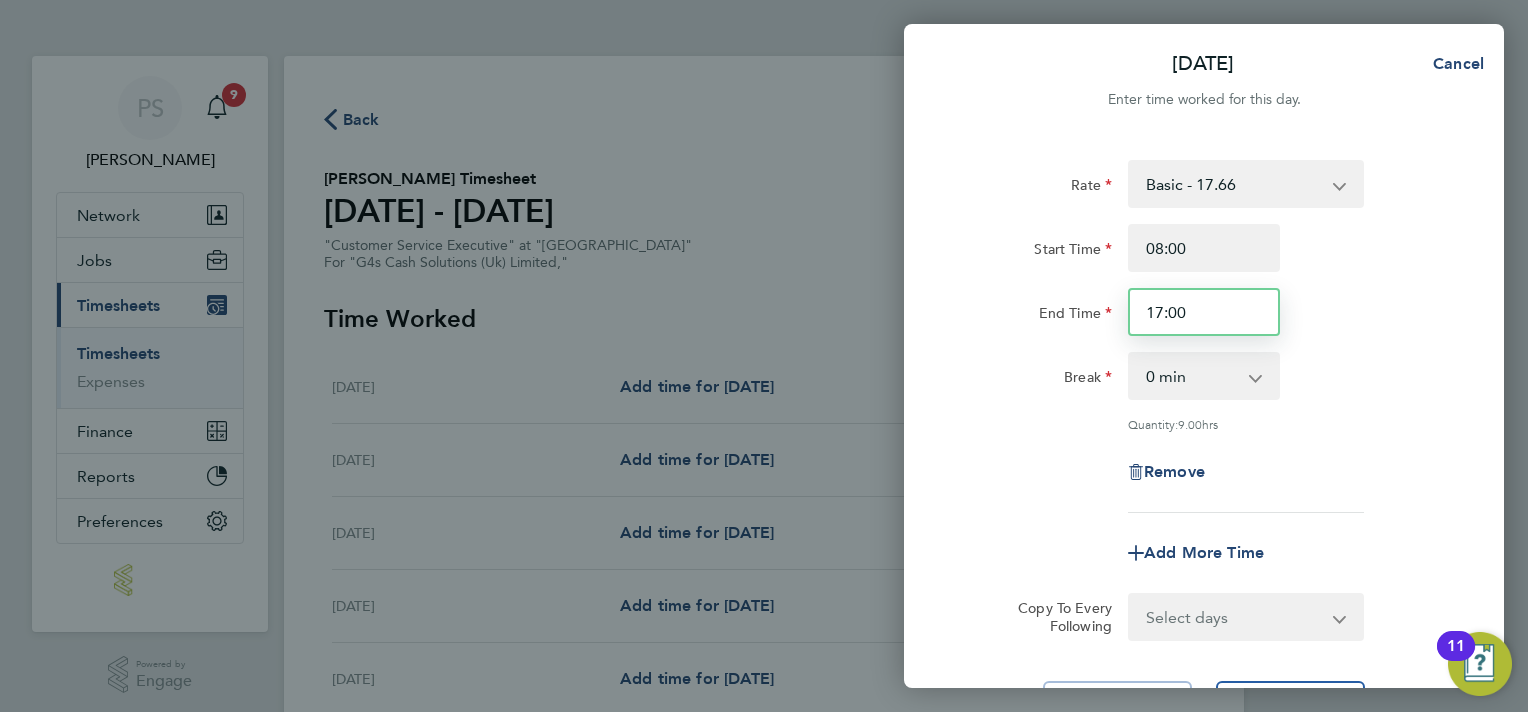 click on "17:00" at bounding box center (1204, 312) 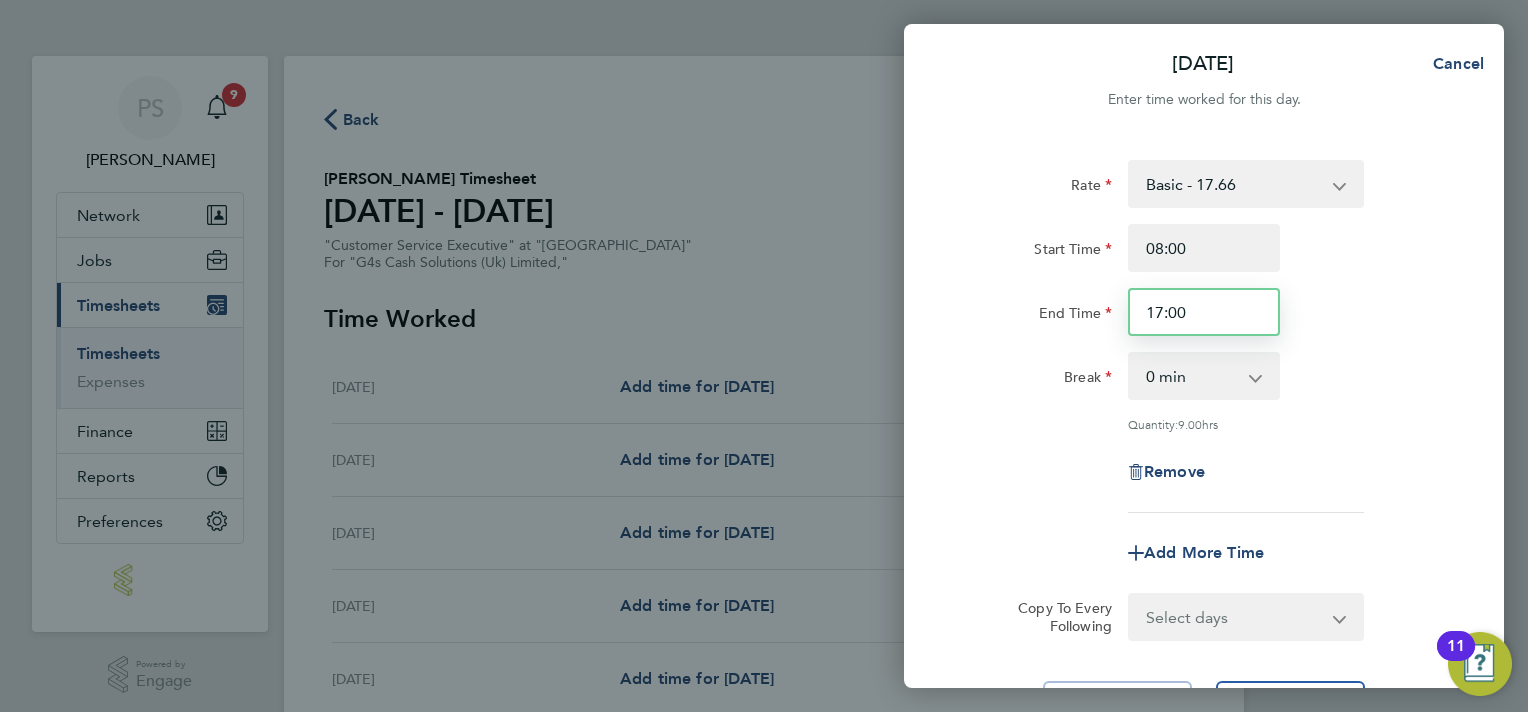 click on "17:00" at bounding box center [1204, 312] 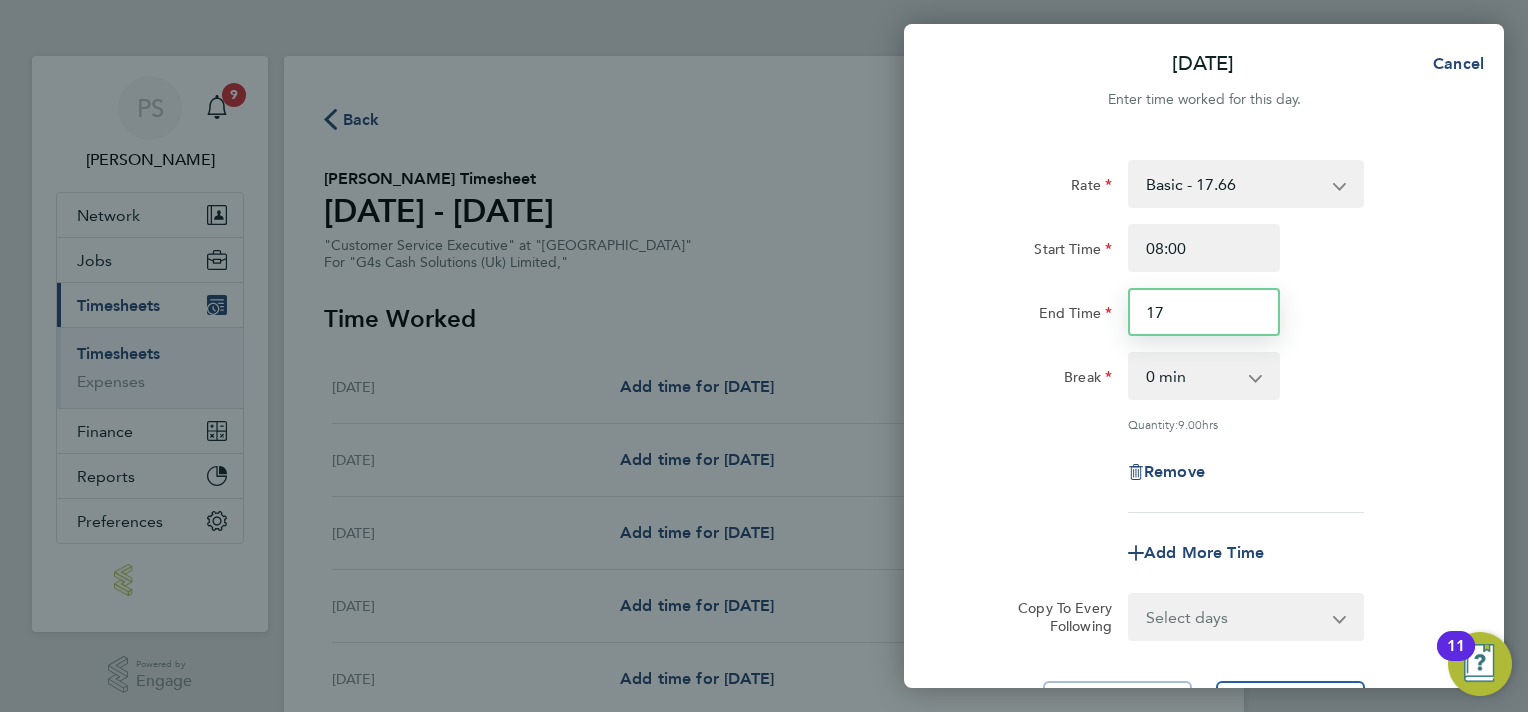 type on "1" 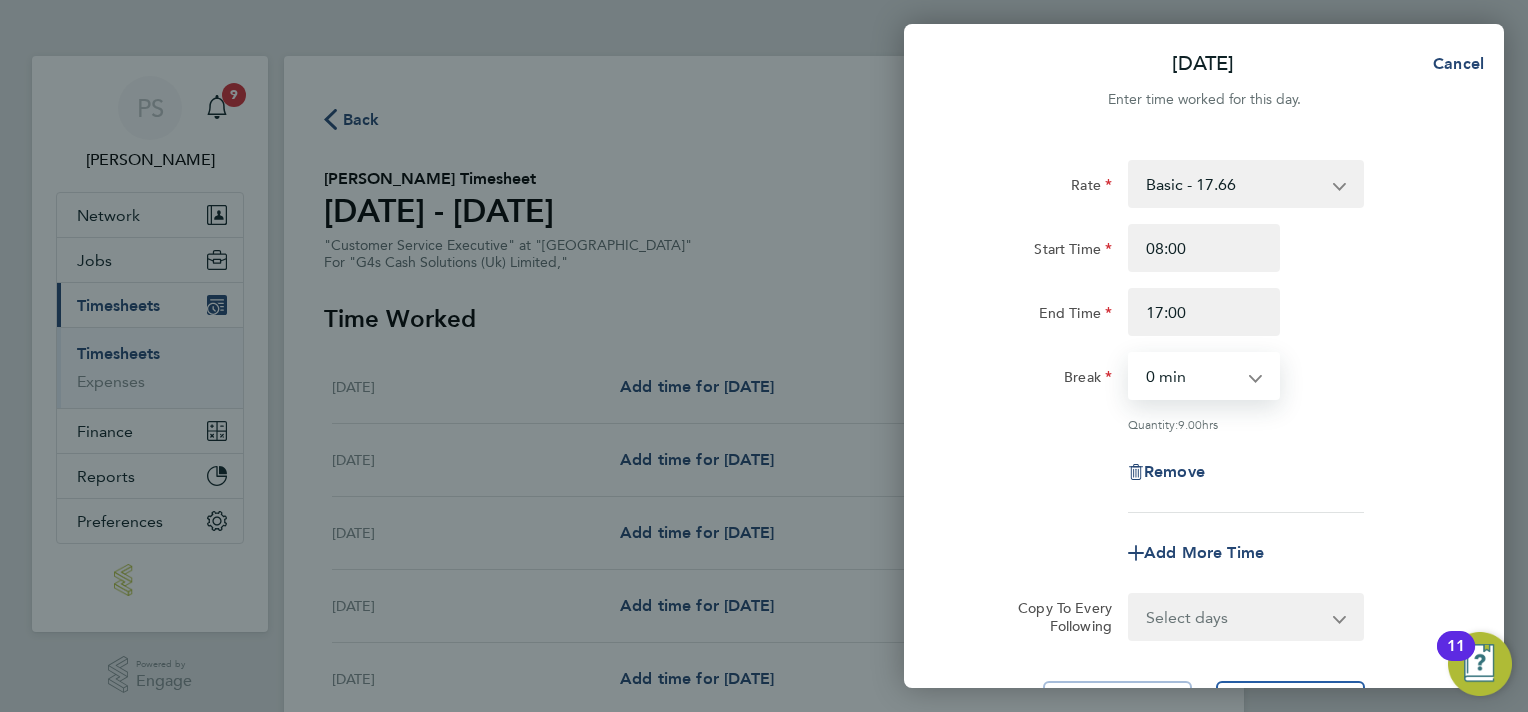 click on "0 min   15 min   30 min   45 min   60 min   75 min   90 min" at bounding box center [1192, 376] 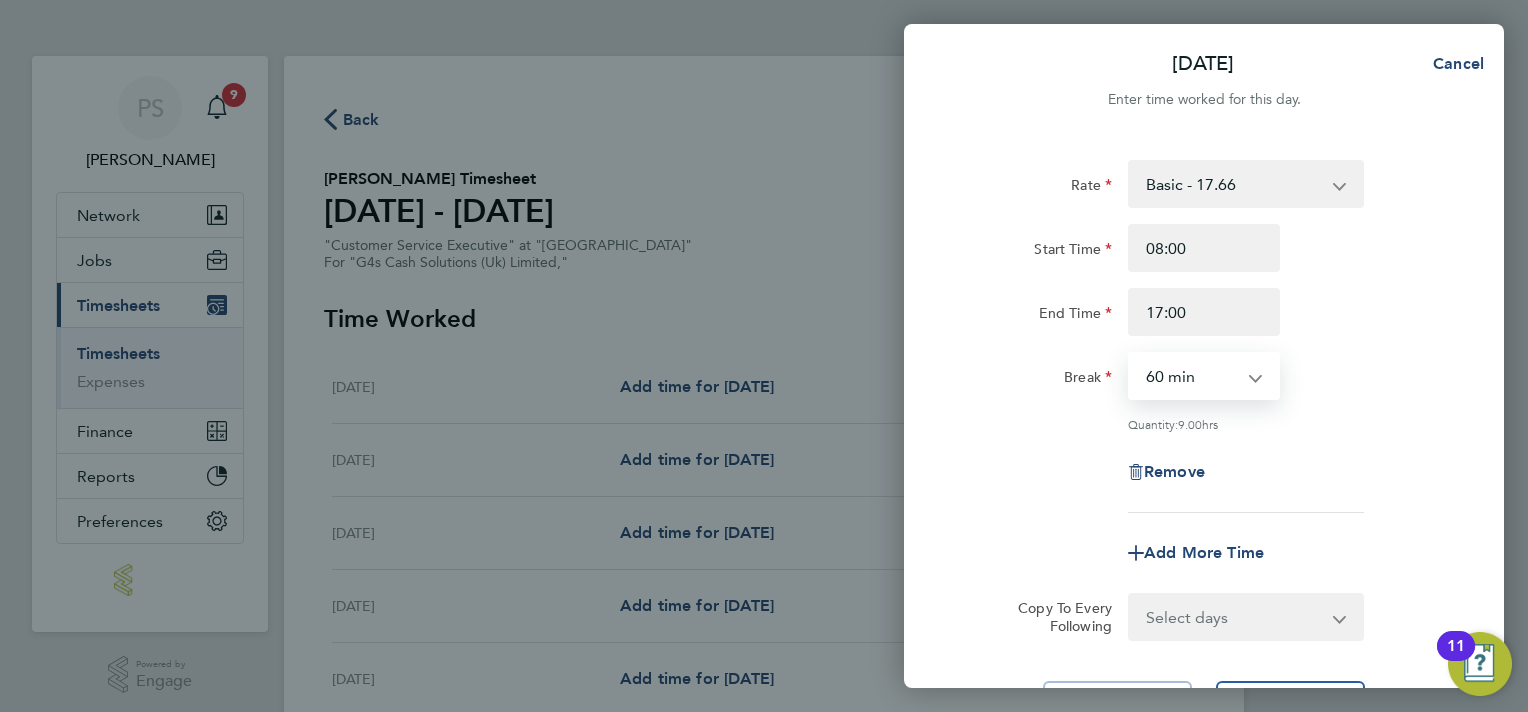 click on "0 min   15 min   30 min   45 min   60 min   75 min   90 min" at bounding box center (1192, 376) 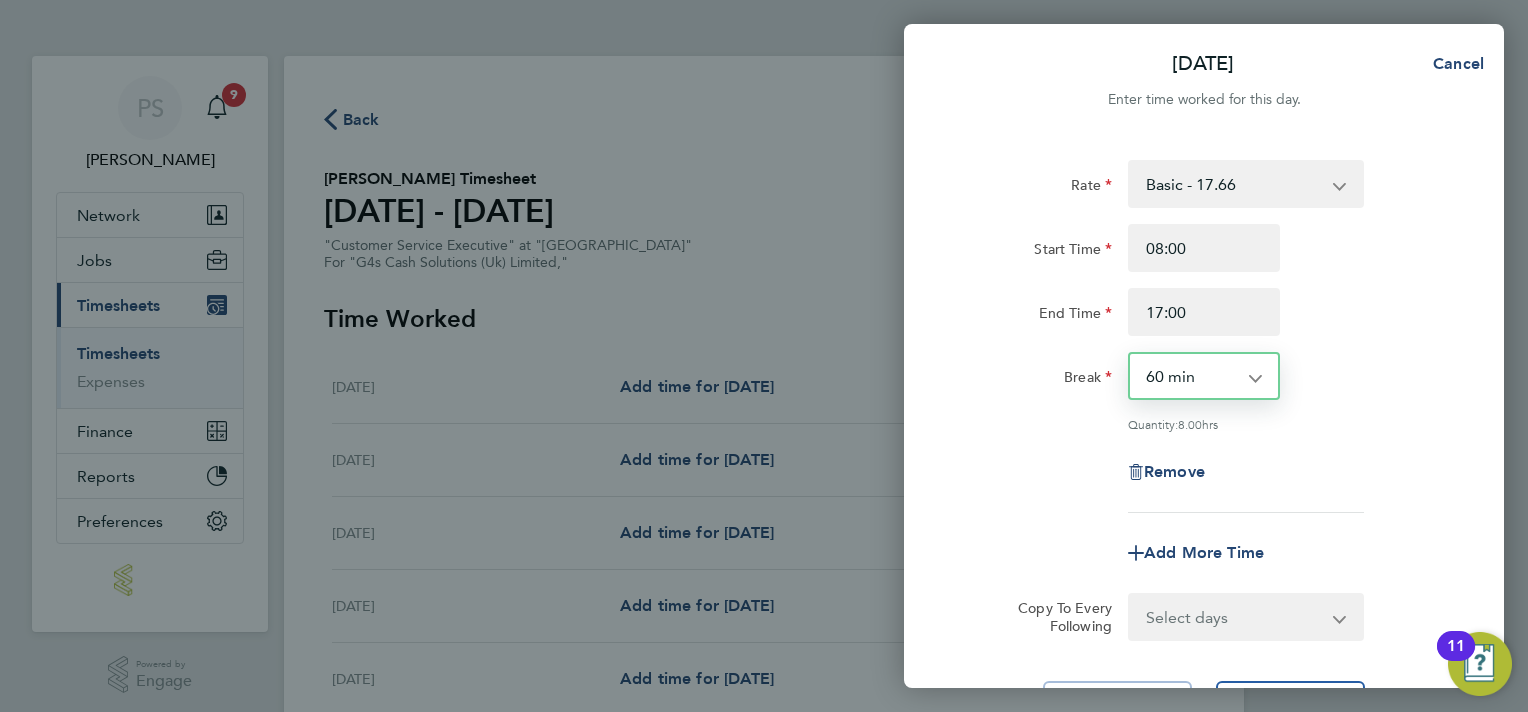 click on "Remove" 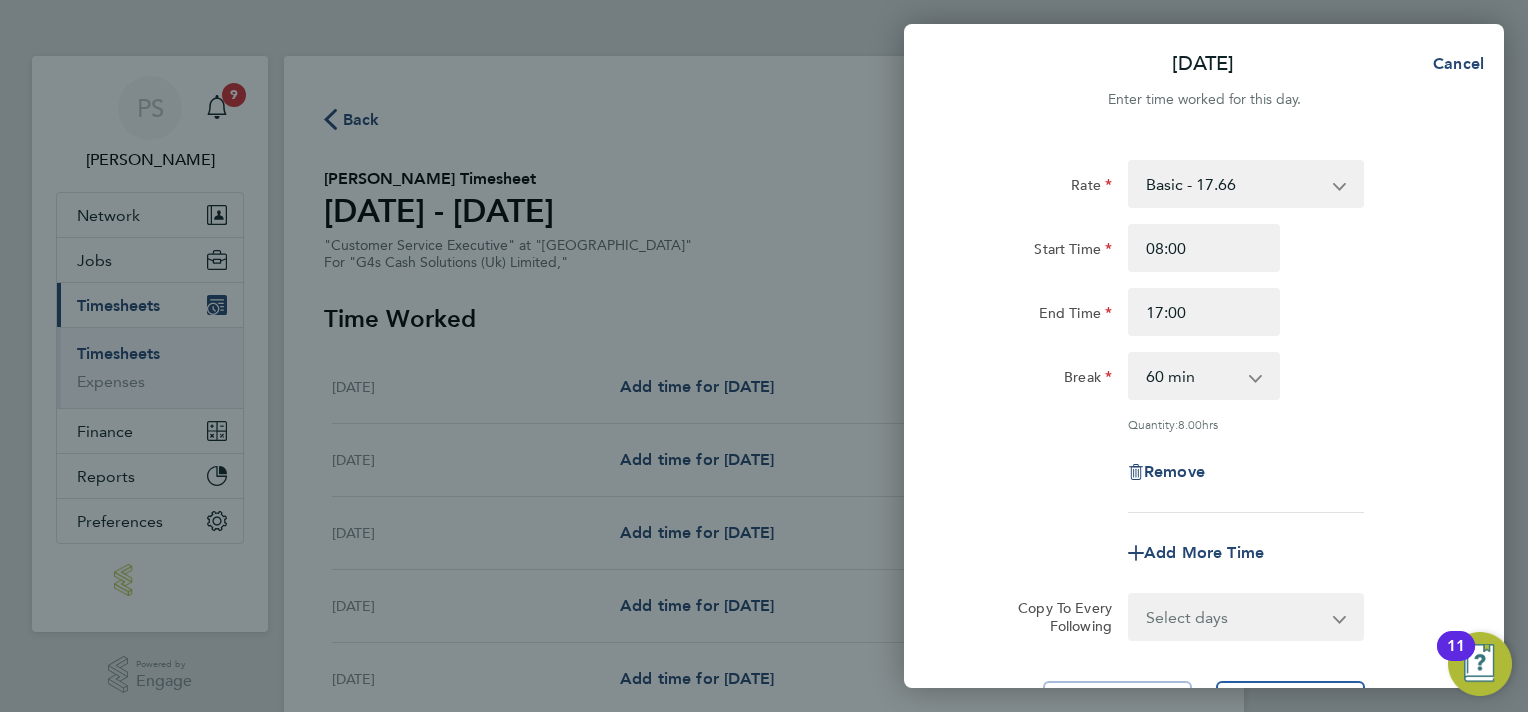 scroll, scrollTop: 100, scrollLeft: 0, axis: vertical 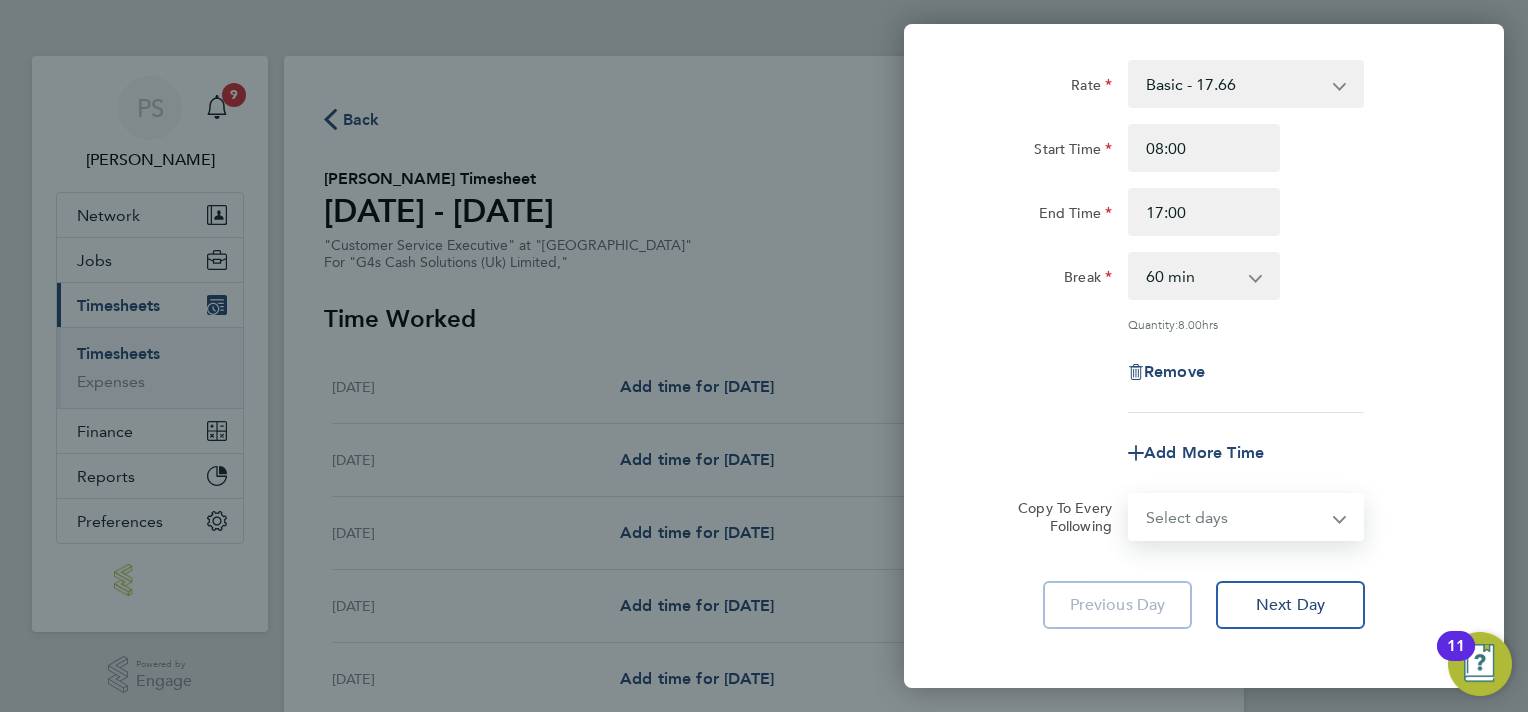 click on "Select days   Day   Weekday (Mon-Fri)   Weekend (Sat-Sun)   [DATE]   [DATE]   [DATE]   [DATE]   [DATE]   [DATE]" at bounding box center (1235, 517) 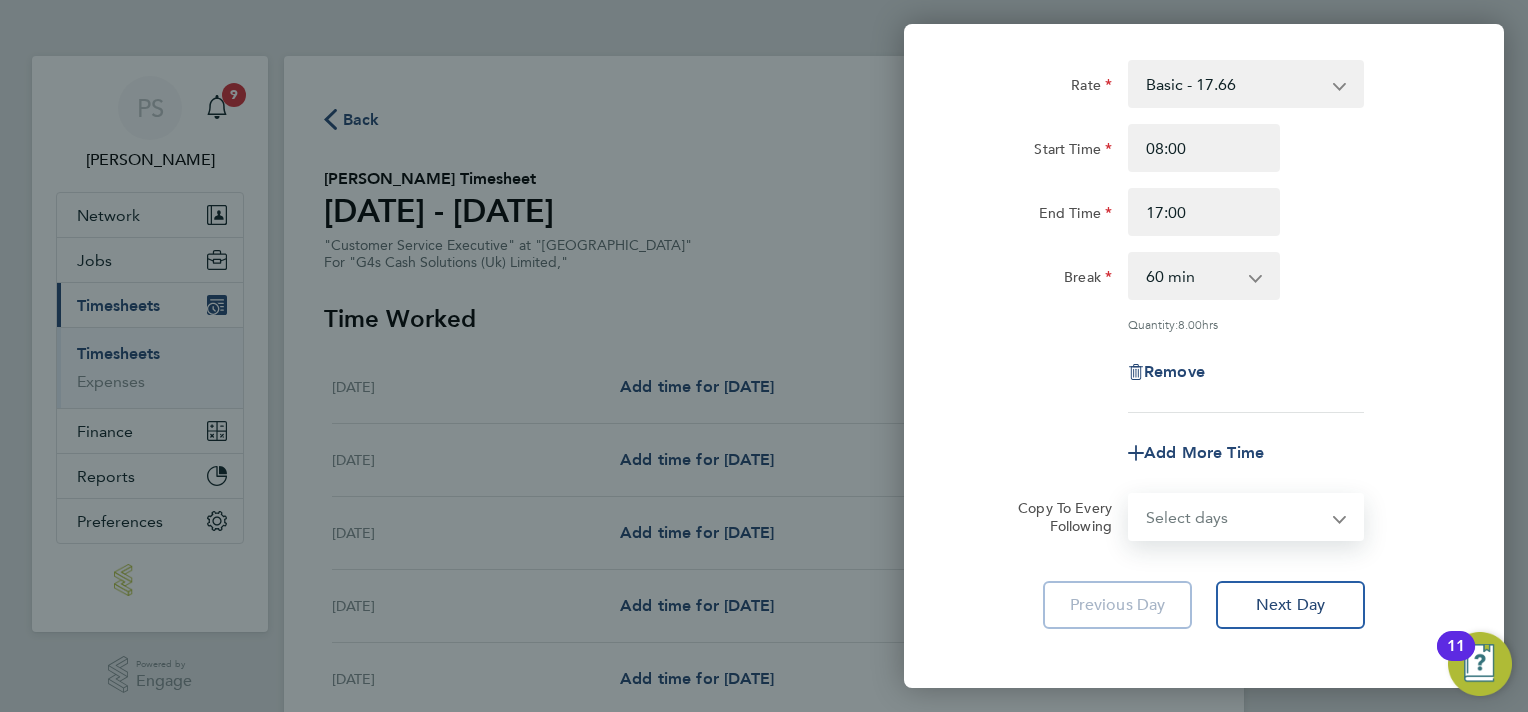 select on "WEEKDAY" 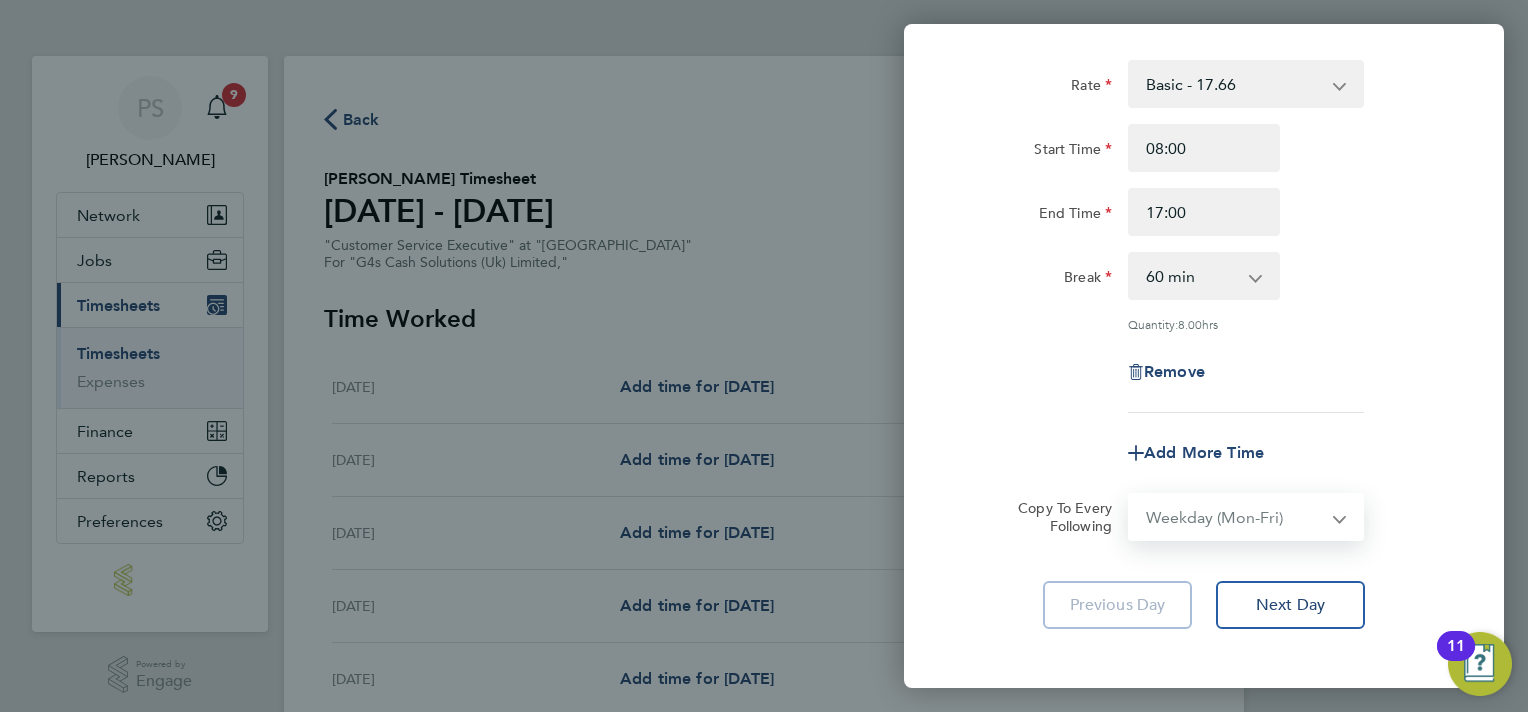click on "Select days   Day   Weekday (Mon-Fri)   Weekend (Sat-Sun)   [DATE]   [DATE]   [DATE]   [DATE]   [DATE]   [DATE]" at bounding box center (1235, 517) 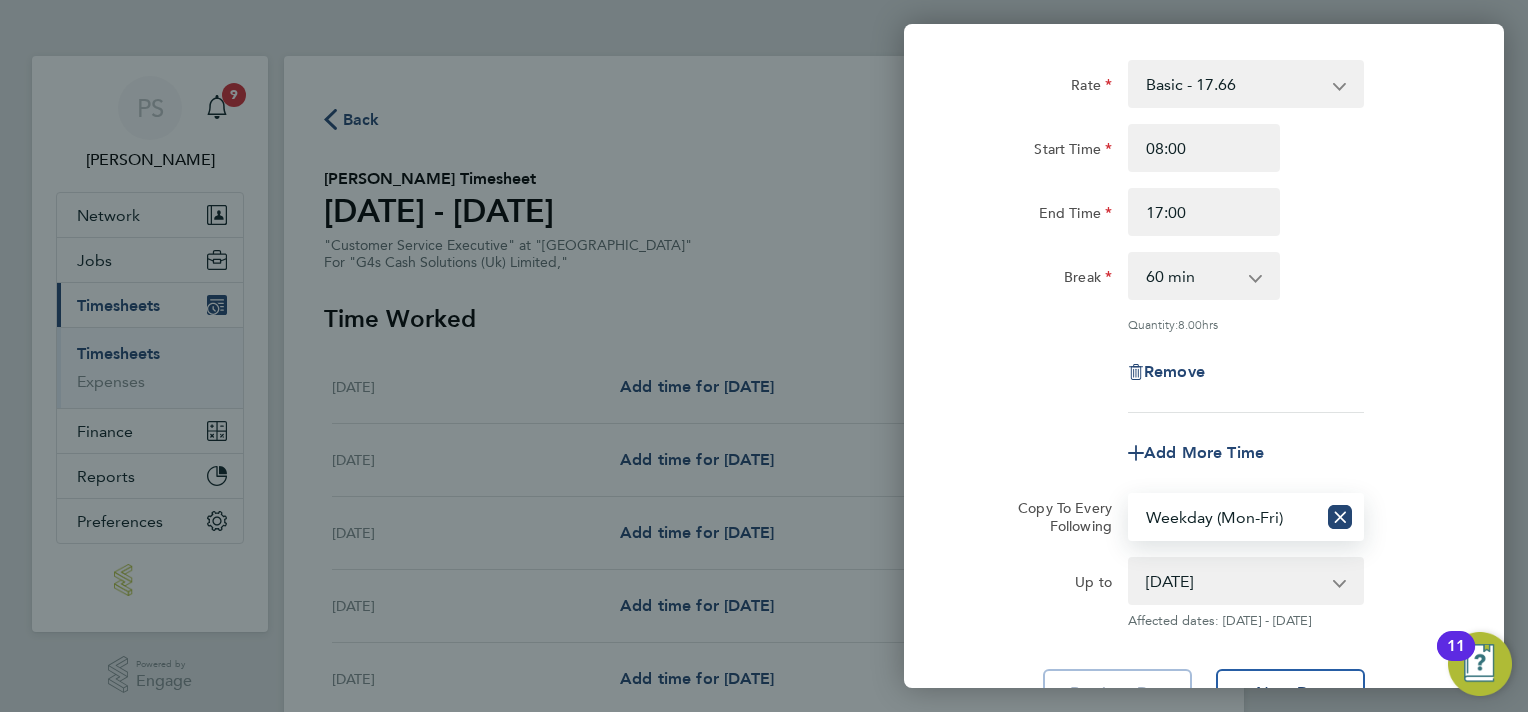 scroll, scrollTop: 200, scrollLeft: 0, axis: vertical 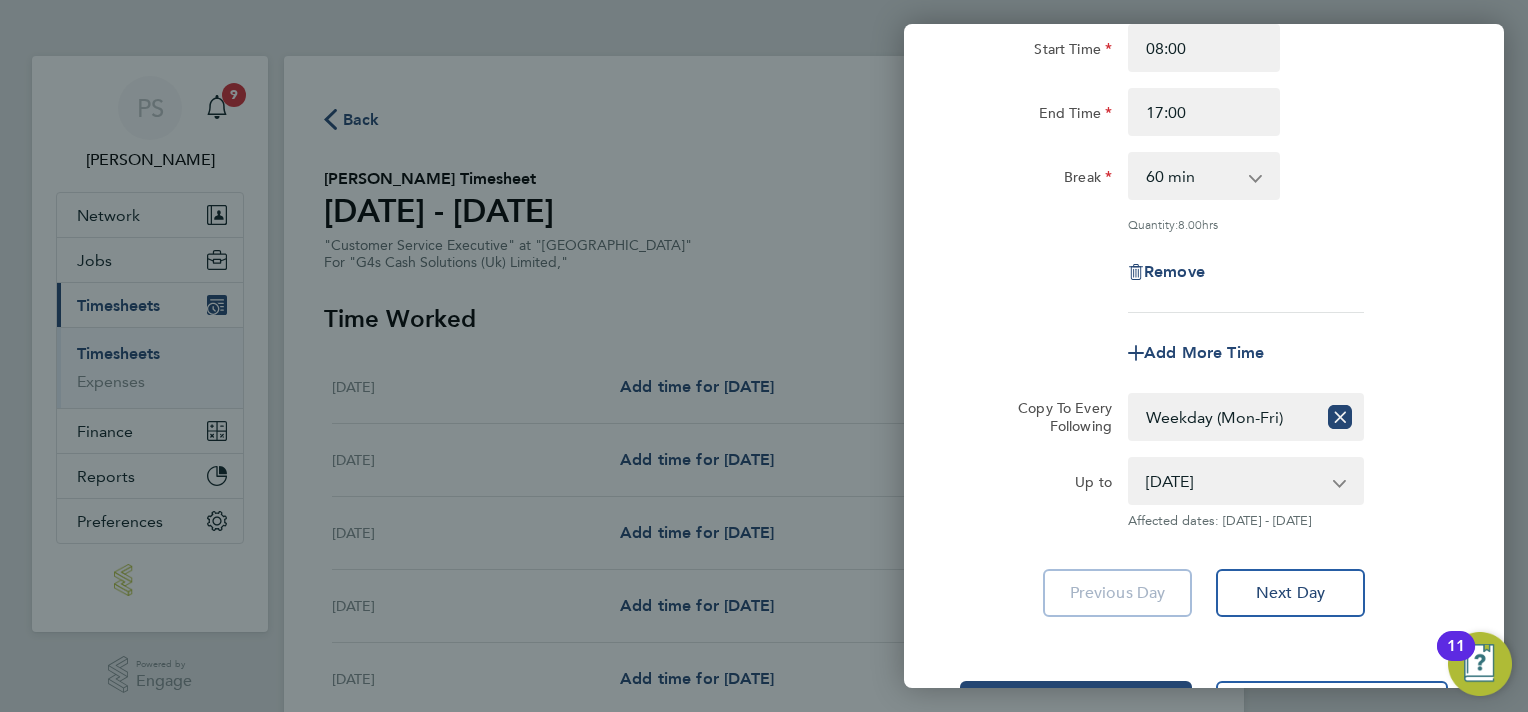 click on "Add More Time" 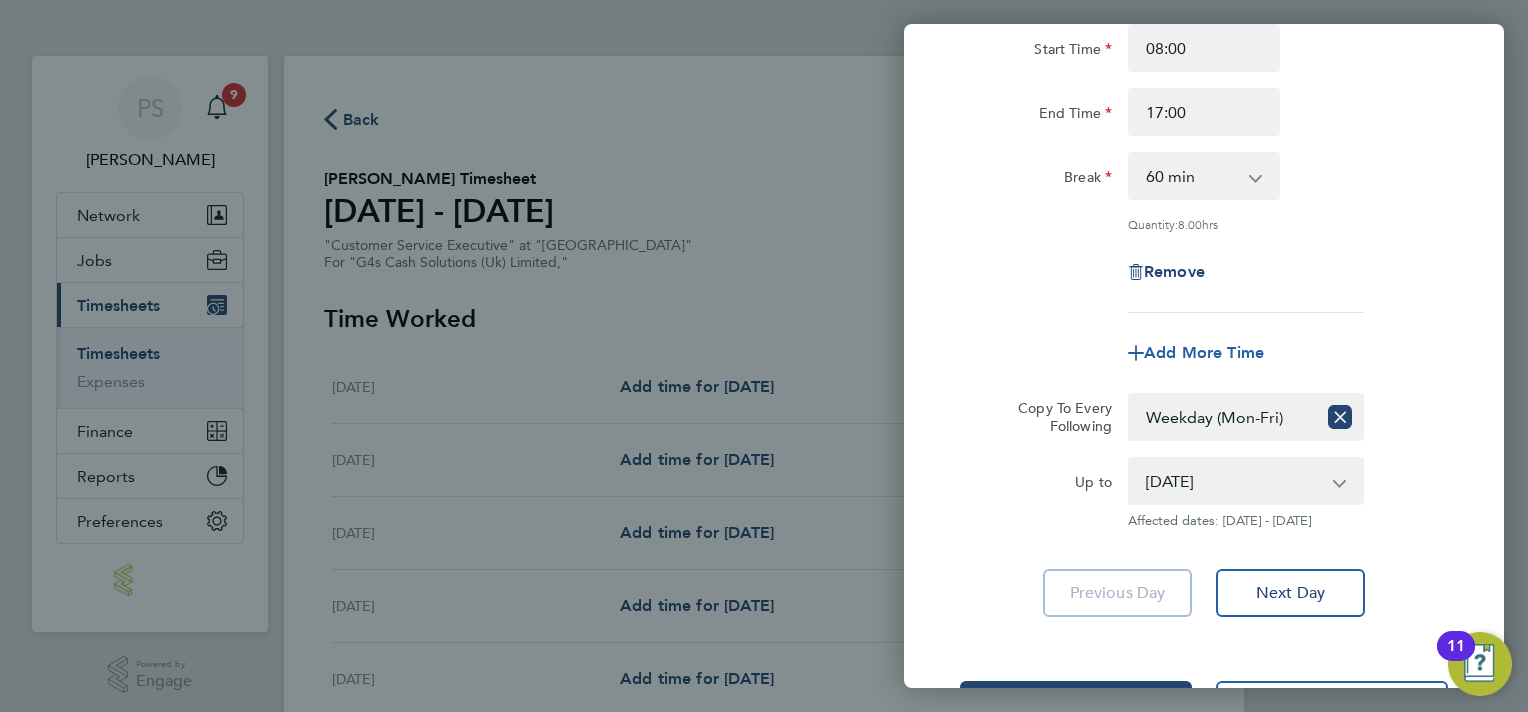 click on "Add More Time" 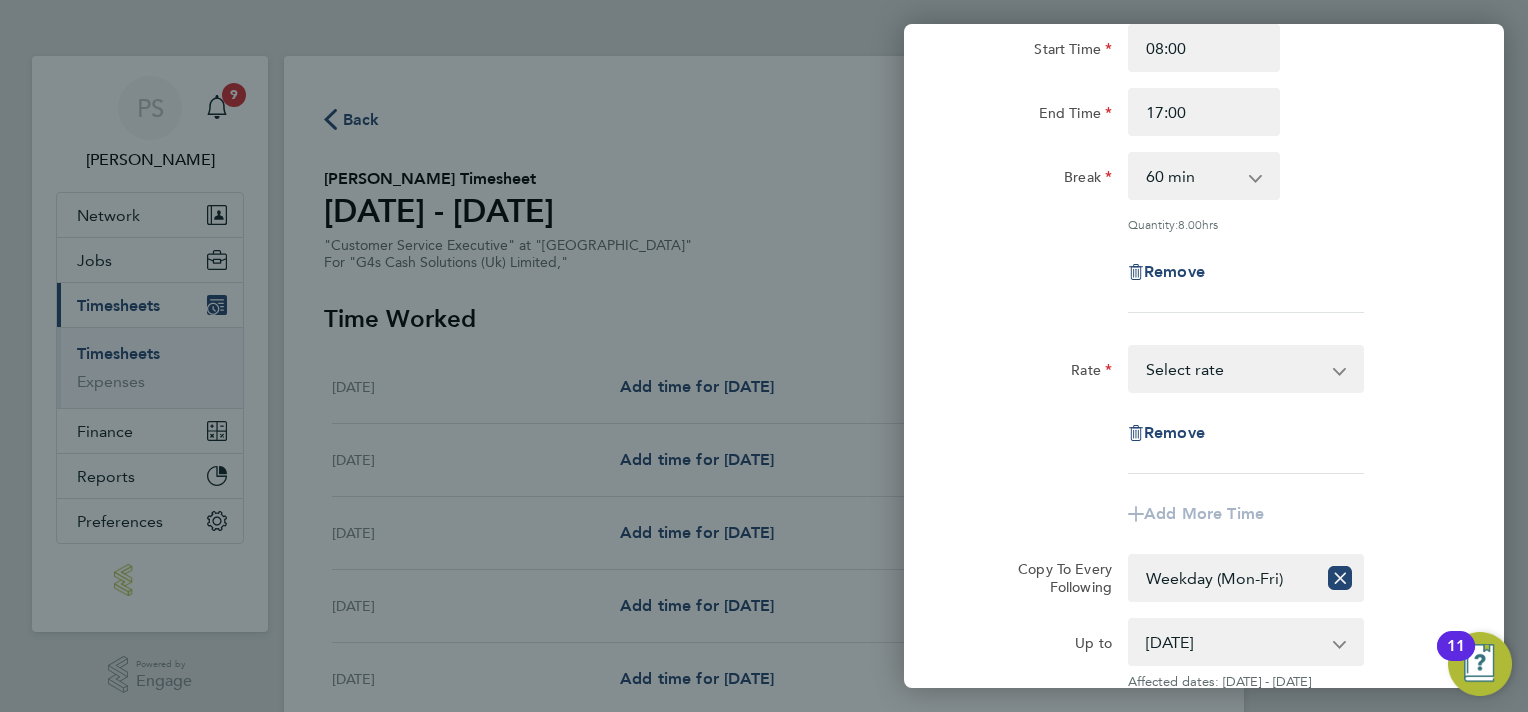 click on "Basic - 17.66   Basic Post [DATE] - 17.15   Select rate" at bounding box center [1234, 369] 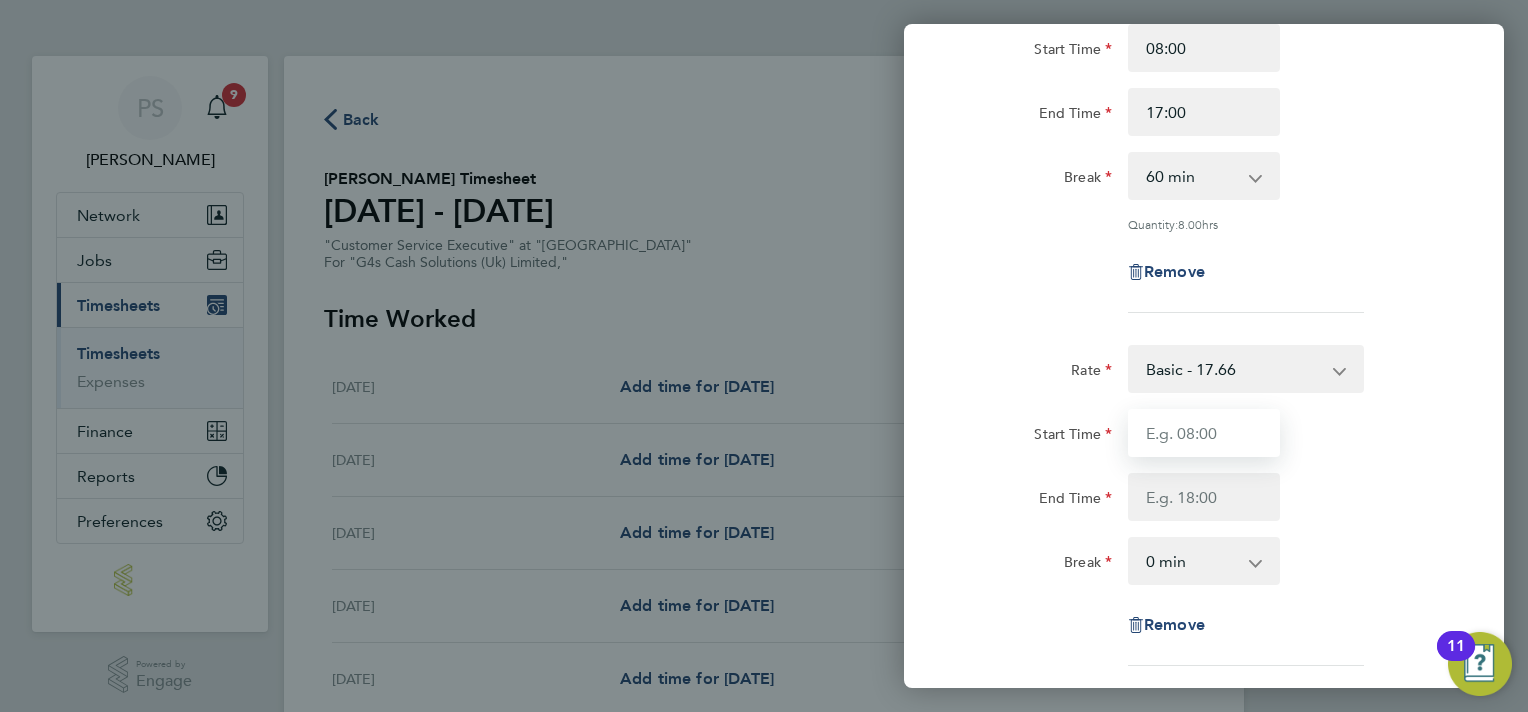 click on "Start Time" at bounding box center (1204, 433) 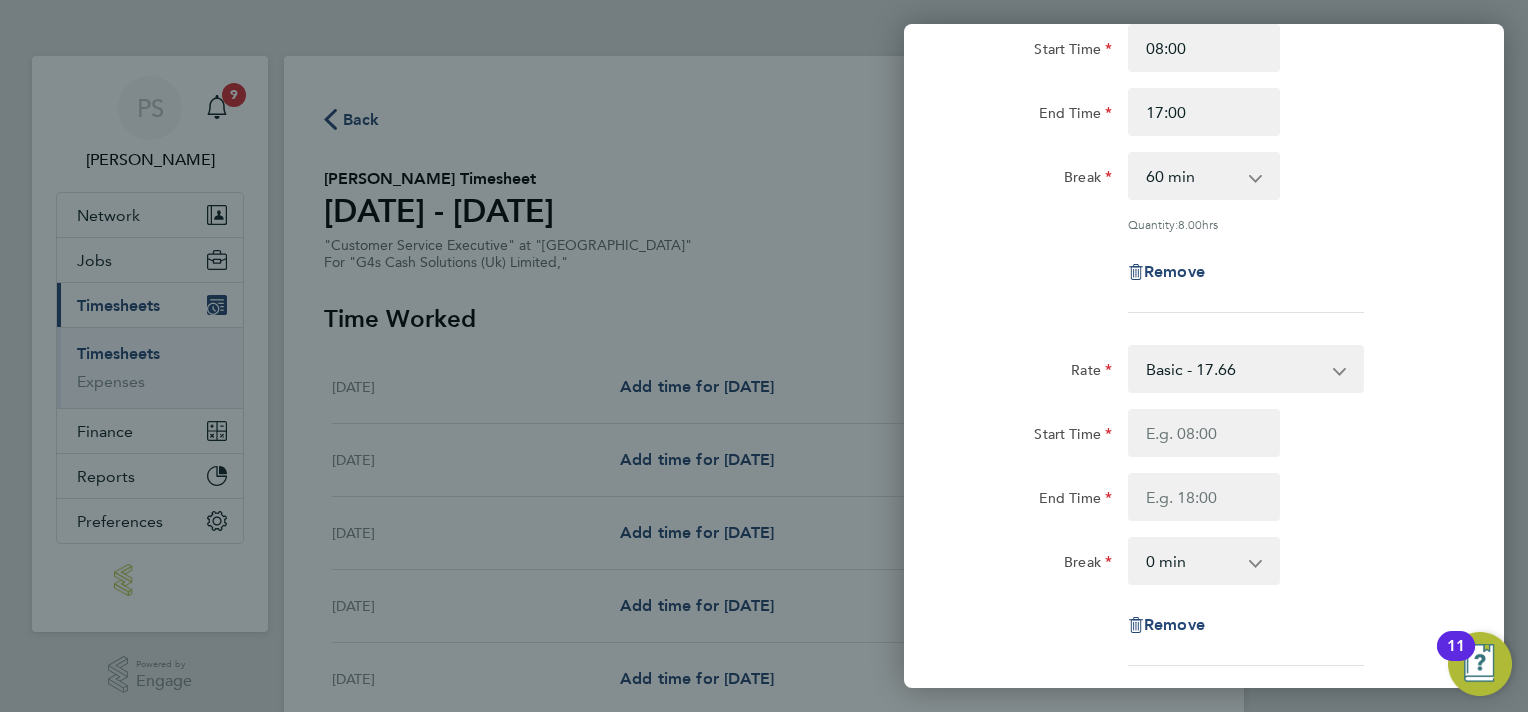 click on "Remove" 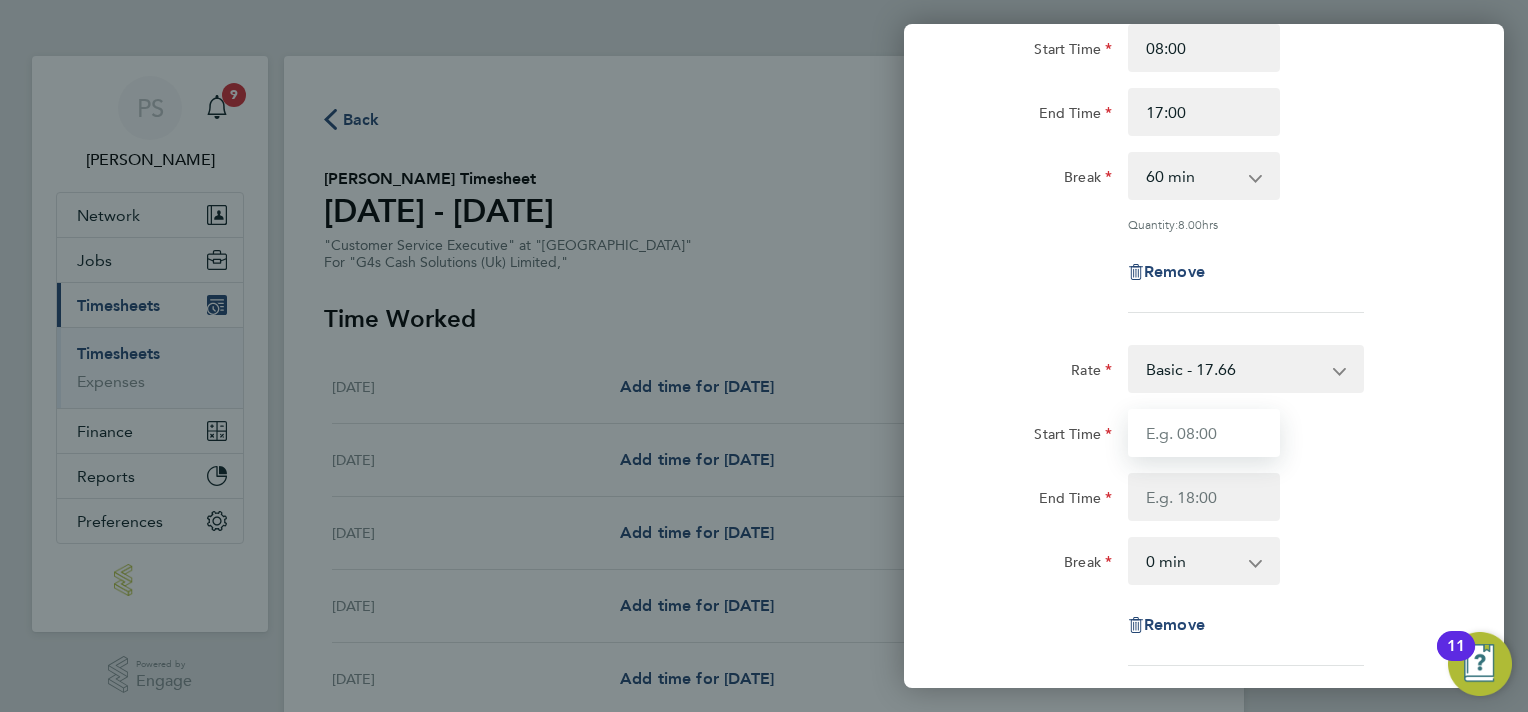 click on "Start Time" at bounding box center [1204, 433] 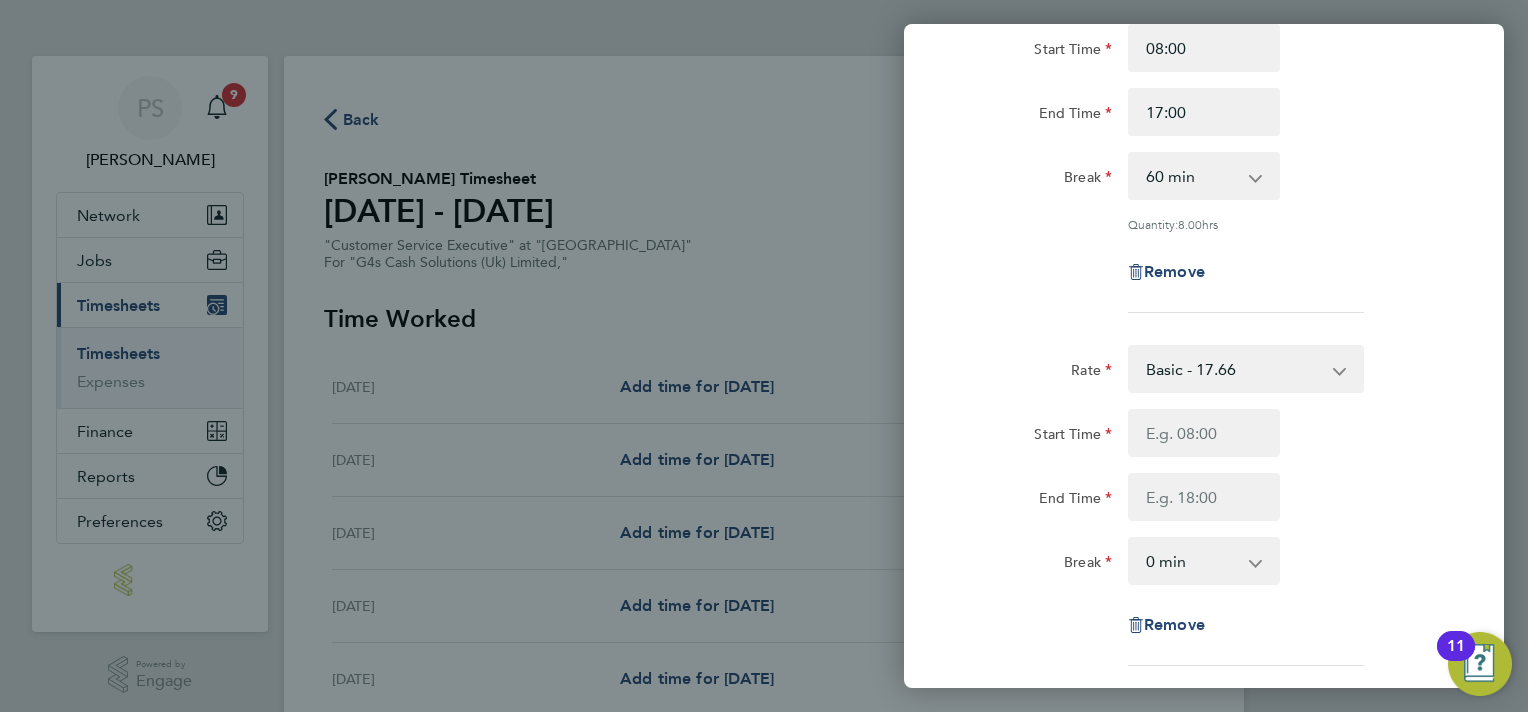 click on "[DATE]  Cancel  Enter time worked for this day.  Rate  Basic - 17.66   Basic Post [DATE] - 17.15
Start Time 08:00 End Time 17:00 Break  0 min   15 min   30 min   45 min   60 min   75 min   90 min
Quantity:  8.00  hrs
Remove  Rate  Basic - 17.66   Basic Post [DATE] - 17.15
Start Time End Time Break  0 min   15 min   30 min   45 min   60 min   75 min   90 min
Remove
Add More Time  Copy To Every Following  Select days   Day   Weekday (Mon-Fri)   Weekend (Sat-Sun)   [DATE]   [DATE]   [DATE]   [DATE]   [DATE]   [DATE]
Up to  [DATE]   [DATE]   [DATE]   [DATE]   [DATE]   [DATE]
Affected dates: [DATE] - [DATE]   Previous Day   Next Day   Save Timesheet   Save & Submit Timesheet" 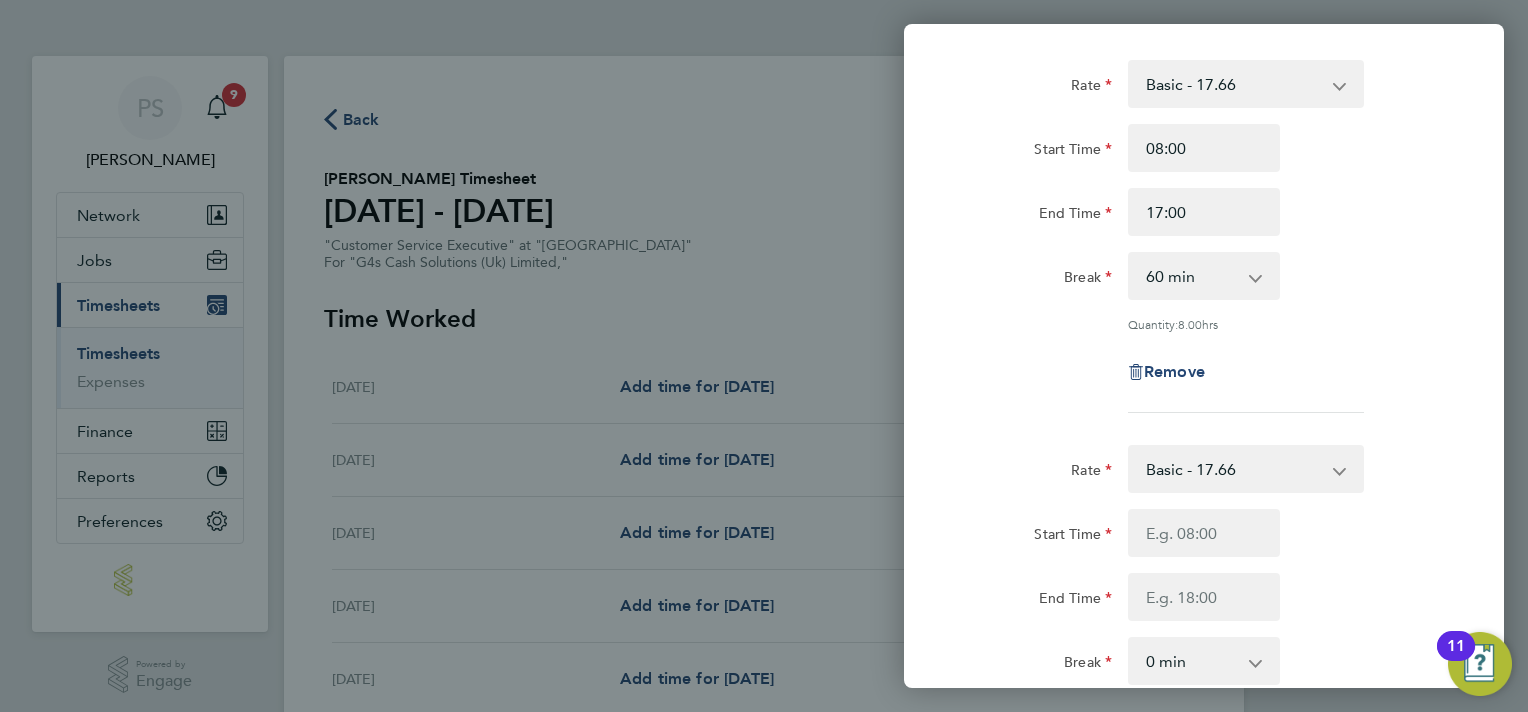 scroll, scrollTop: 0, scrollLeft: 0, axis: both 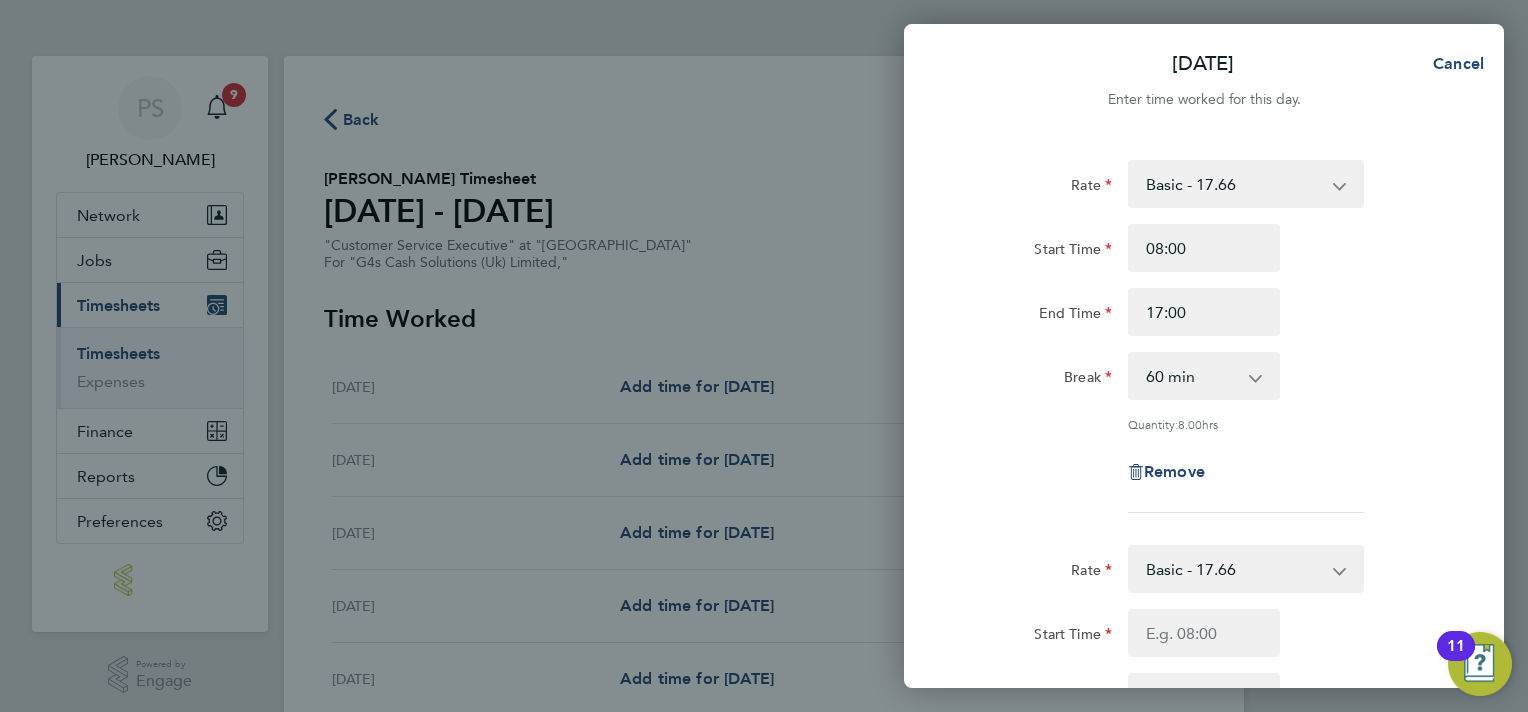 click on "Enter time worked for this day." 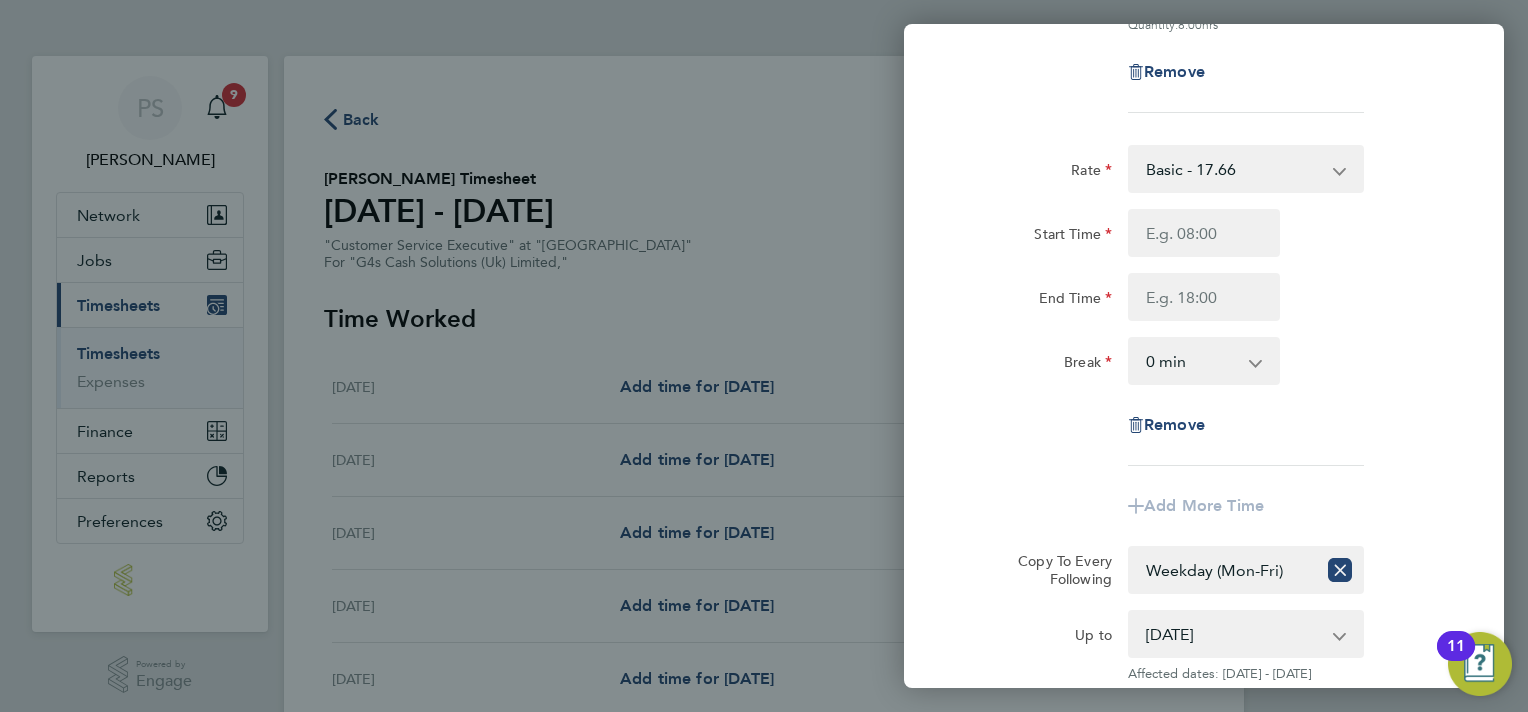 scroll, scrollTop: 600, scrollLeft: 0, axis: vertical 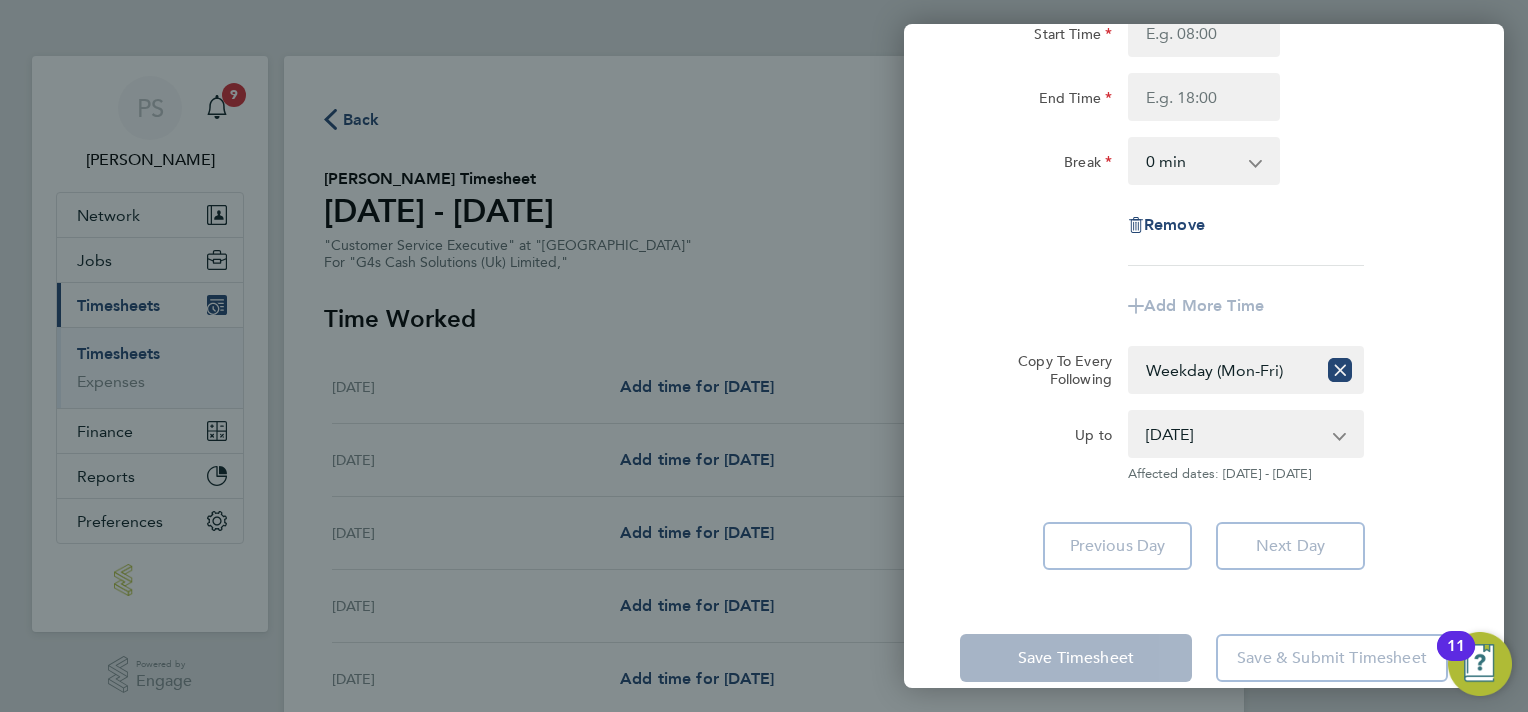 click on "Up to  [DATE]   [DATE]   [DATE]   [DATE]   [DATE]   [DATE]
Affected dates: [DATE] - [DATE]" 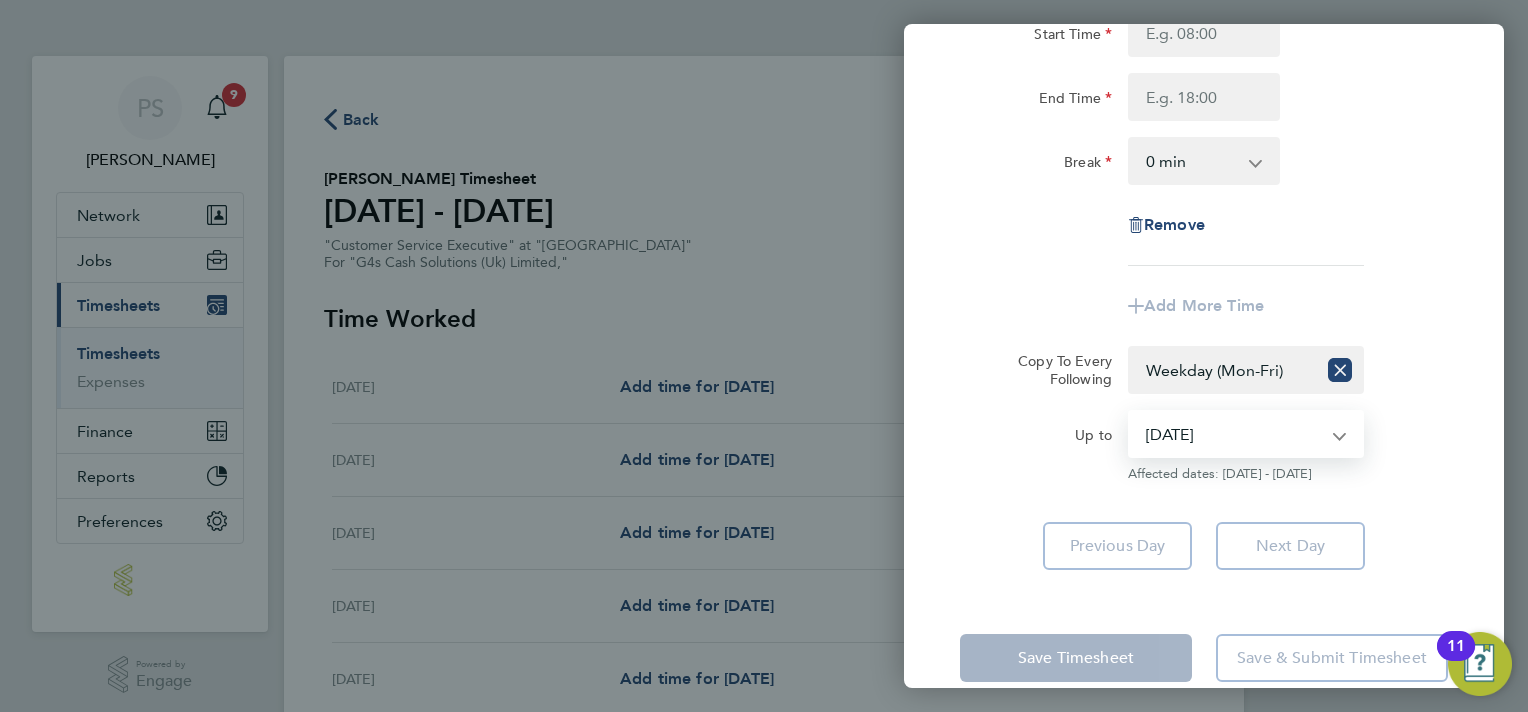 click on "[DATE]   [DATE]   [DATE]   [DATE]   [DATE]   [DATE]" at bounding box center (1234, 434) 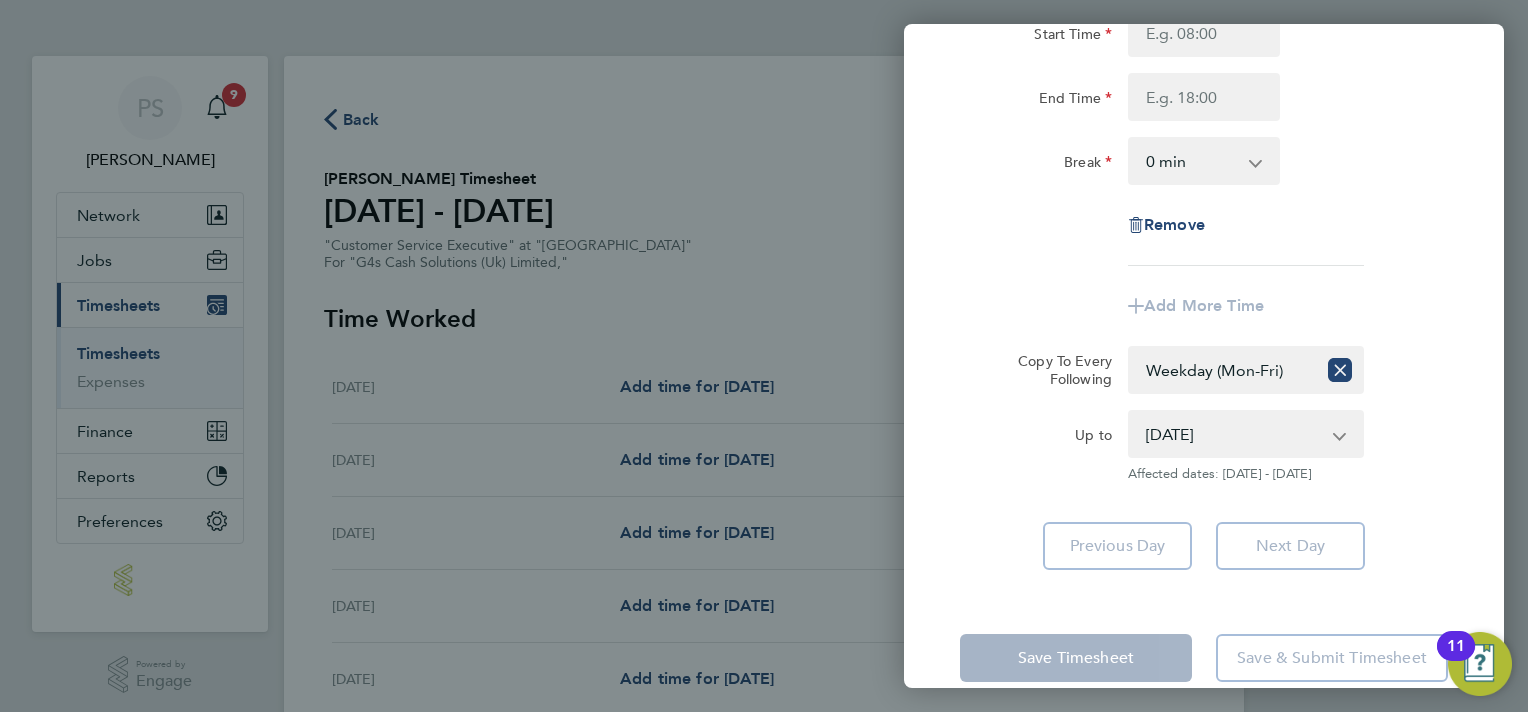 click on "Up to  [DATE]   [DATE]   [DATE]   [DATE]   [DATE]   [DATE]
Affected dates: [DATE] - [DATE]" 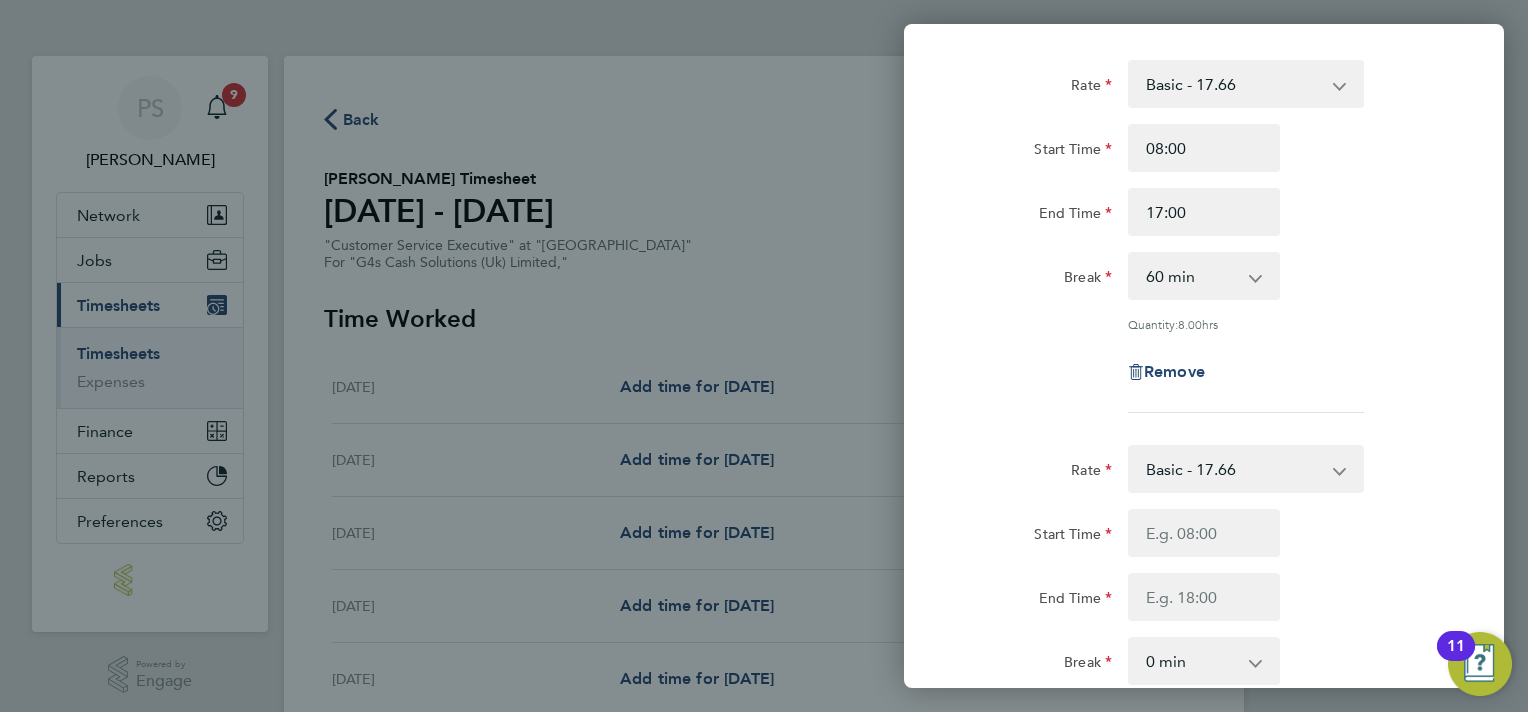 scroll, scrollTop: 200, scrollLeft: 0, axis: vertical 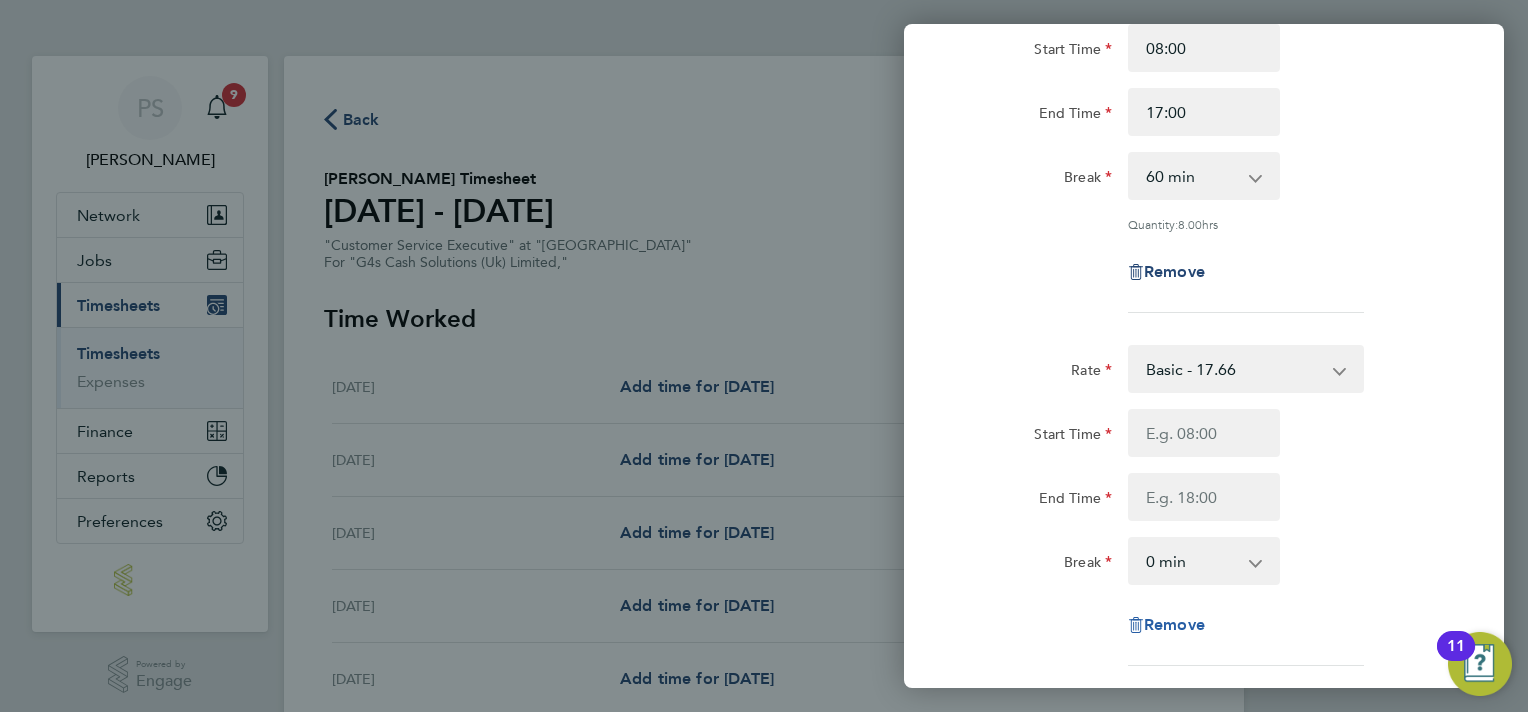 click on "Remove" 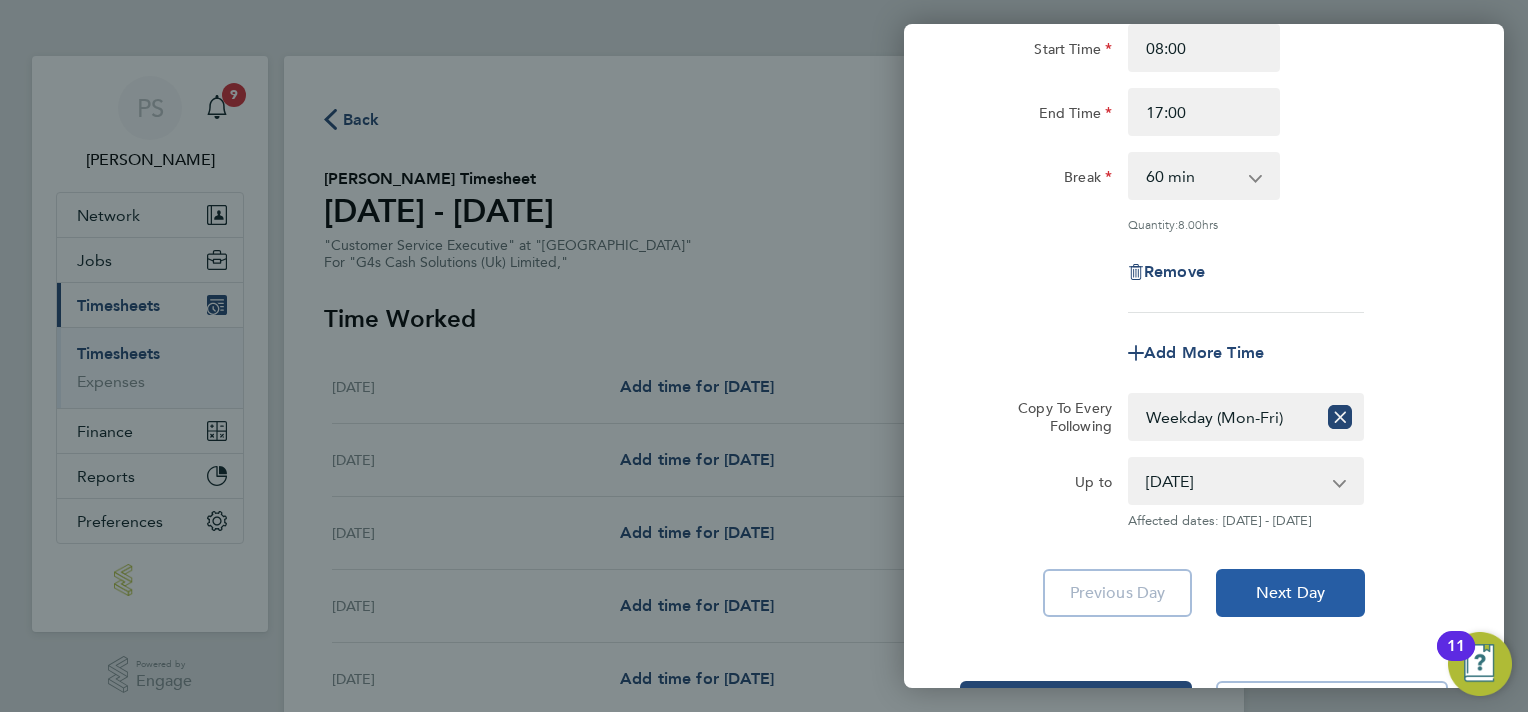 click on "Next Day" 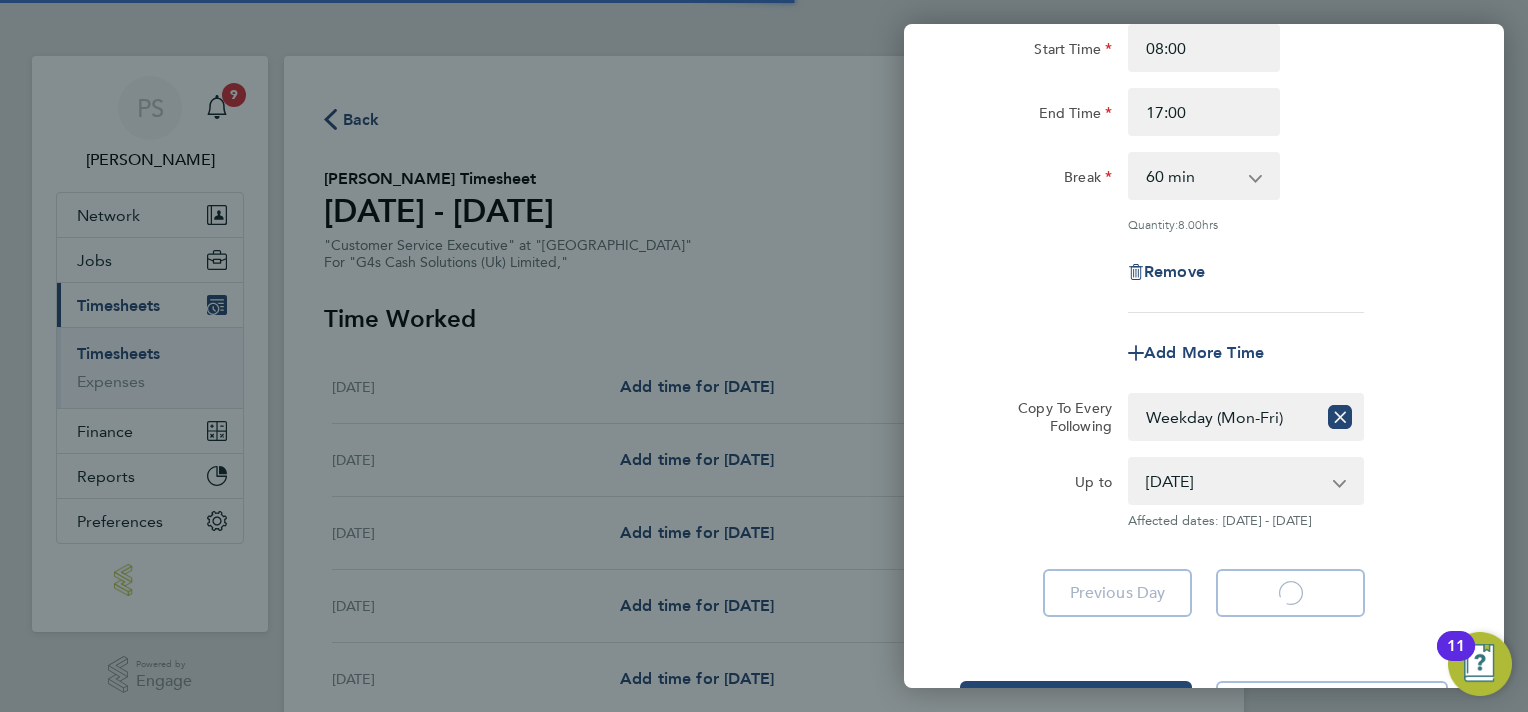 select on "60" 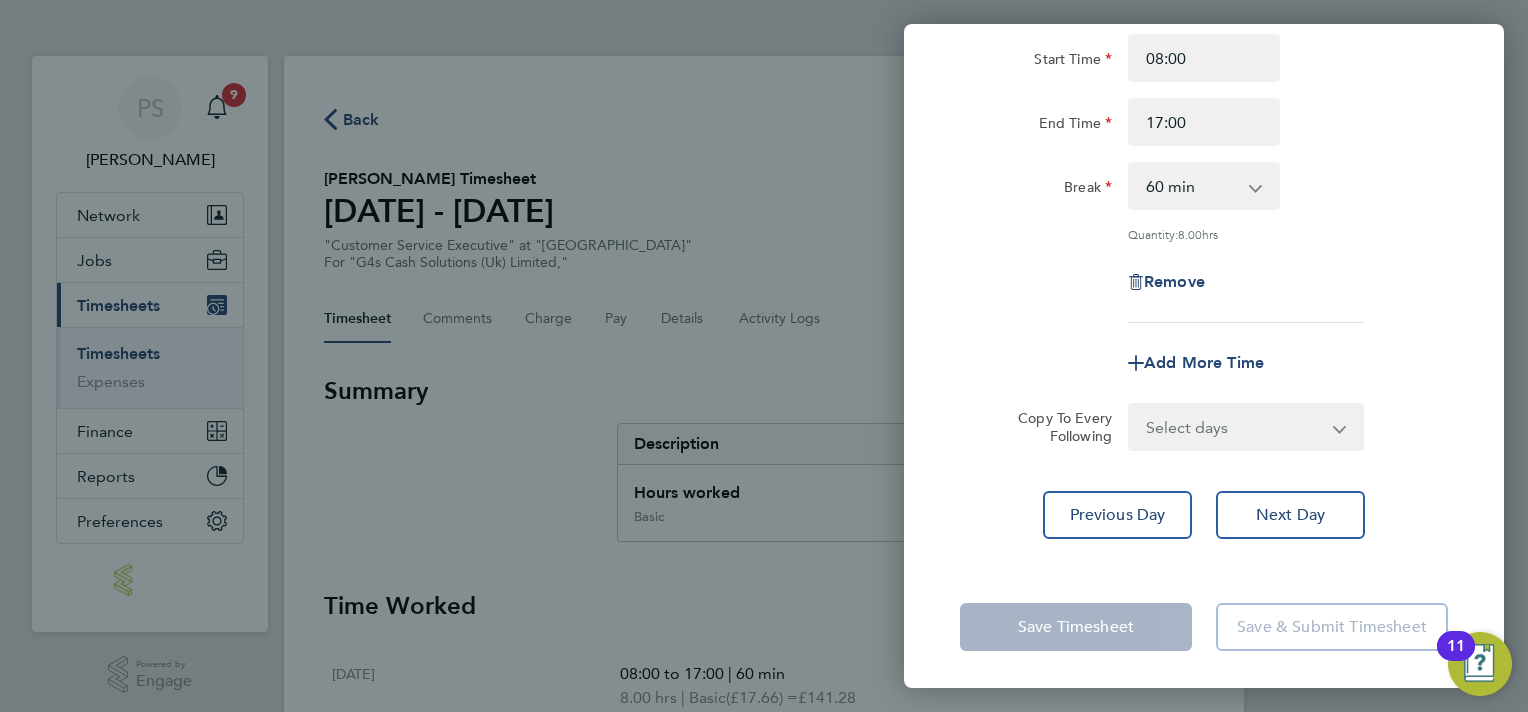 scroll, scrollTop: 0, scrollLeft: 0, axis: both 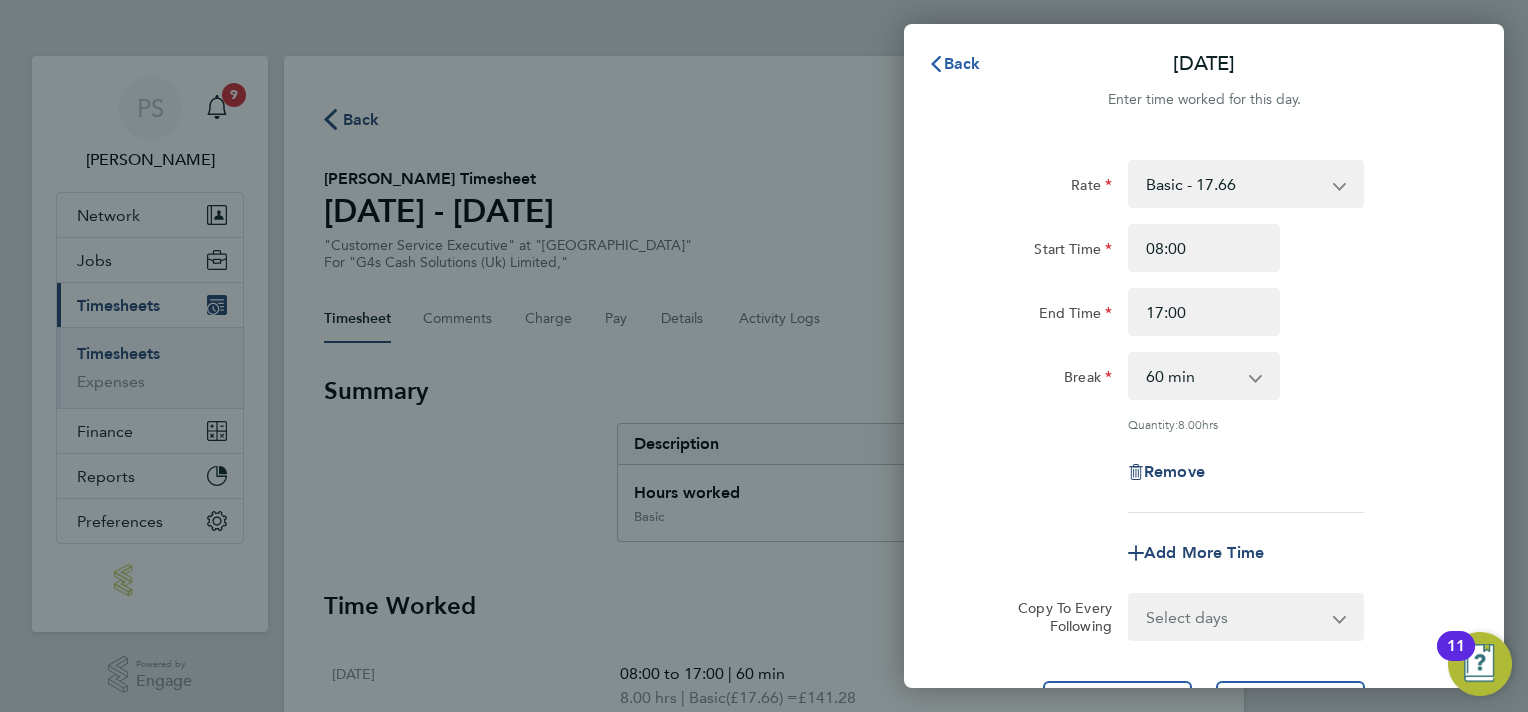 click on "Back" 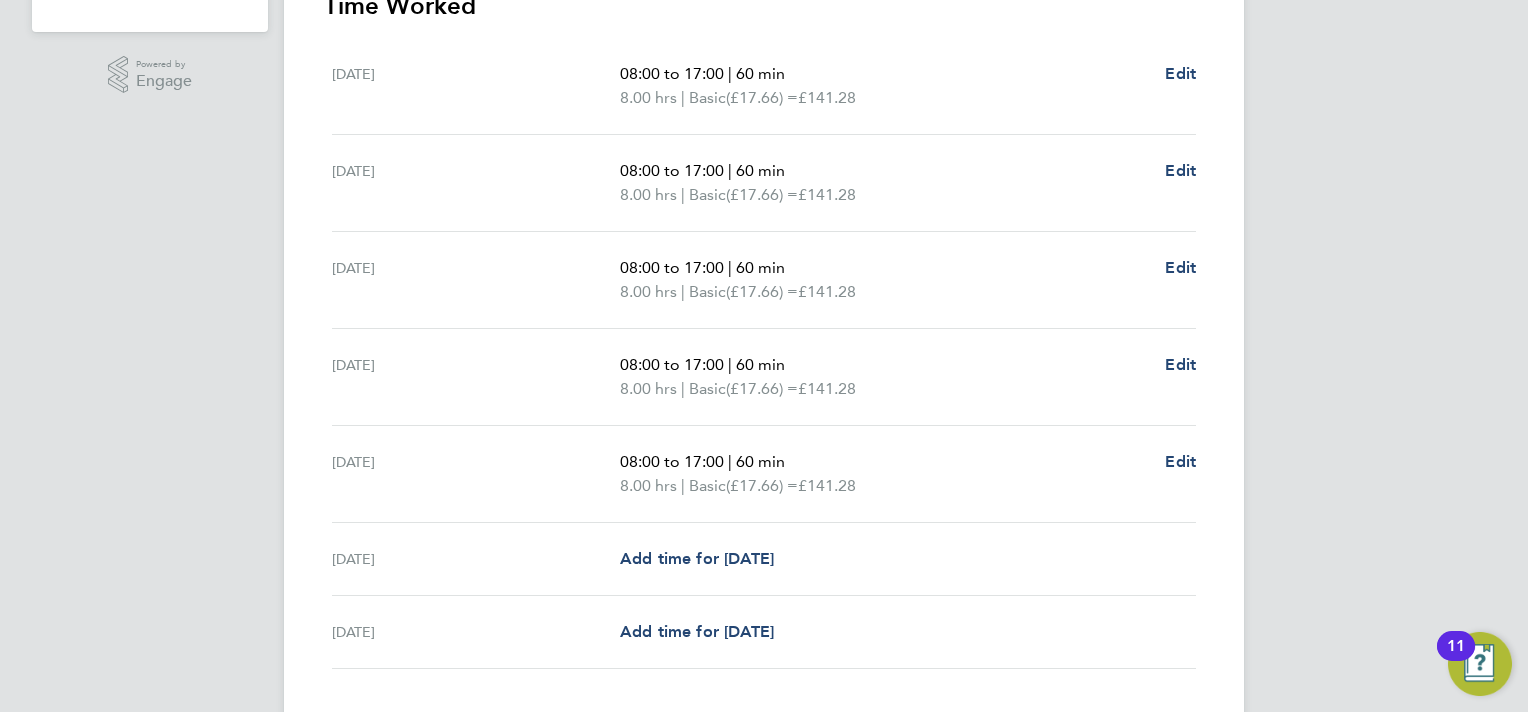scroll, scrollTop: 700, scrollLeft: 0, axis: vertical 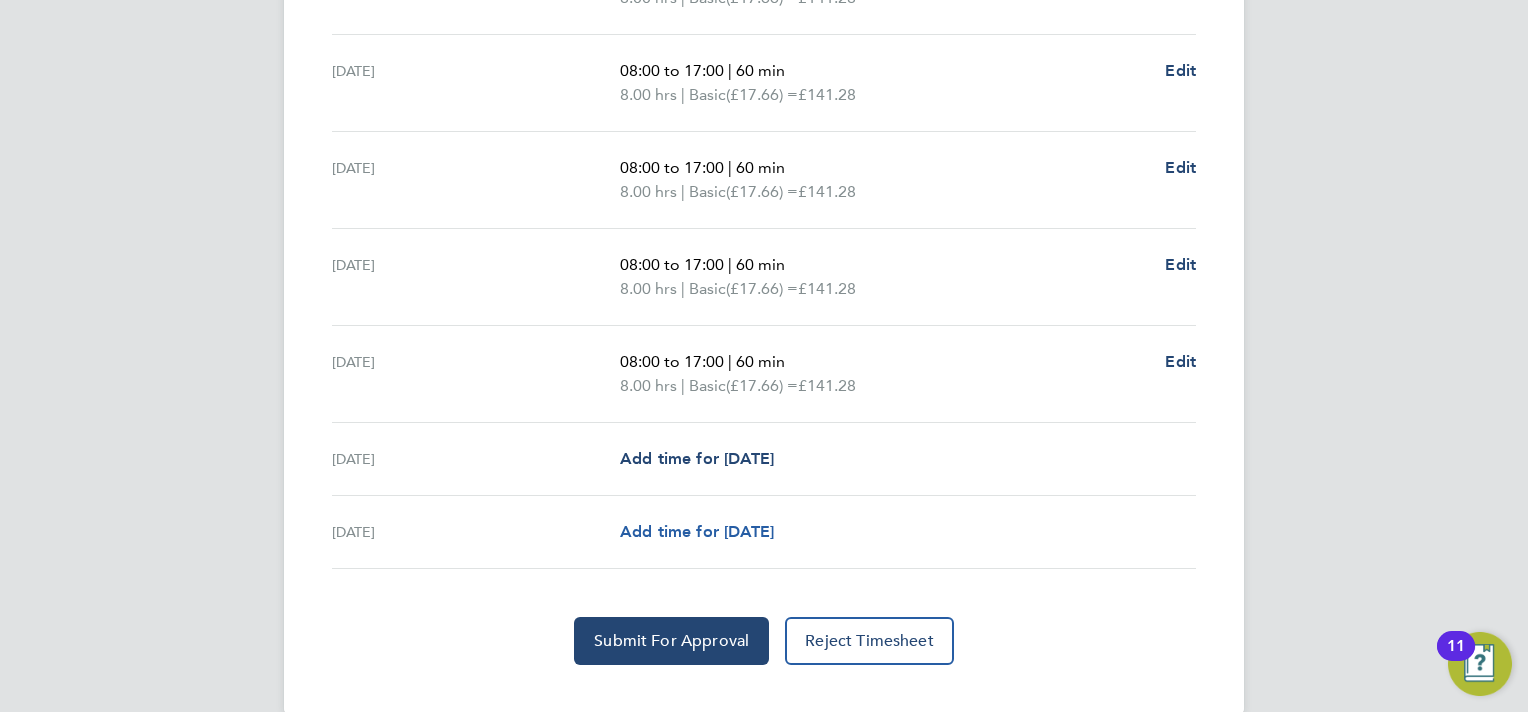 click on "Add time for [DATE]" at bounding box center (697, 531) 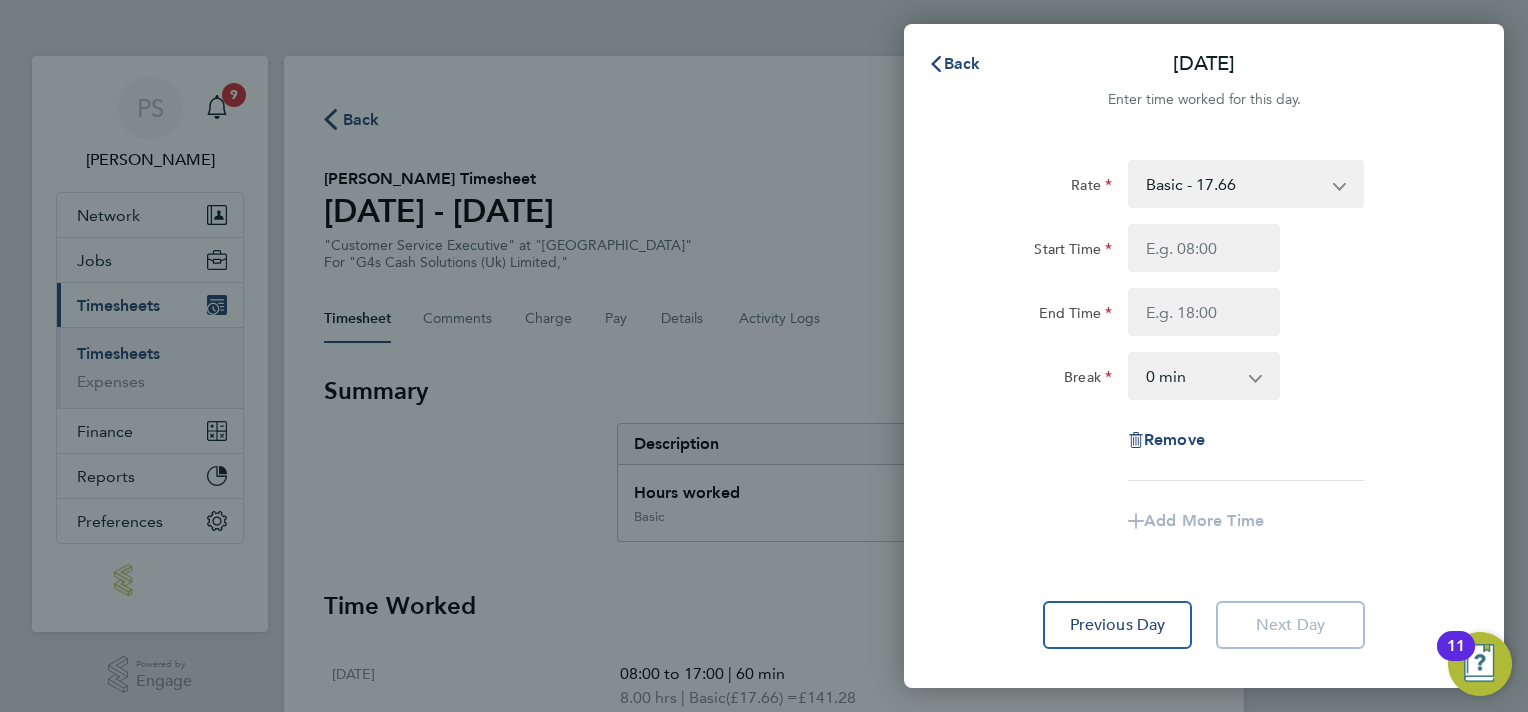 scroll, scrollTop: 0, scrollLeft: 0, axis: both 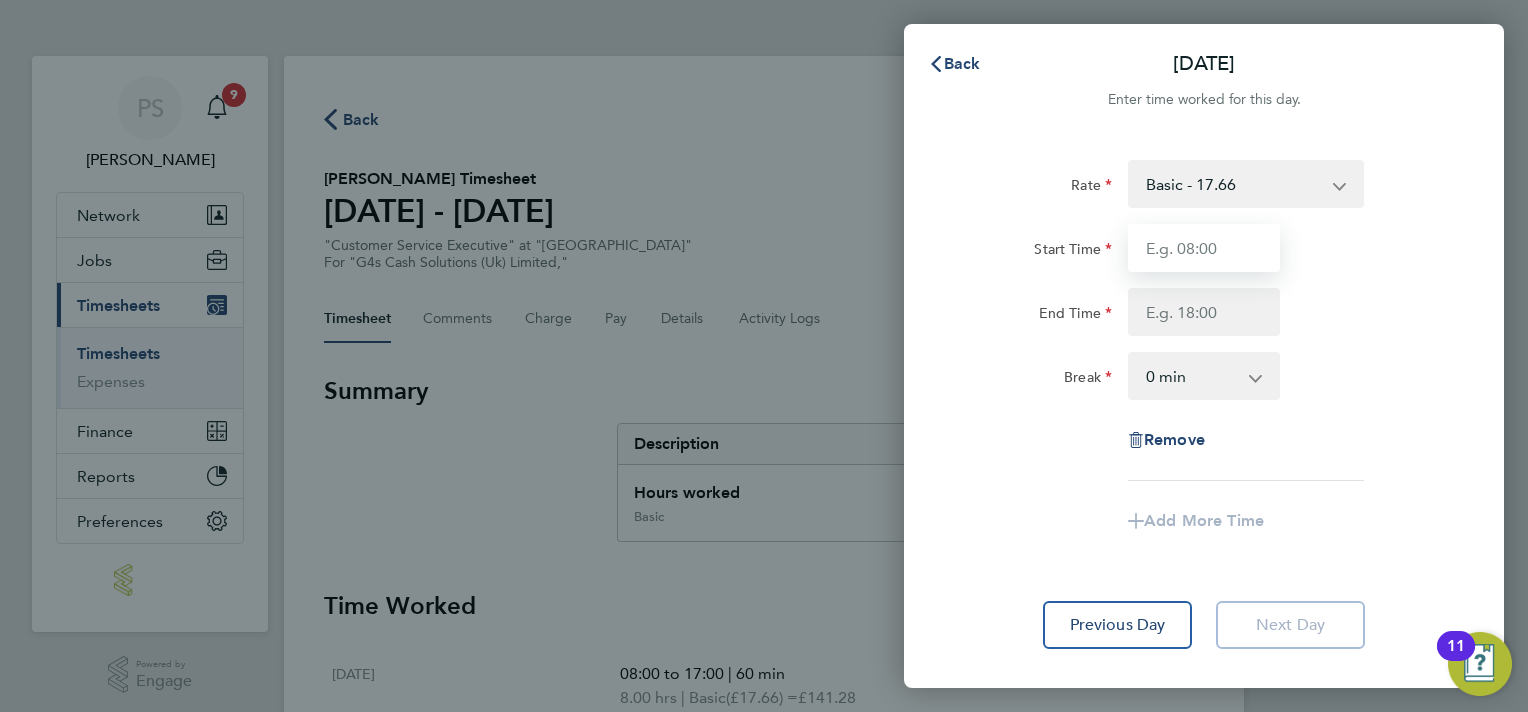 click on "Start Time" at bounding box center (1204, 248) 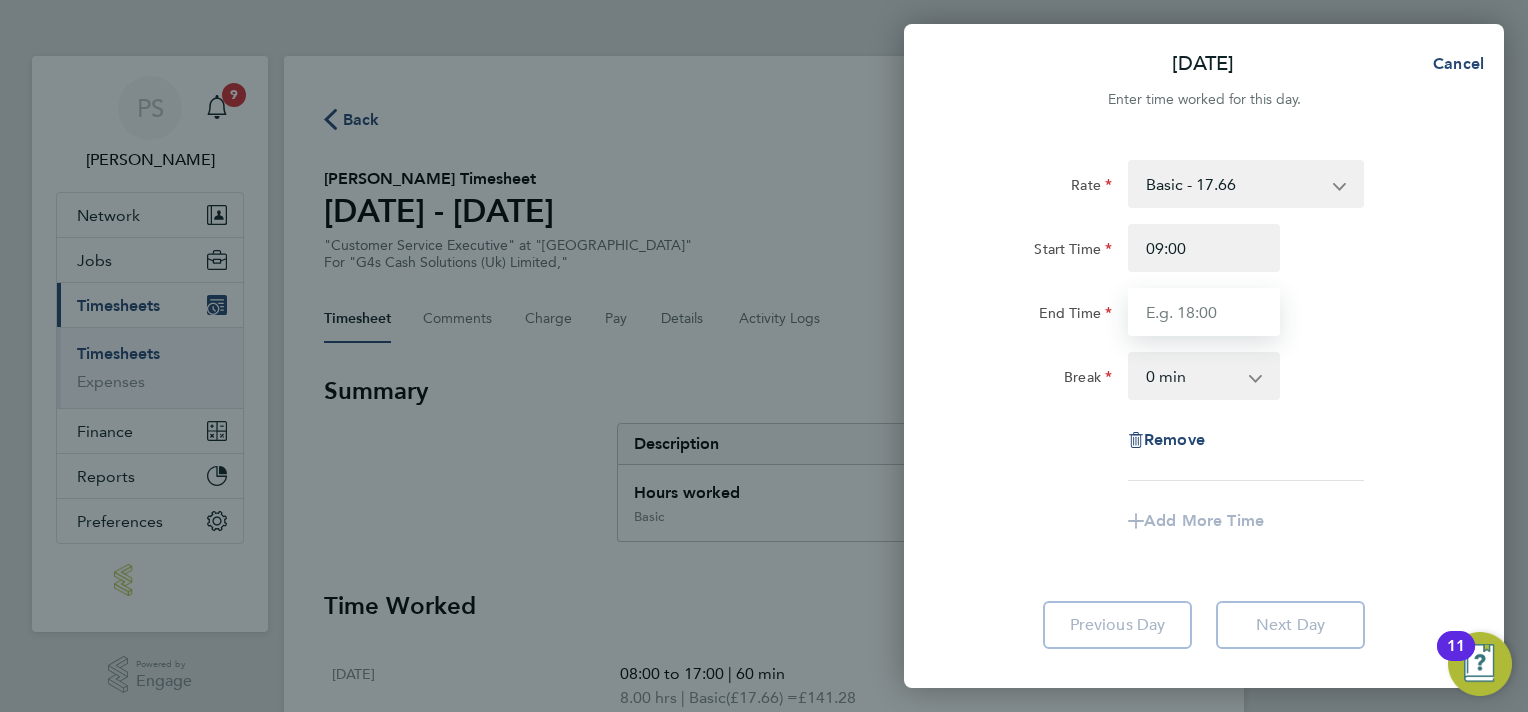click on "End Time" at bounding box center (1204, 312) 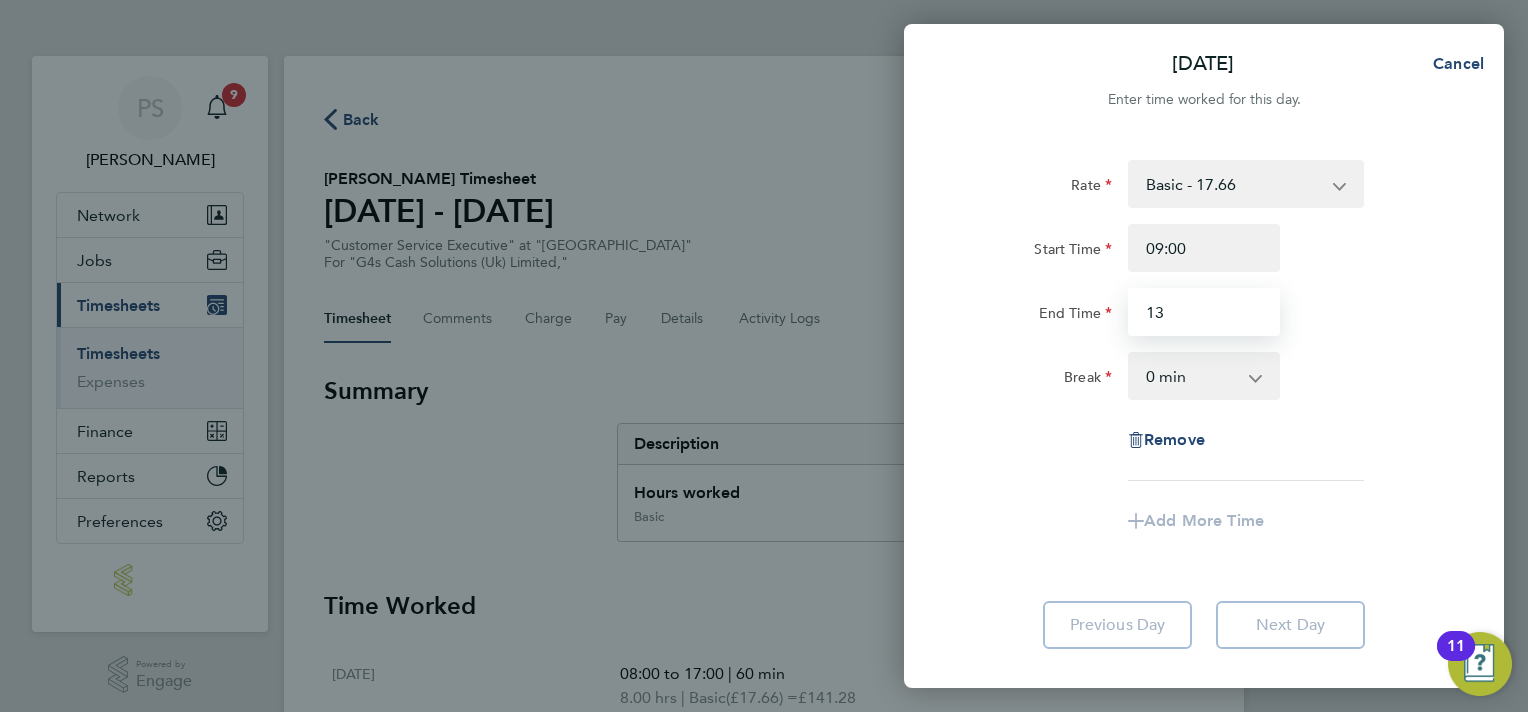 type on "13:00" 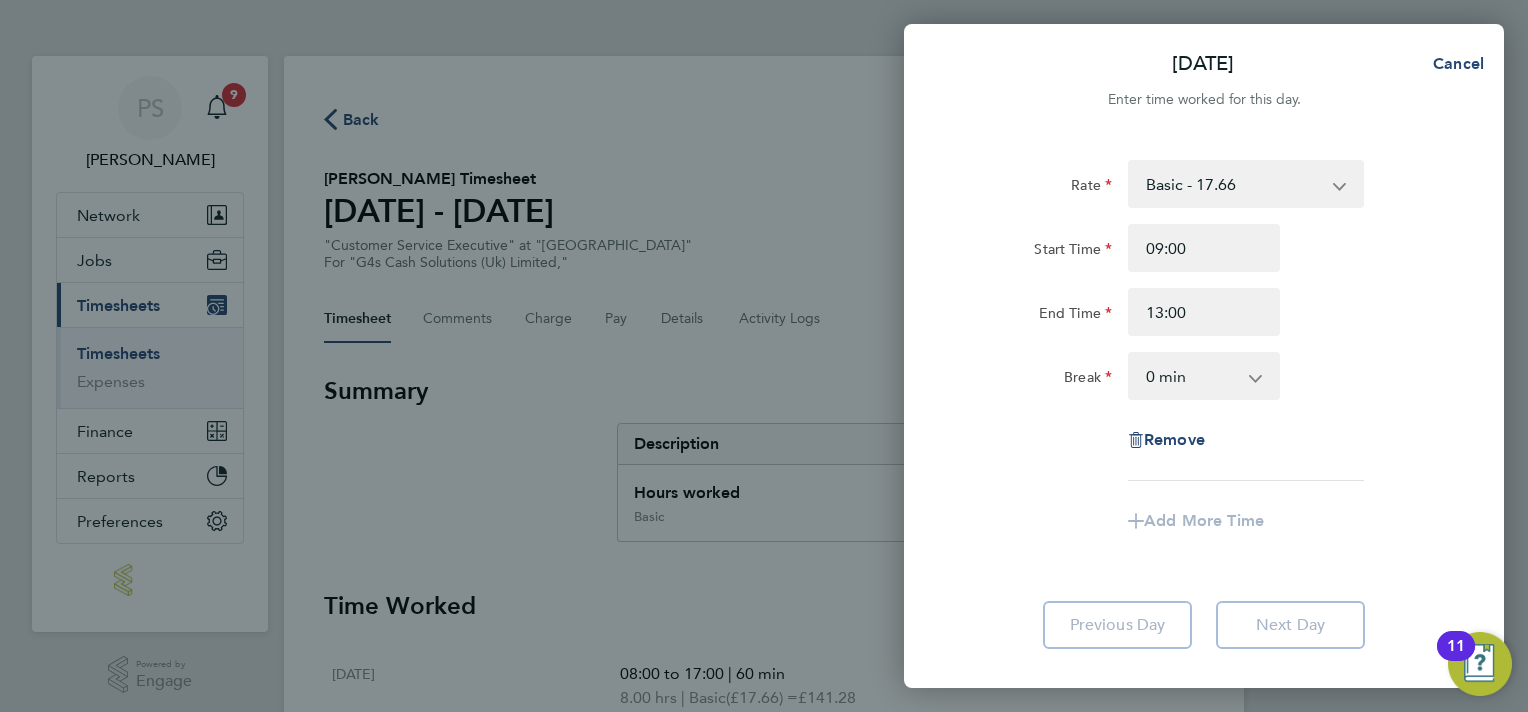 click on "Rate  Basic - 17.66   Basic Post [DATE] - 17.15
Start Time 09:00 End Time 13:00 Break  0 min   15 min   30 min   45 min   60 min   75 min   90 min
Remove
Add More Time" 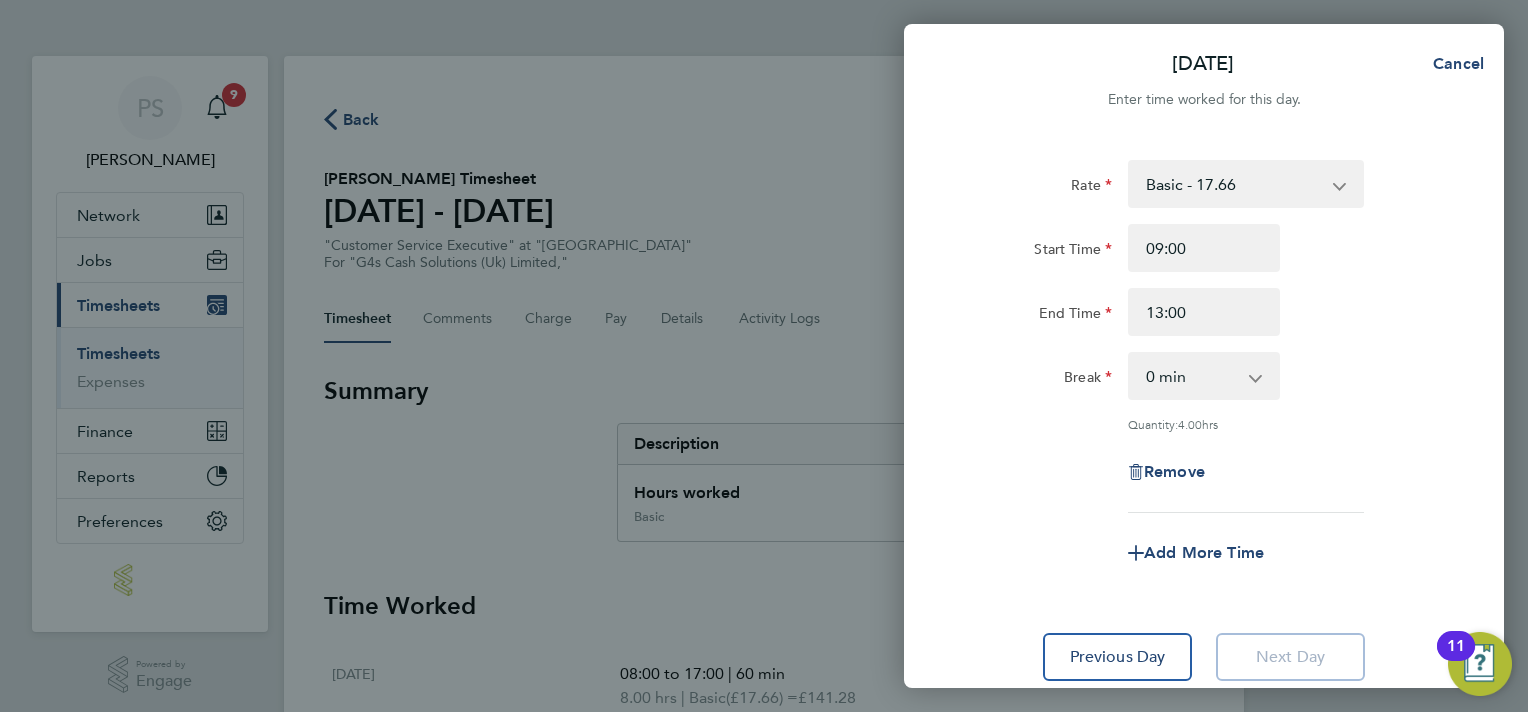 scroll, scrollTop: 142, scrollLeft: 0, axis: vertical 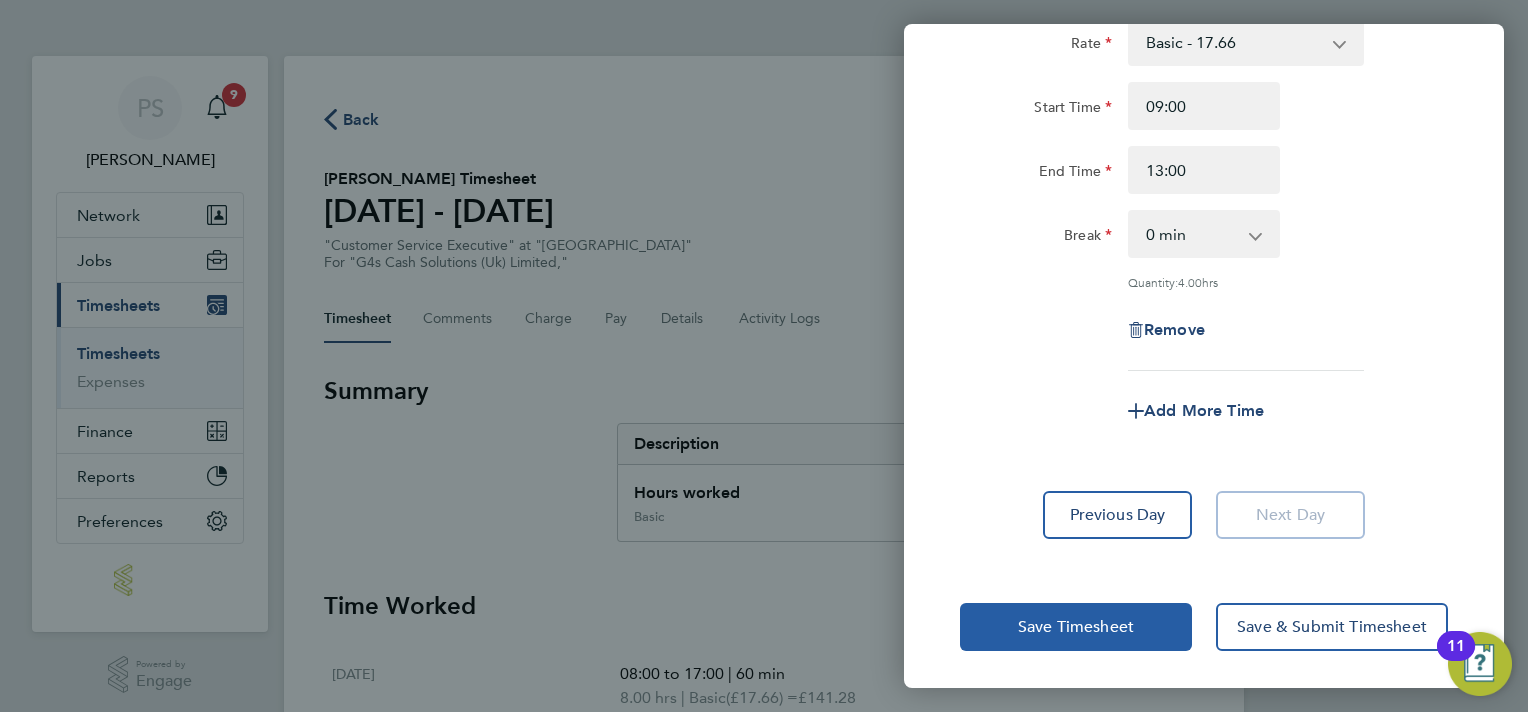 click on "Save Timesheet" 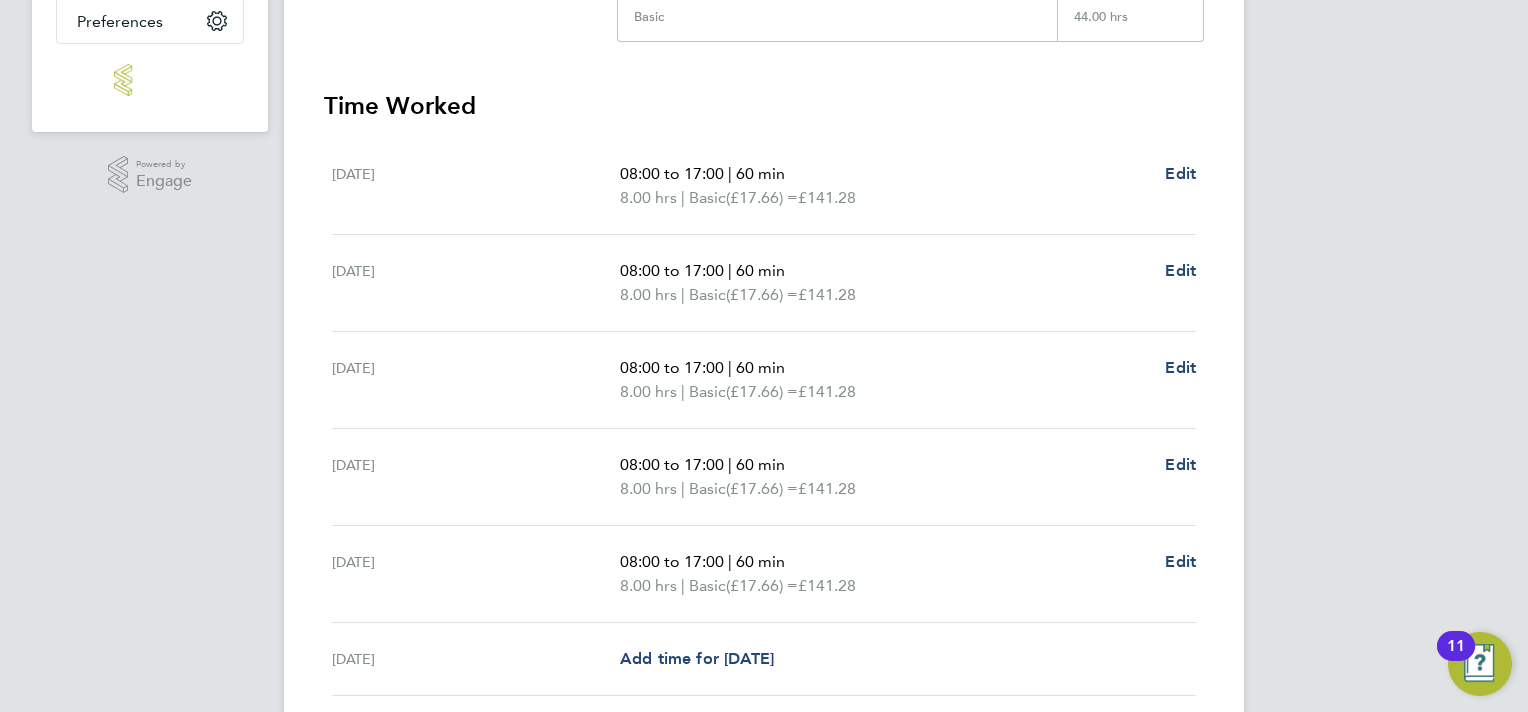 scroll, scrollTop: 600, scrollLeft: 0, axis: vertical 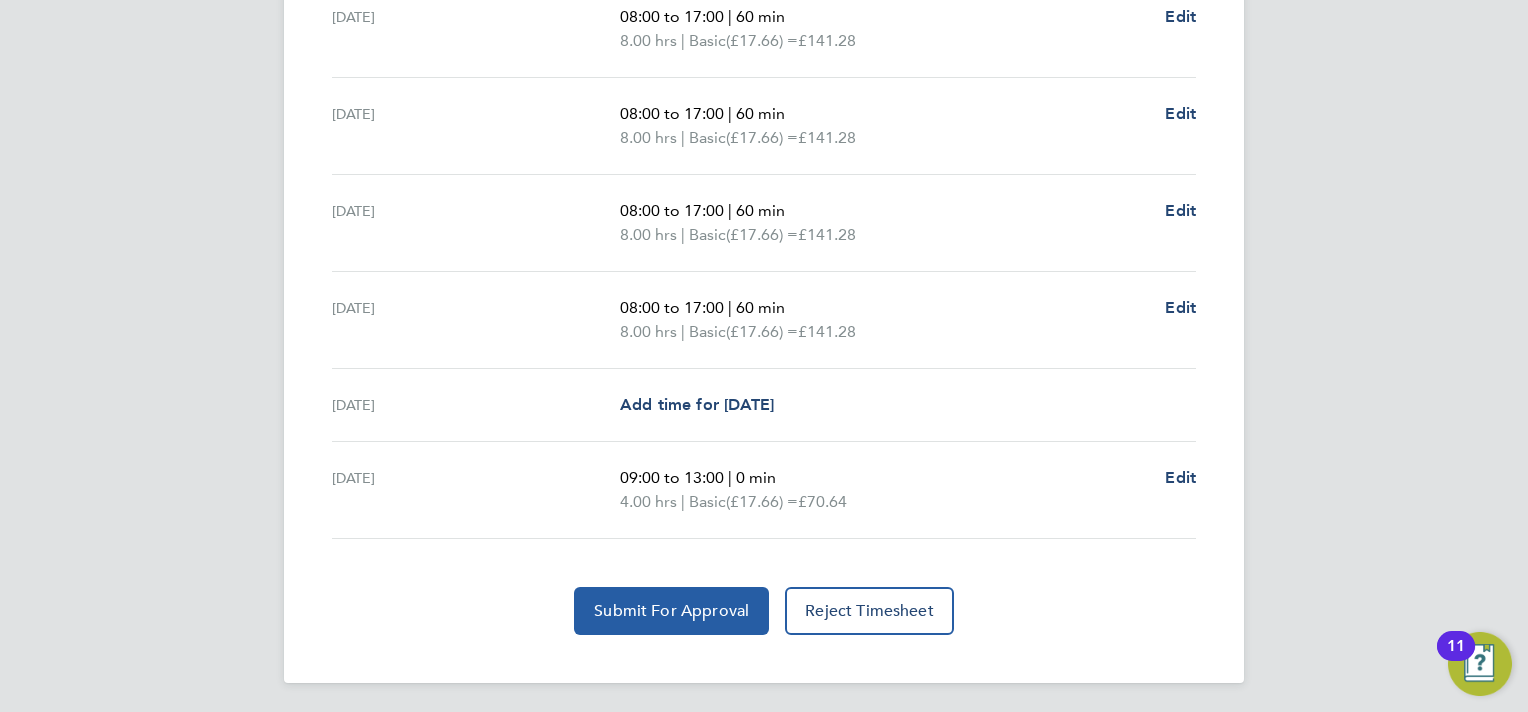 click on "Submit For Approval" 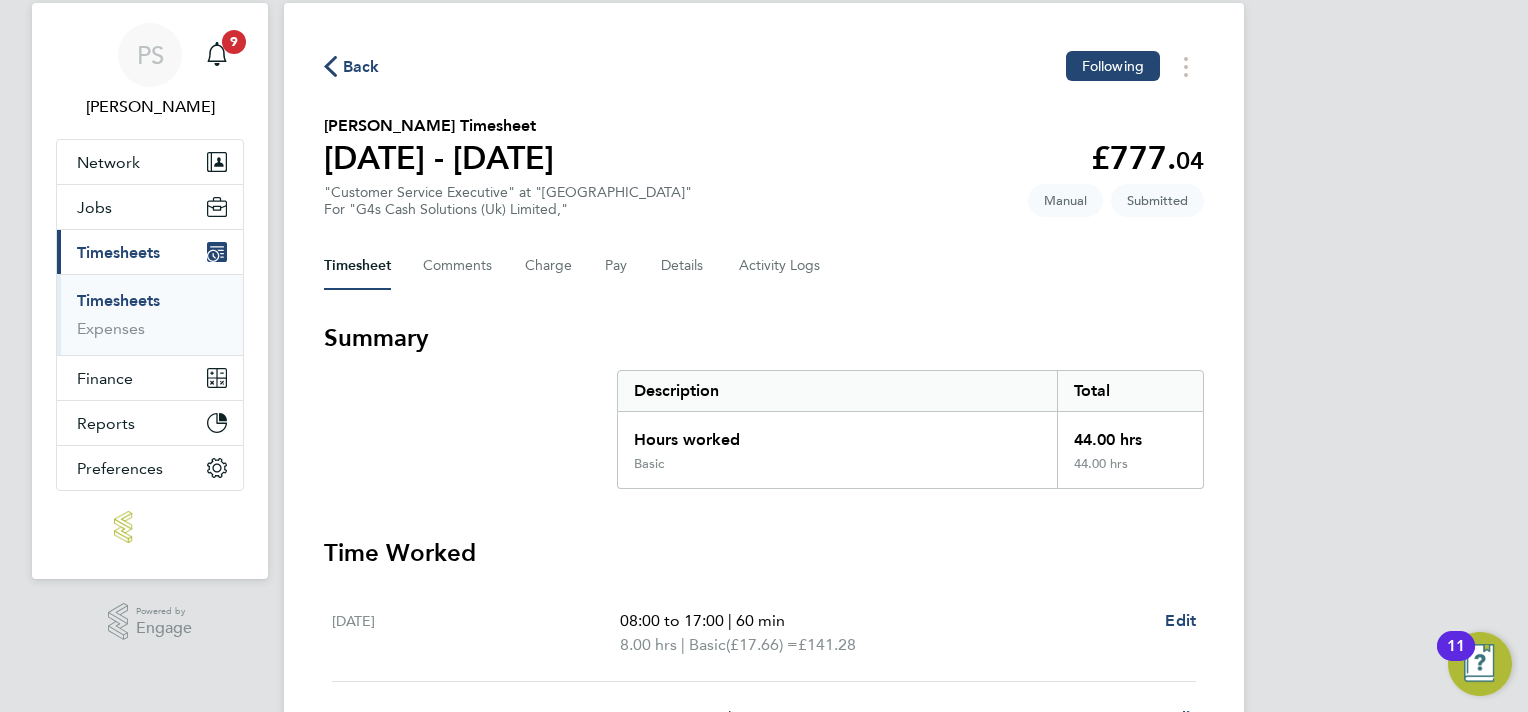scroll, scrollTop: 0, scrollLeft: 0, axis: both 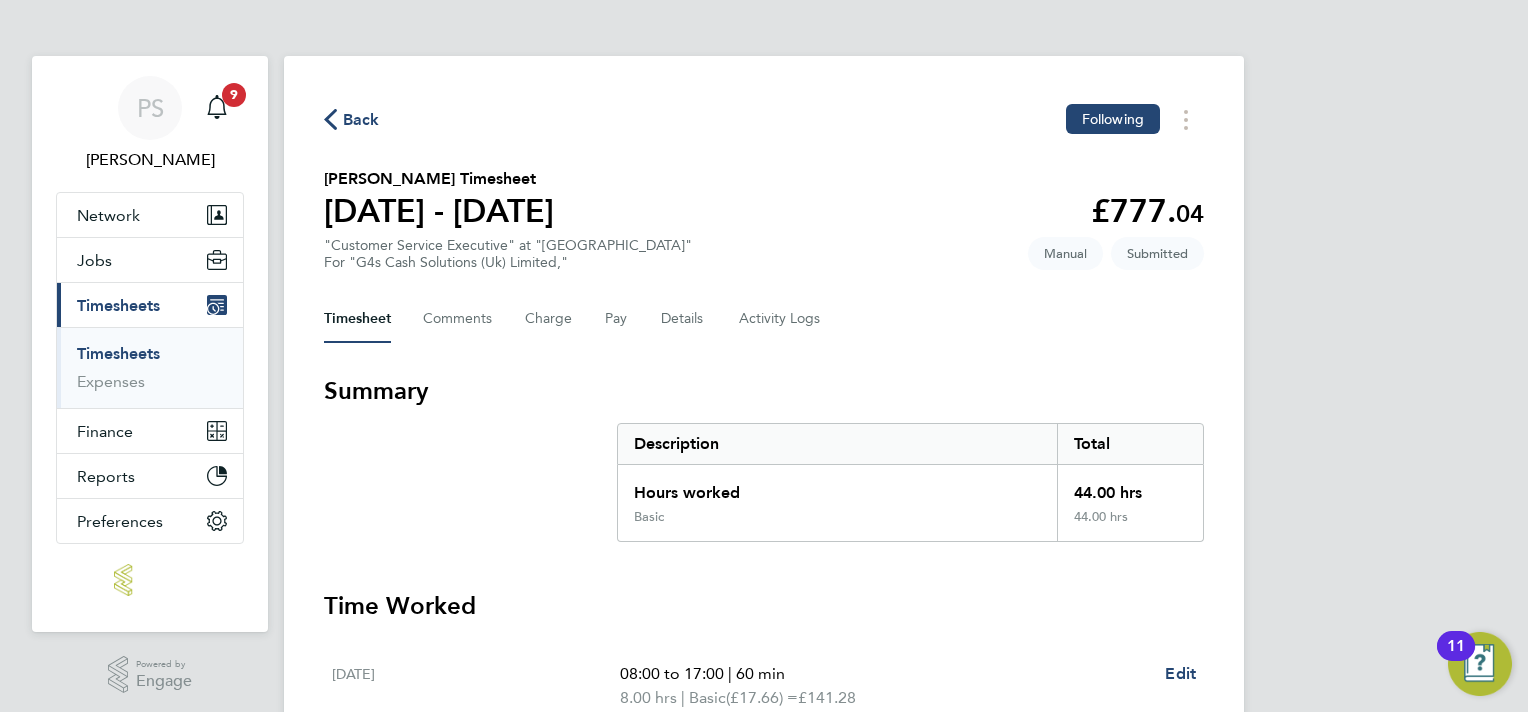 click on "Back" 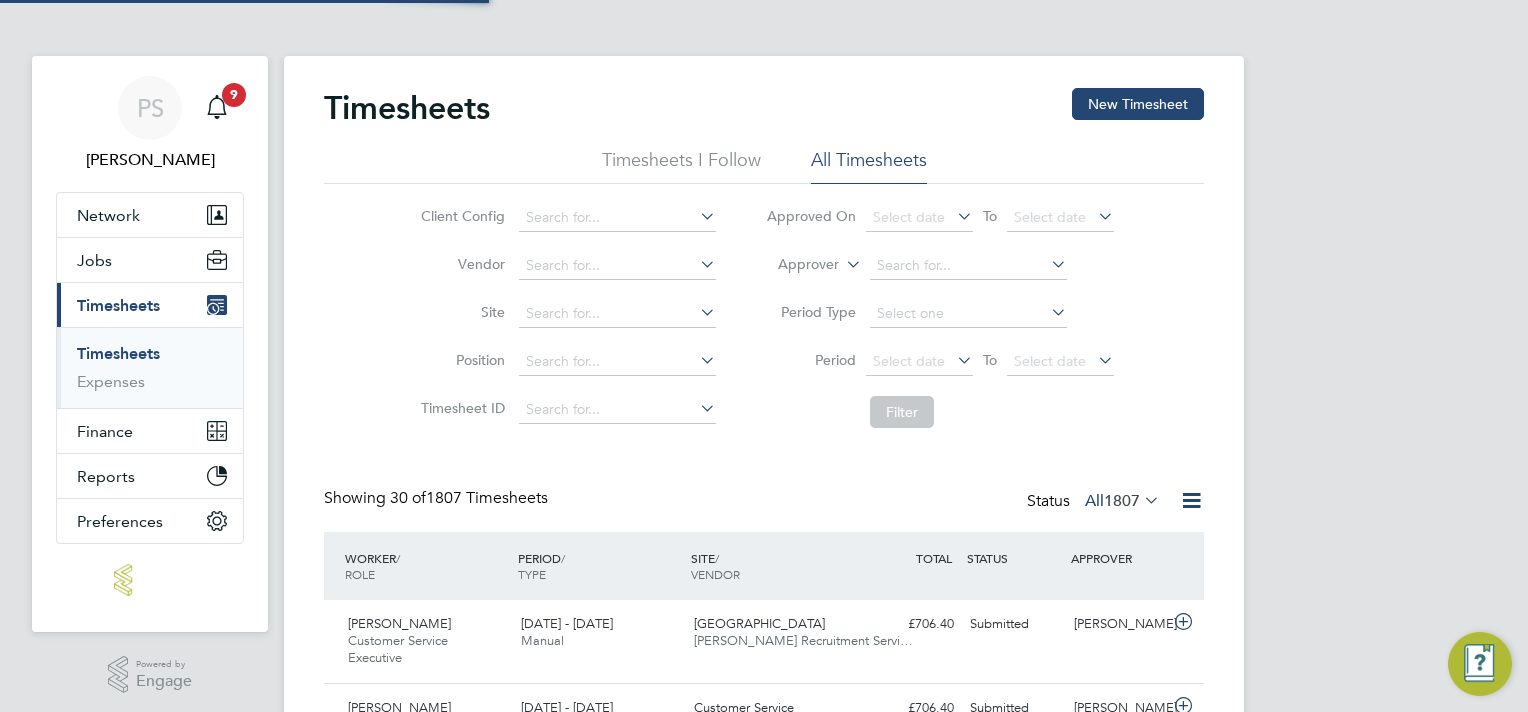 scroll, scrollTop: 10, scrollLeft: 10, axis: both 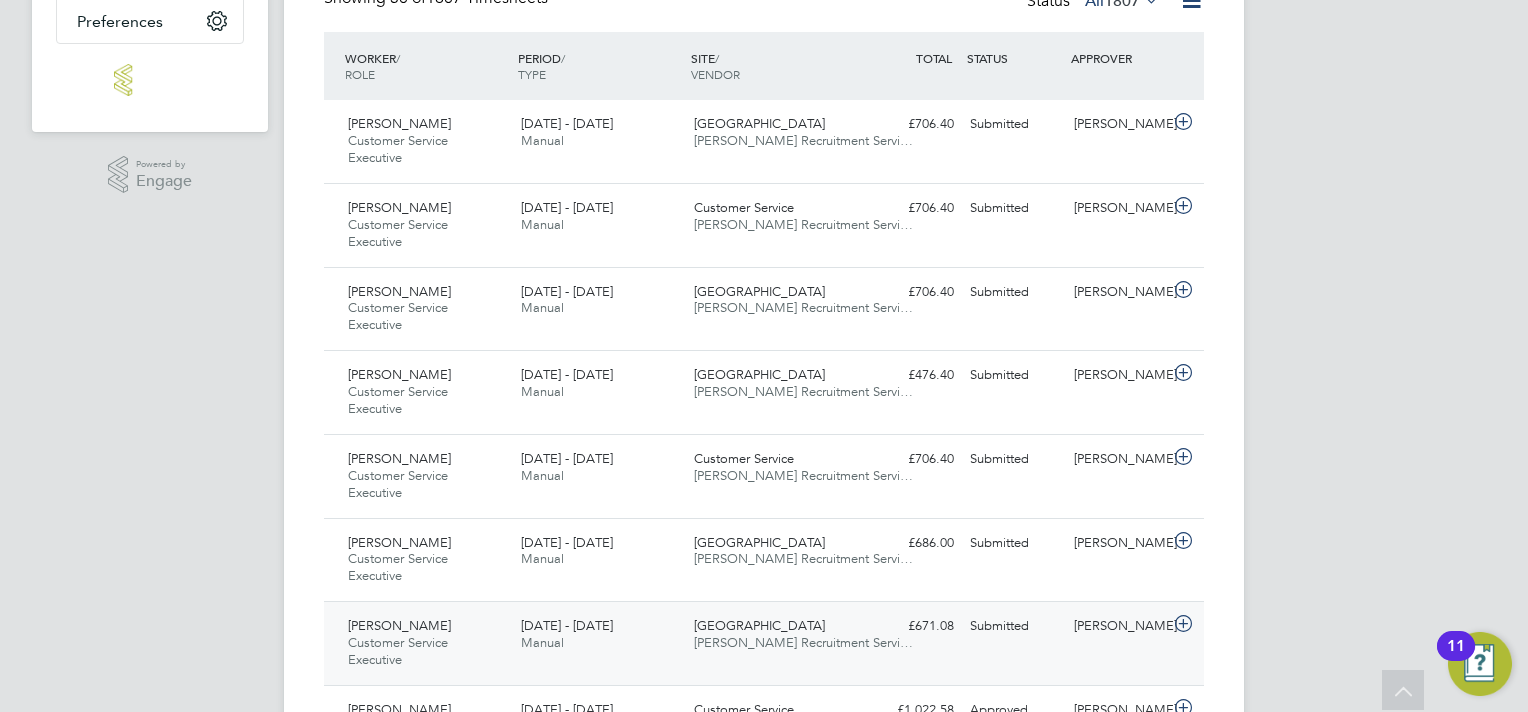 click on "[PERSON_NAME]" 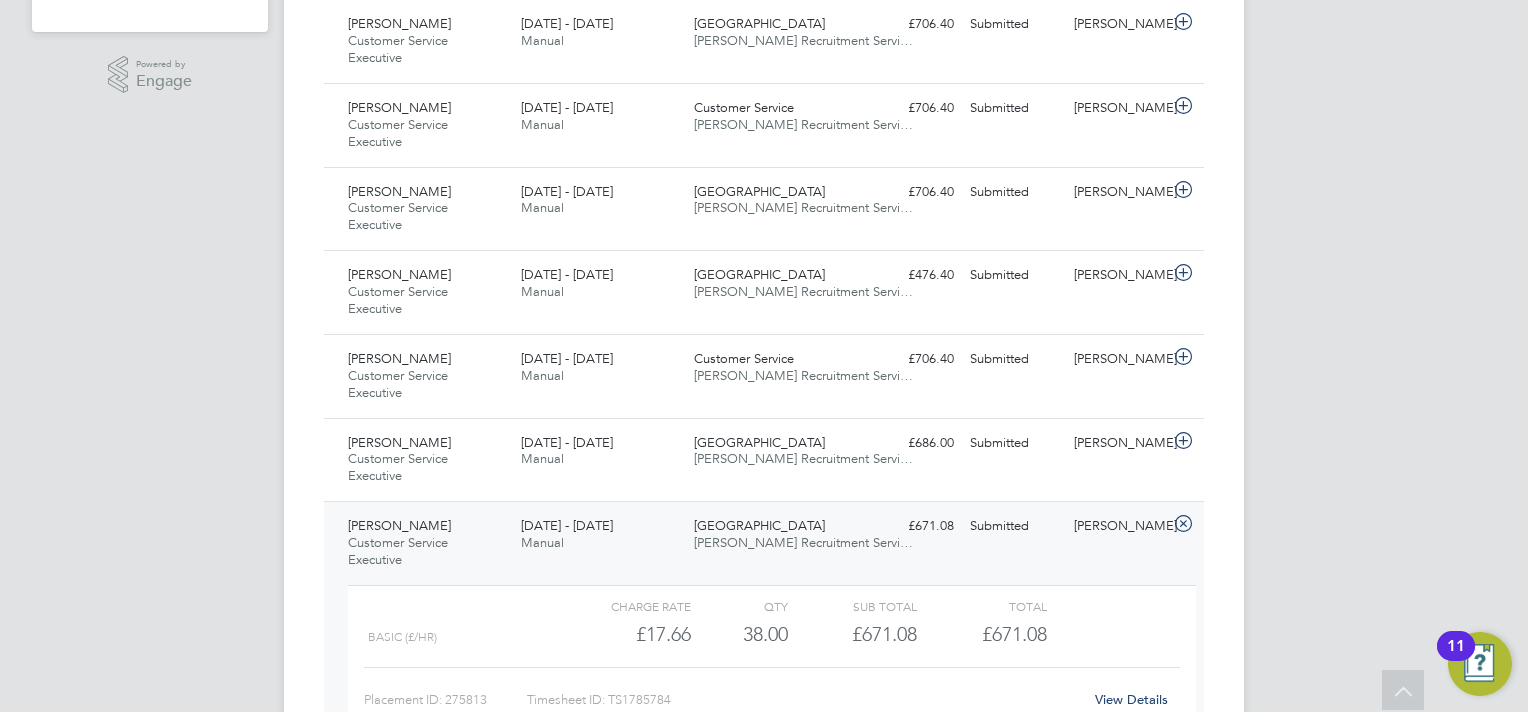 click on "[PERSON_NAME] Customer Service Executive   [DATE] - [DATE]" 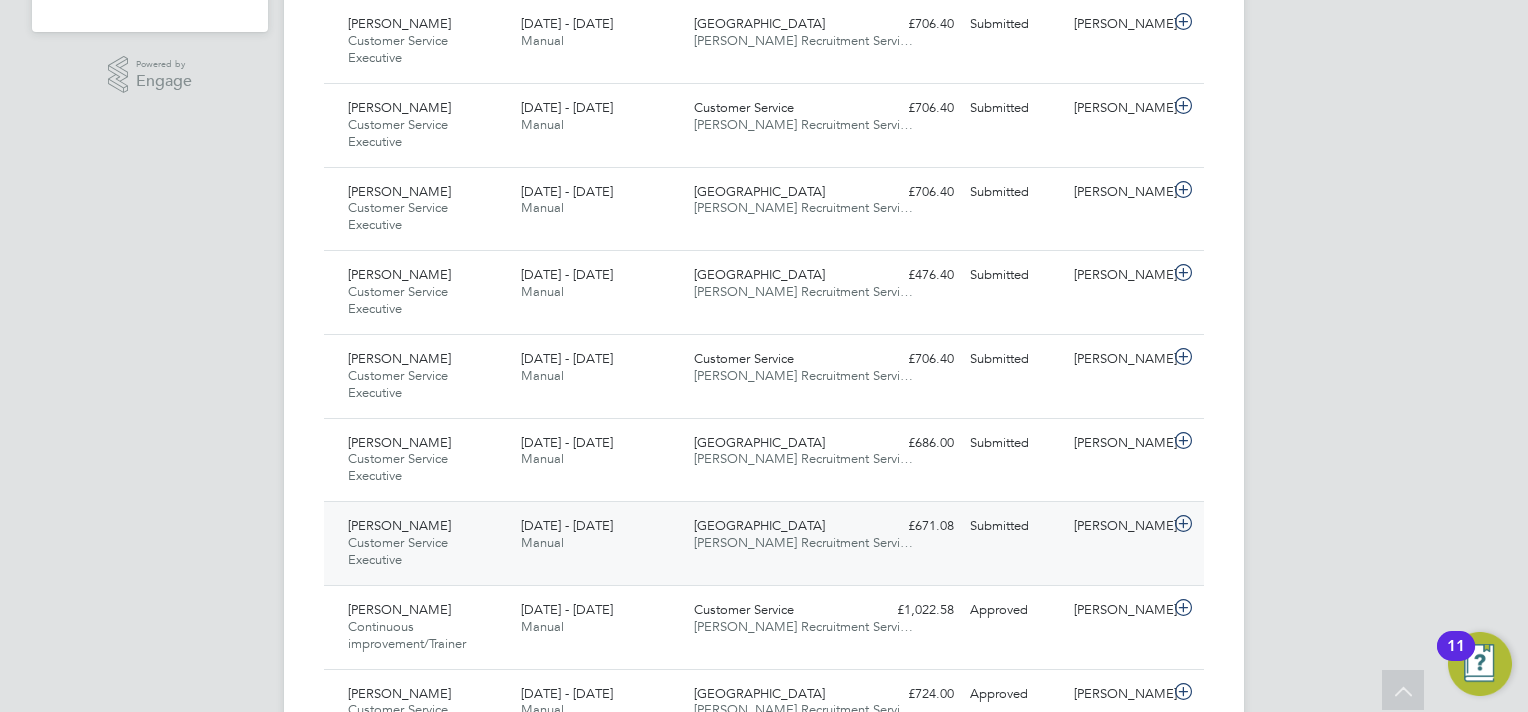 click on "[PERSON_NAME] Customer Service Executive   [DATE] - [DATE]" 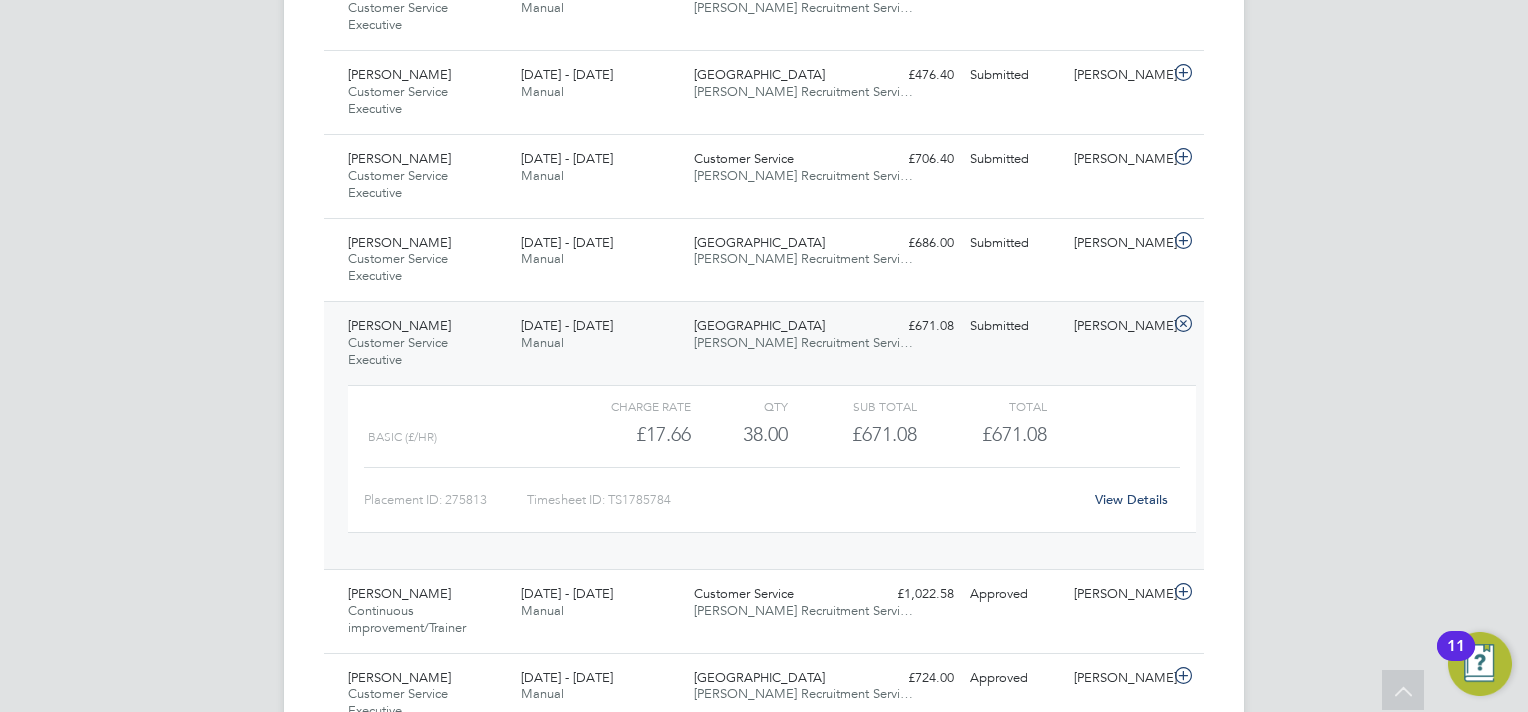 click on "[PERSON_NAME] Customer Service Executive   [DATE] - [DATE]" 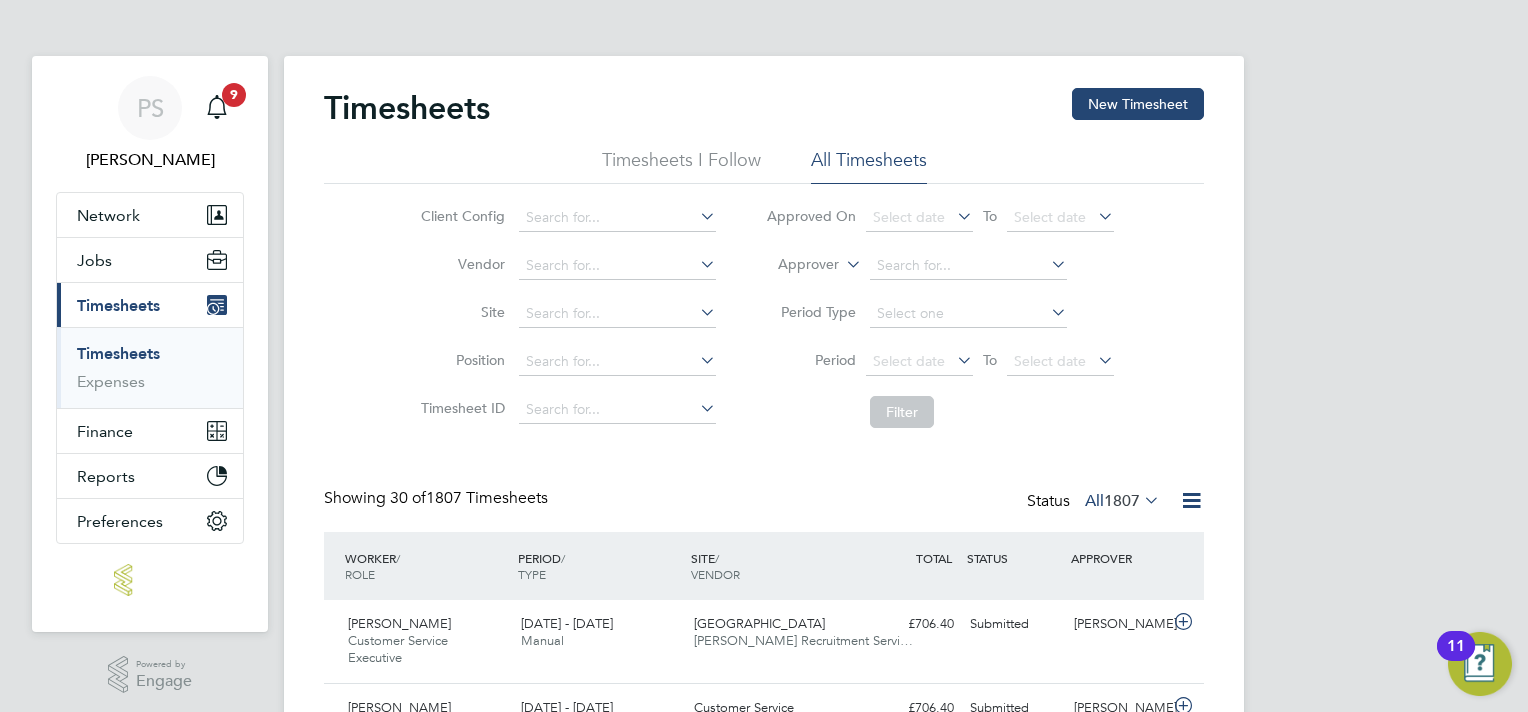 click 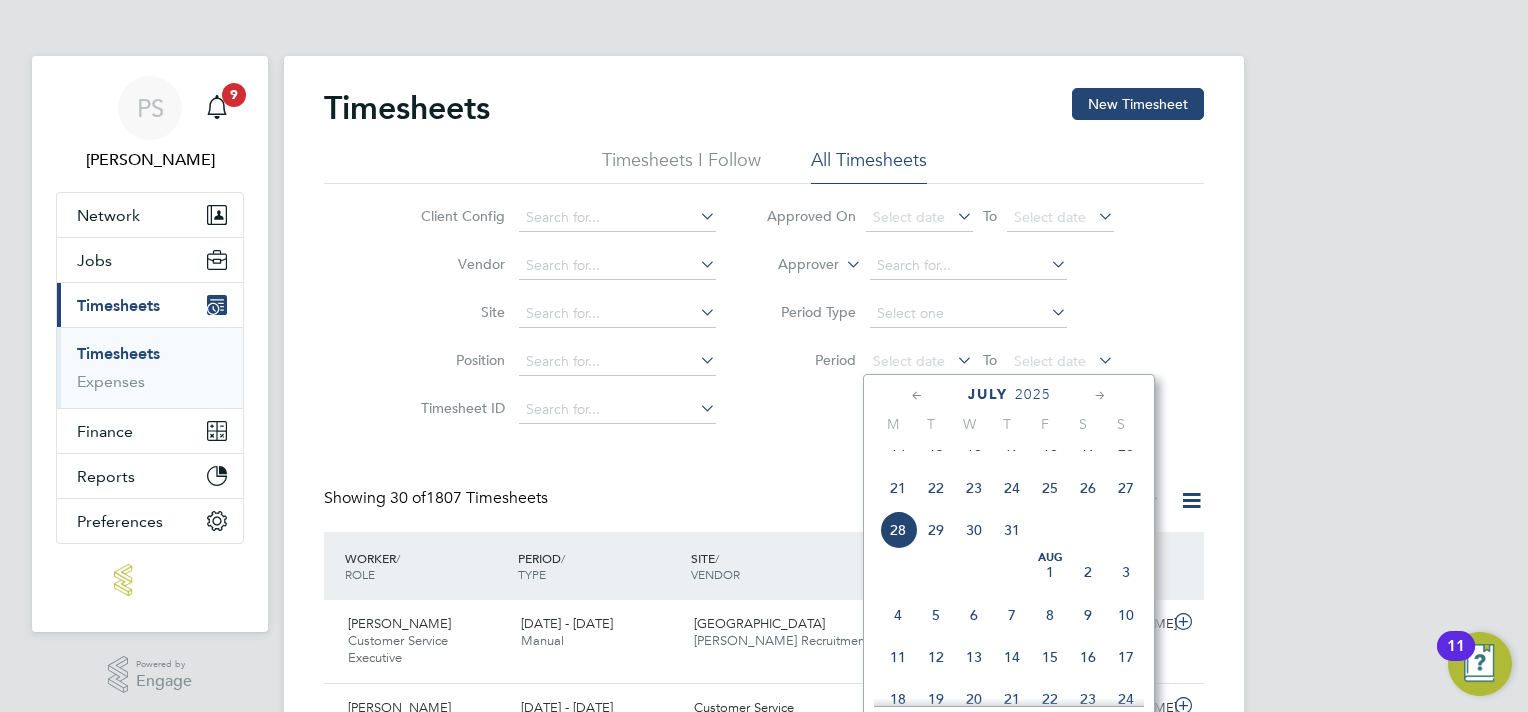 click on "21" 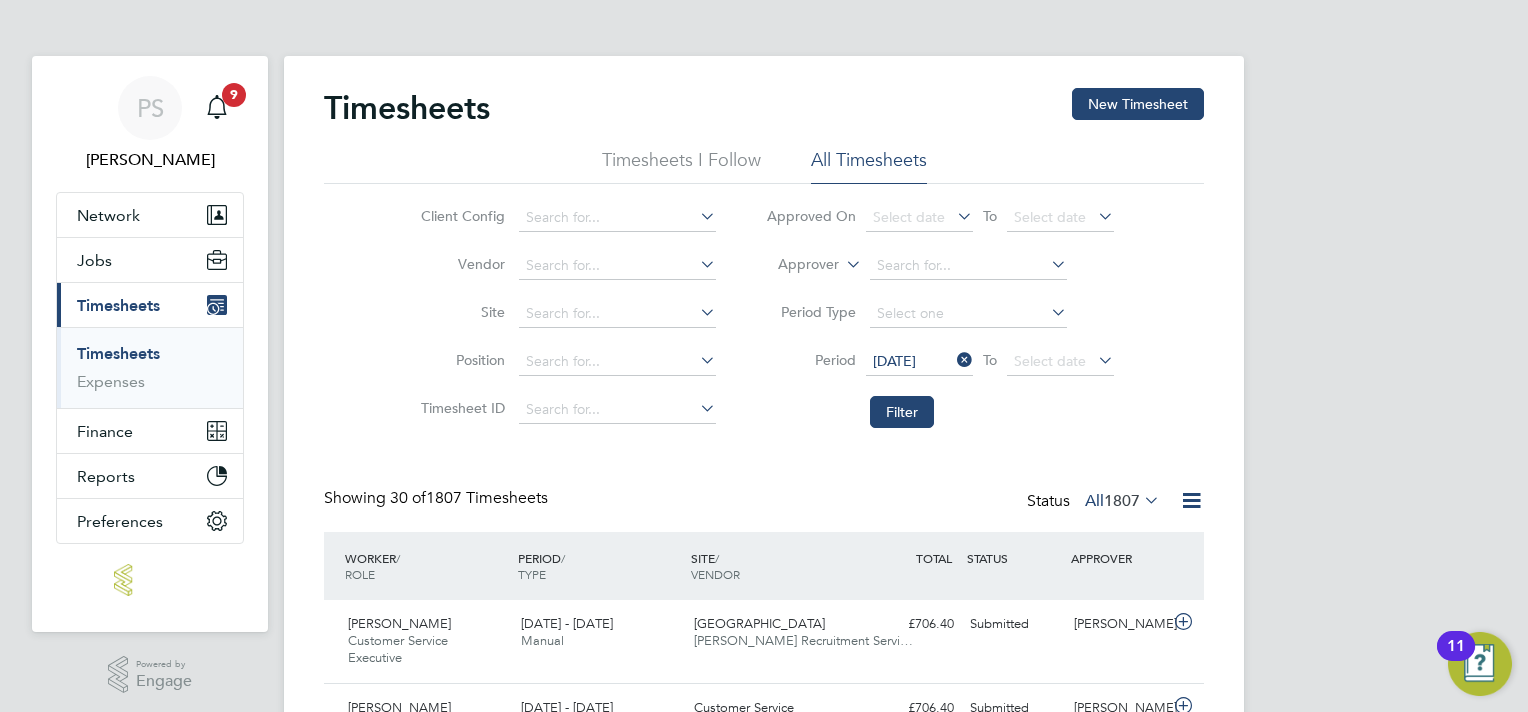 click 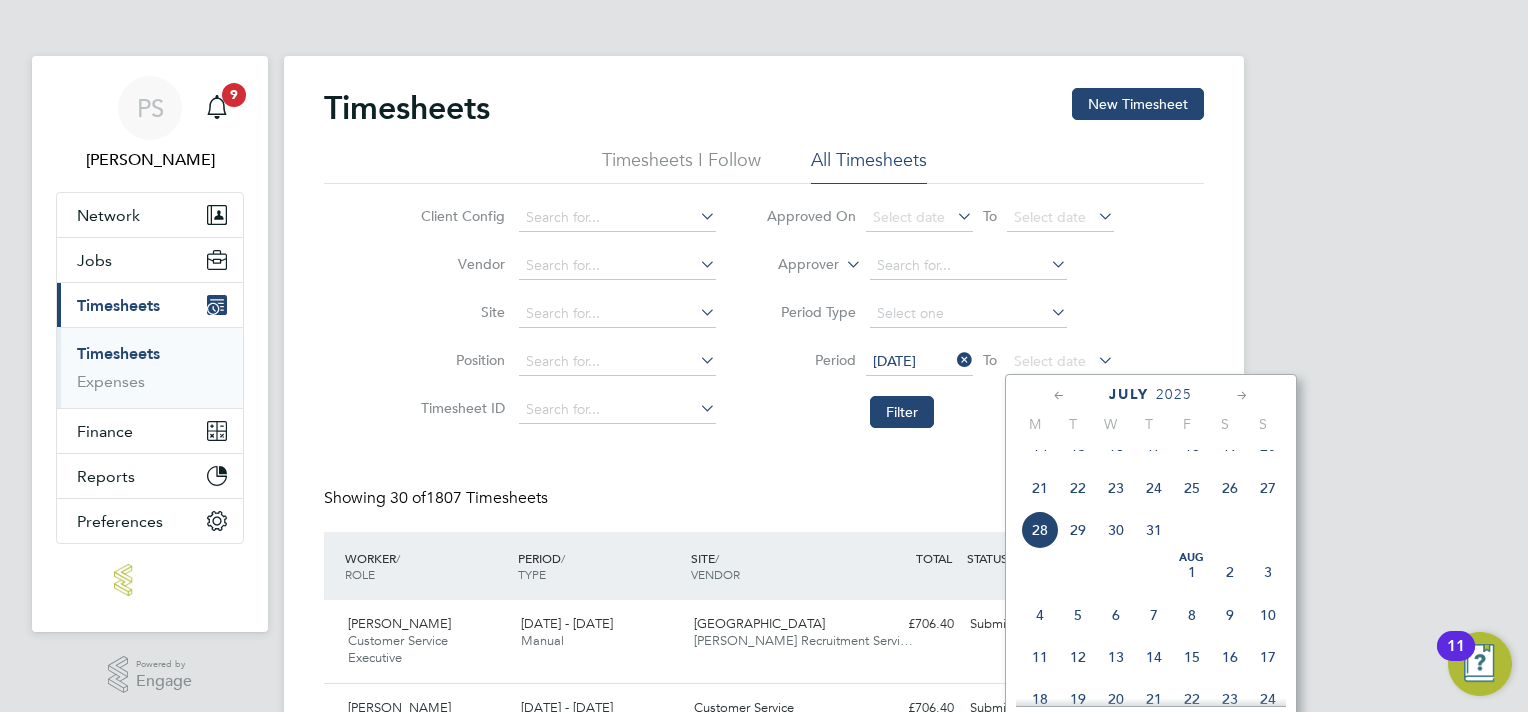 click on "27" 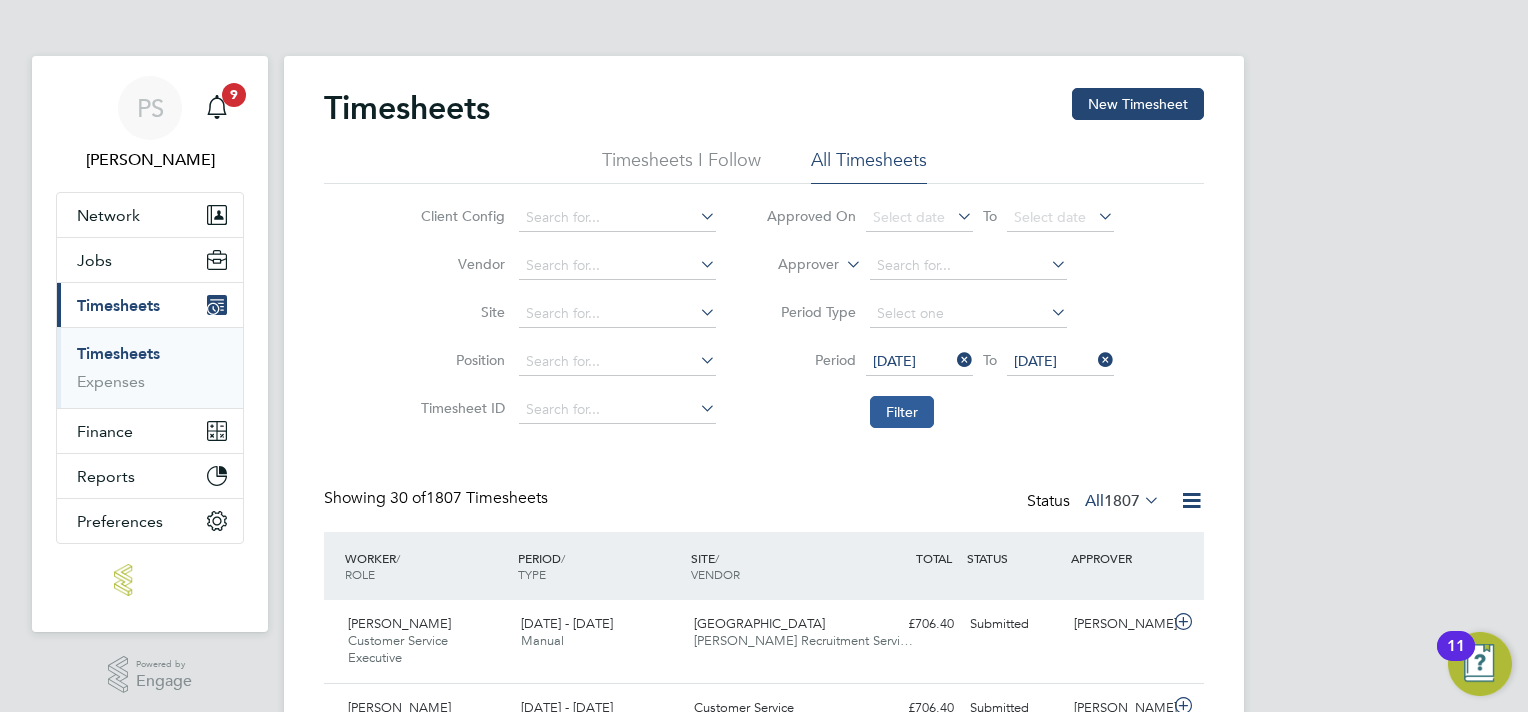 click on "Filter" 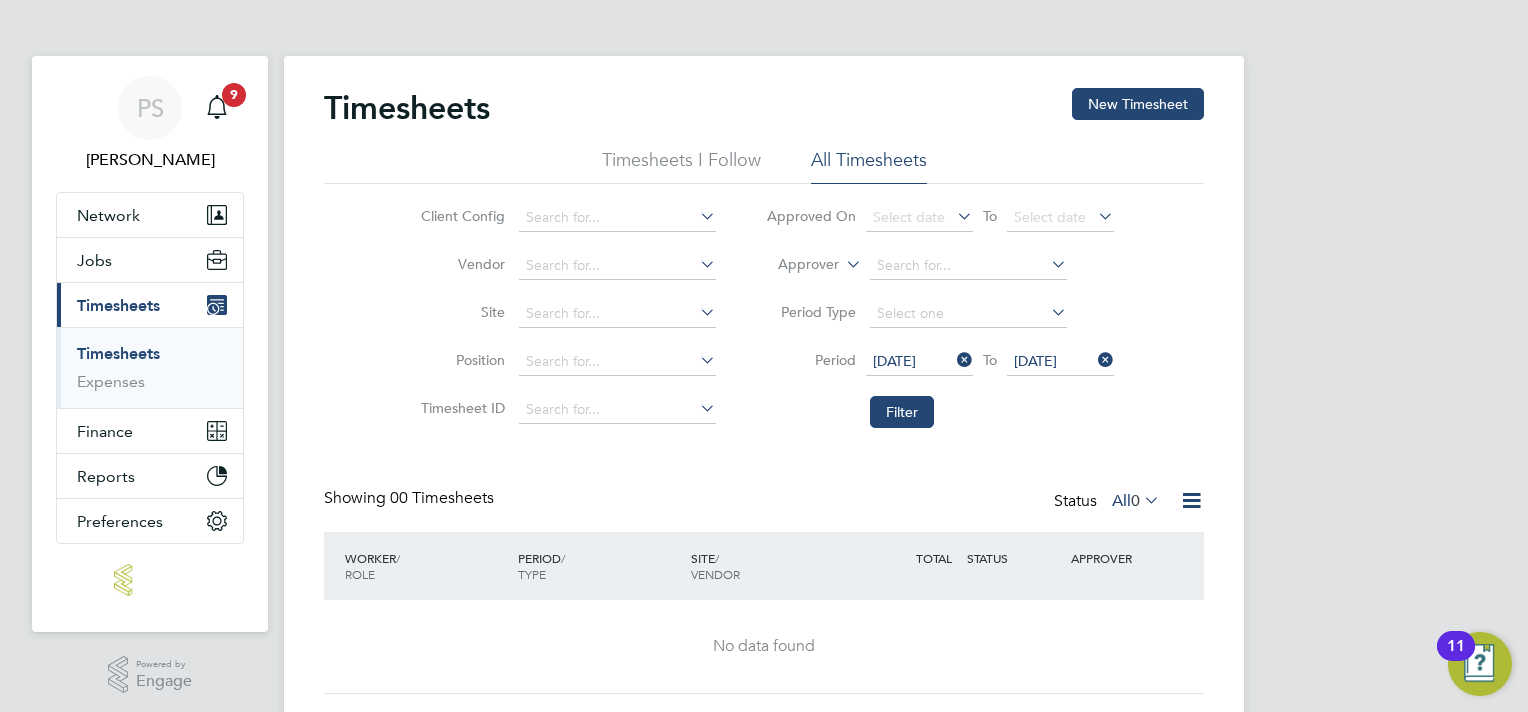 click on "Timesheets New Timesheet Timesheets I Follow All Timesheets Client Config   Vendor   Site   Position   Timesheet ID   Approved On
Select date
To
Select date
Approver     Period Type   Period
[DATE]
To
[DATE]
Filter Showing   00 Timesheets Status  All  0  WORKER  / ROLE WORKER  / PERIOD PERIOD  / TYPE SITE  / VENDOR TOTAL   TOTAL  / STATUS STATUS APPROVER No data found Show  30  more" 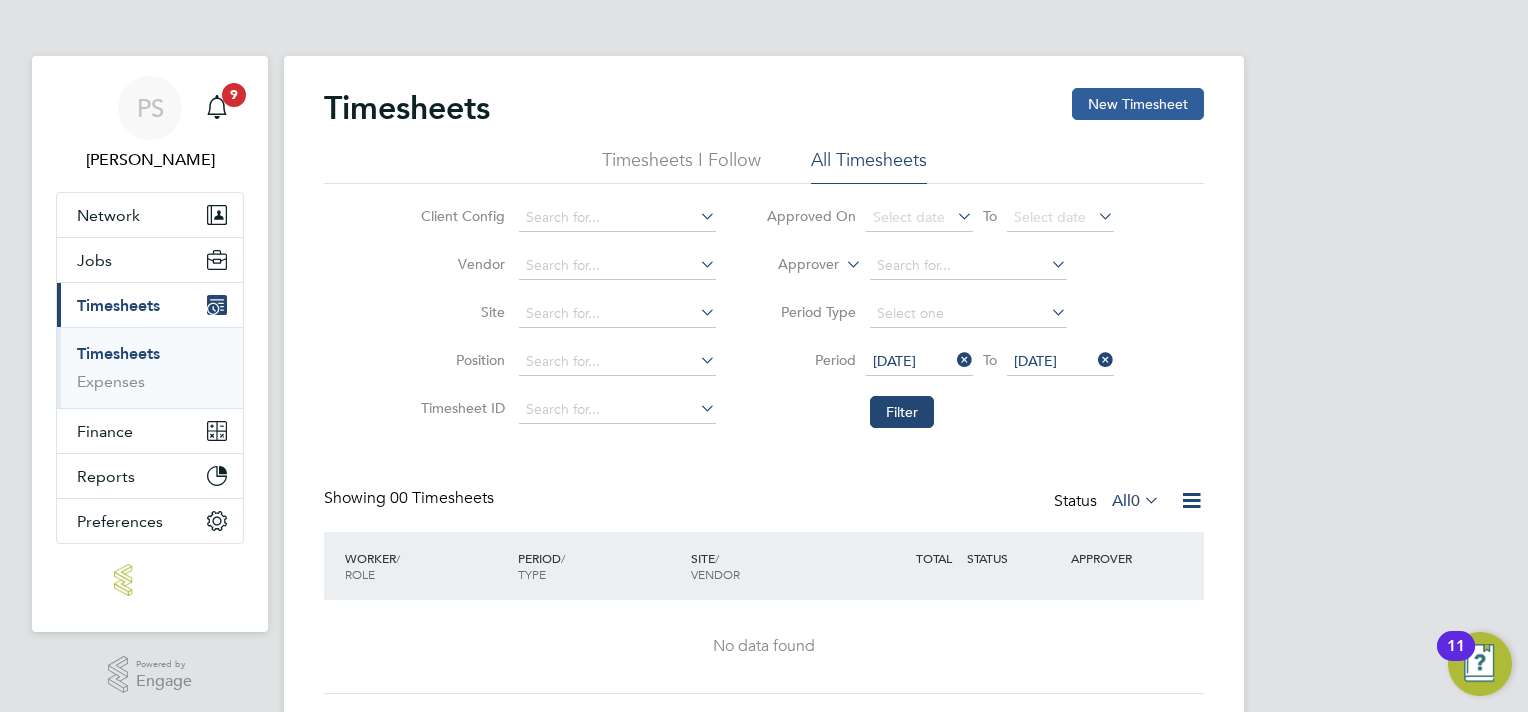 click on "New Timesheet" 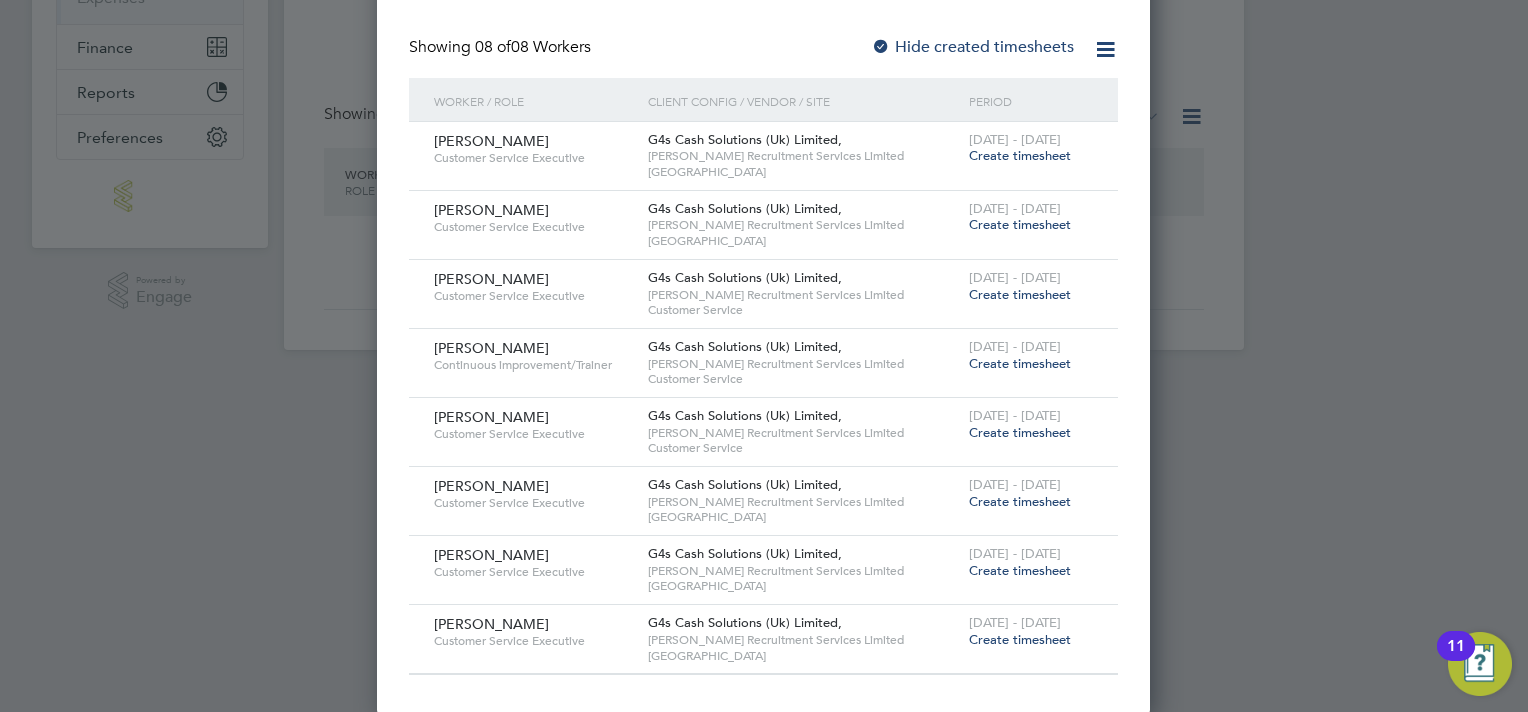 click on "Create timesheet" at bounding box center (1020, 501) 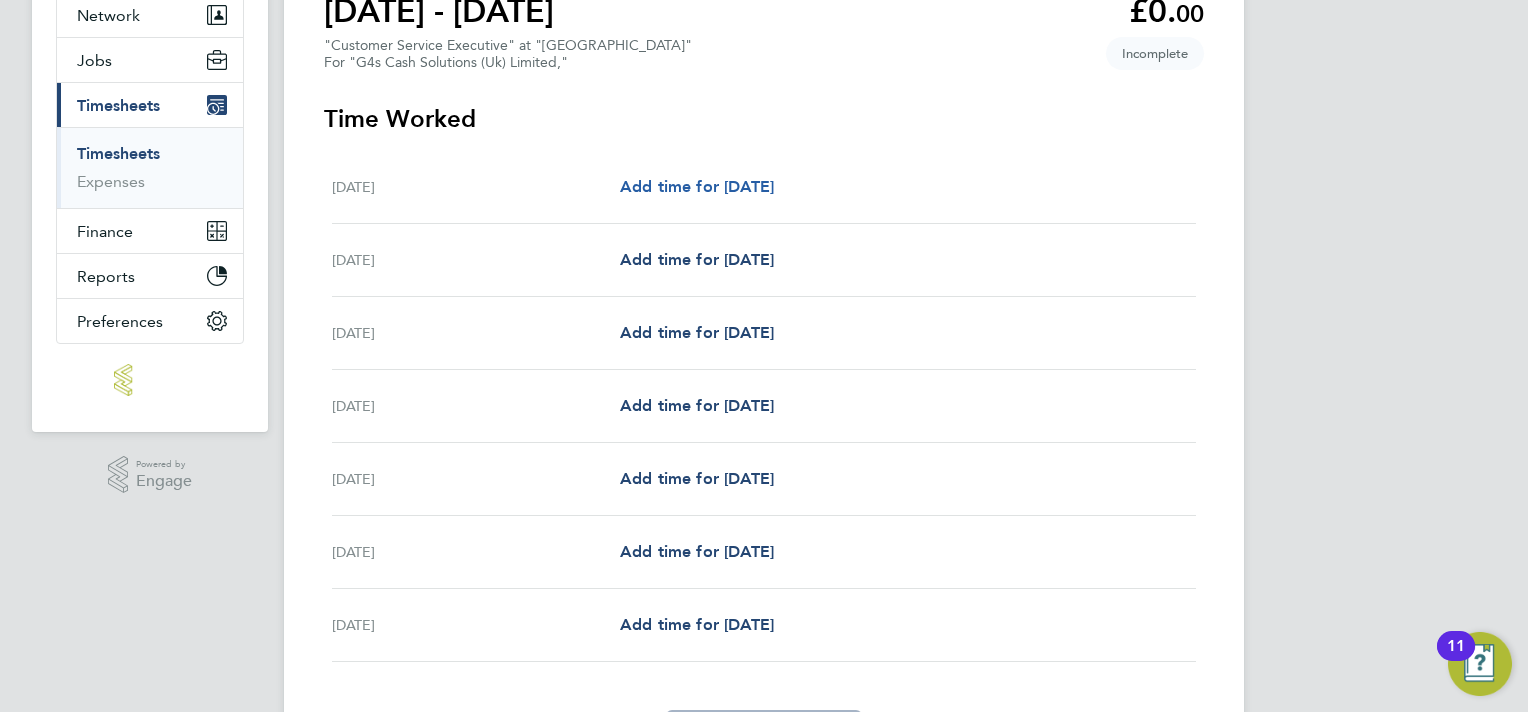 click on "Add time for [DATE]" at bounding box center (697, 186) 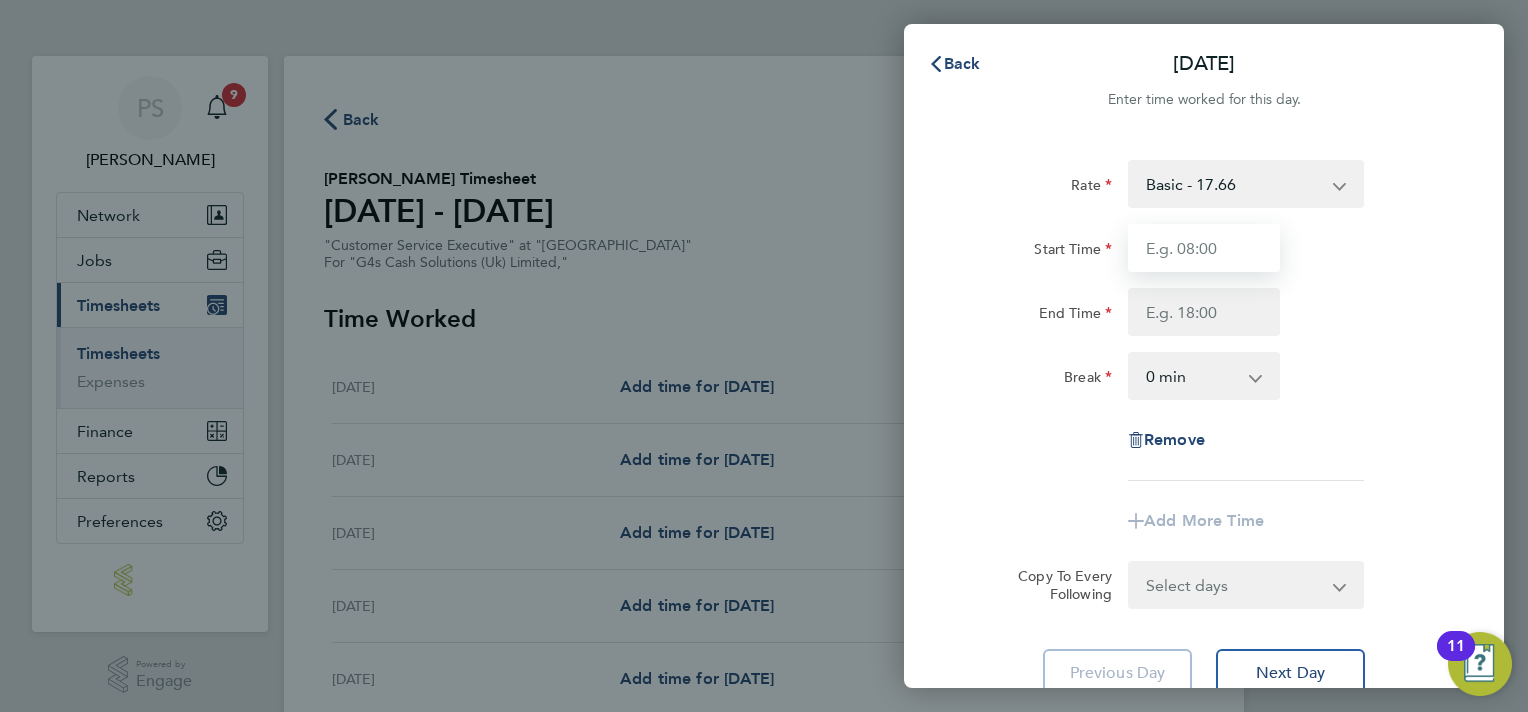 click on "Start Time" at bounding box center (1204, 248) 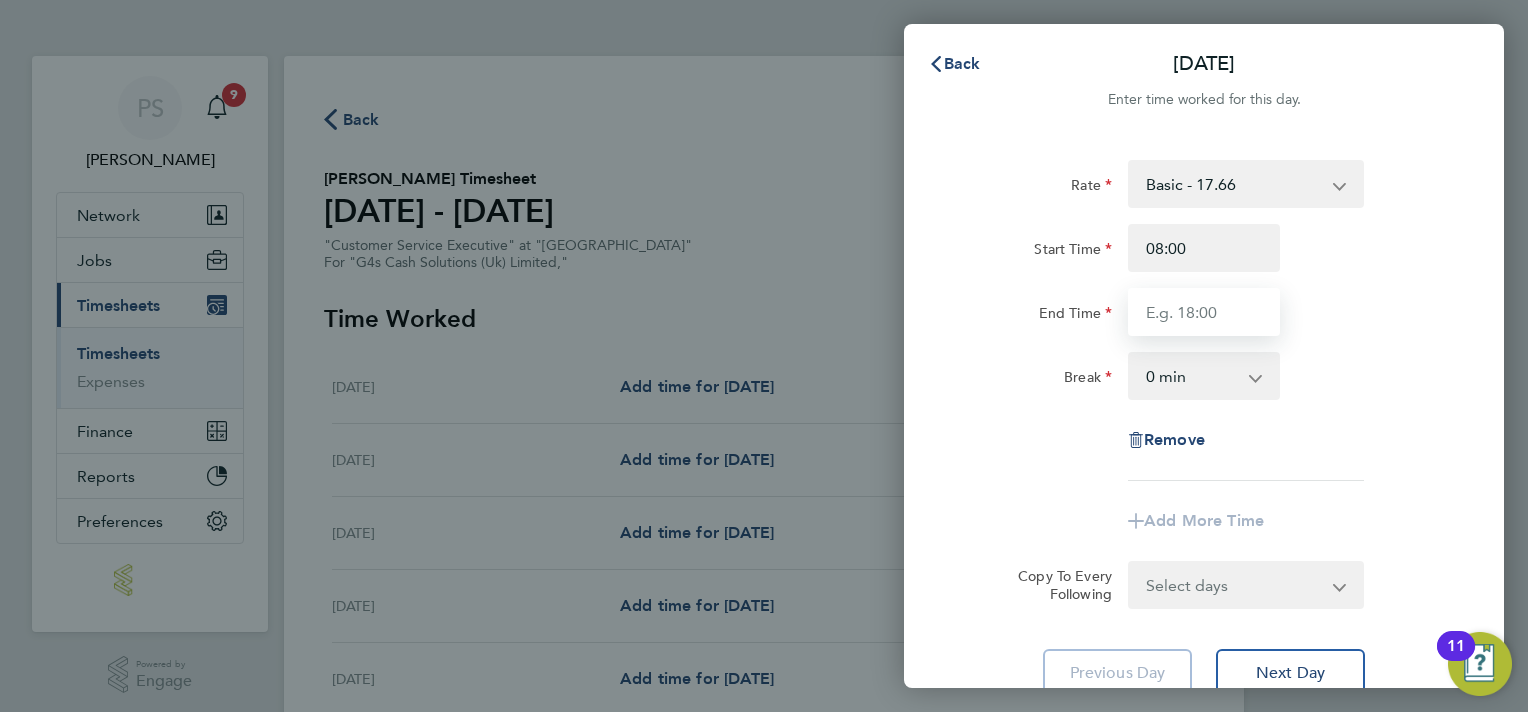 type on "17:00" 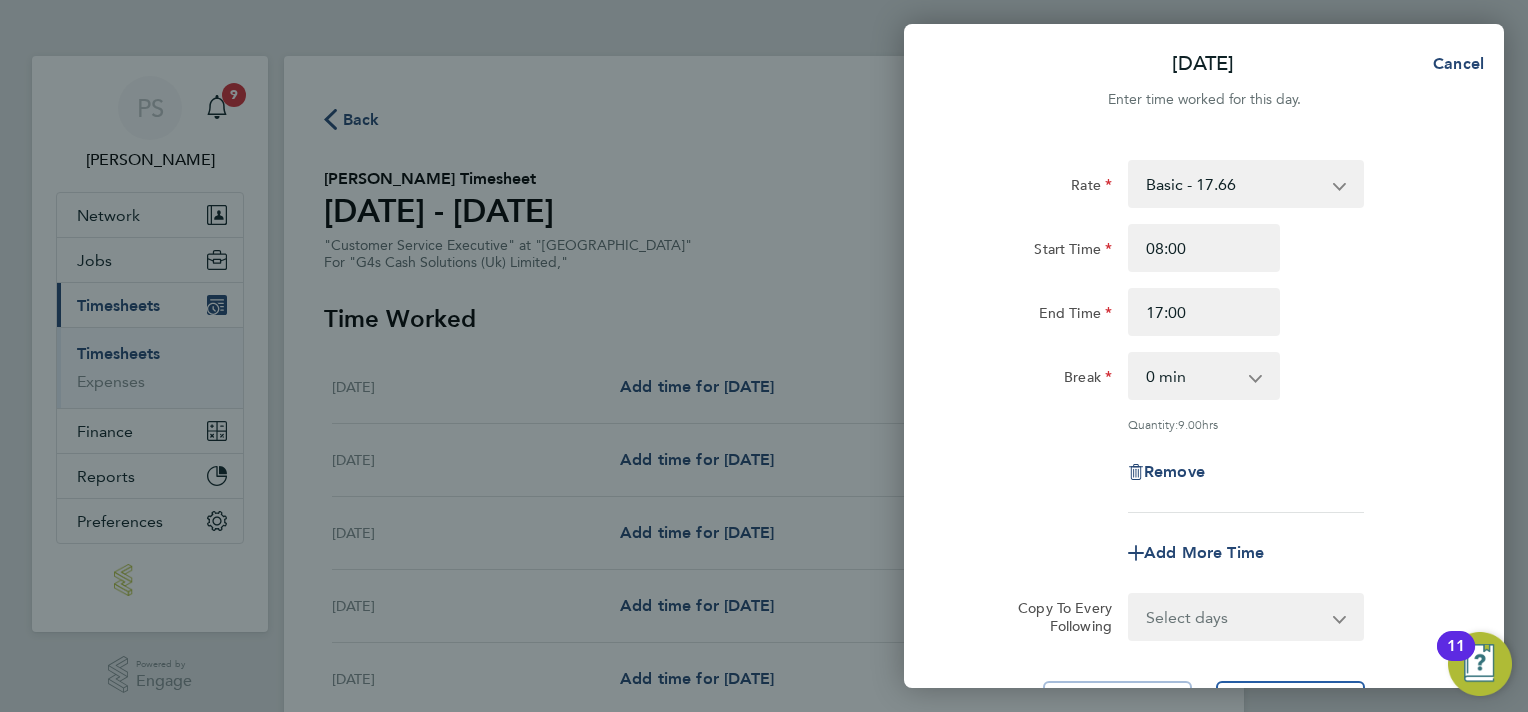 click 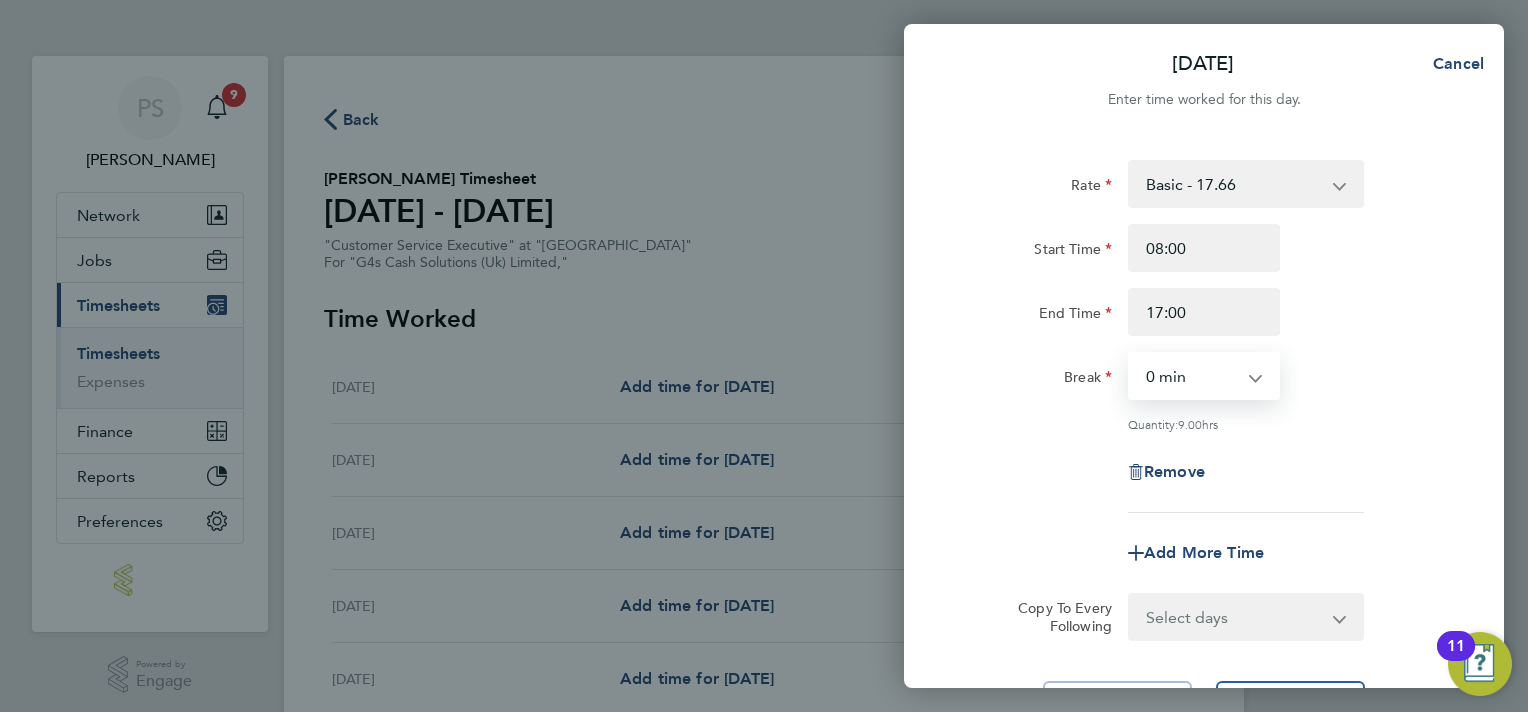 select on "60" 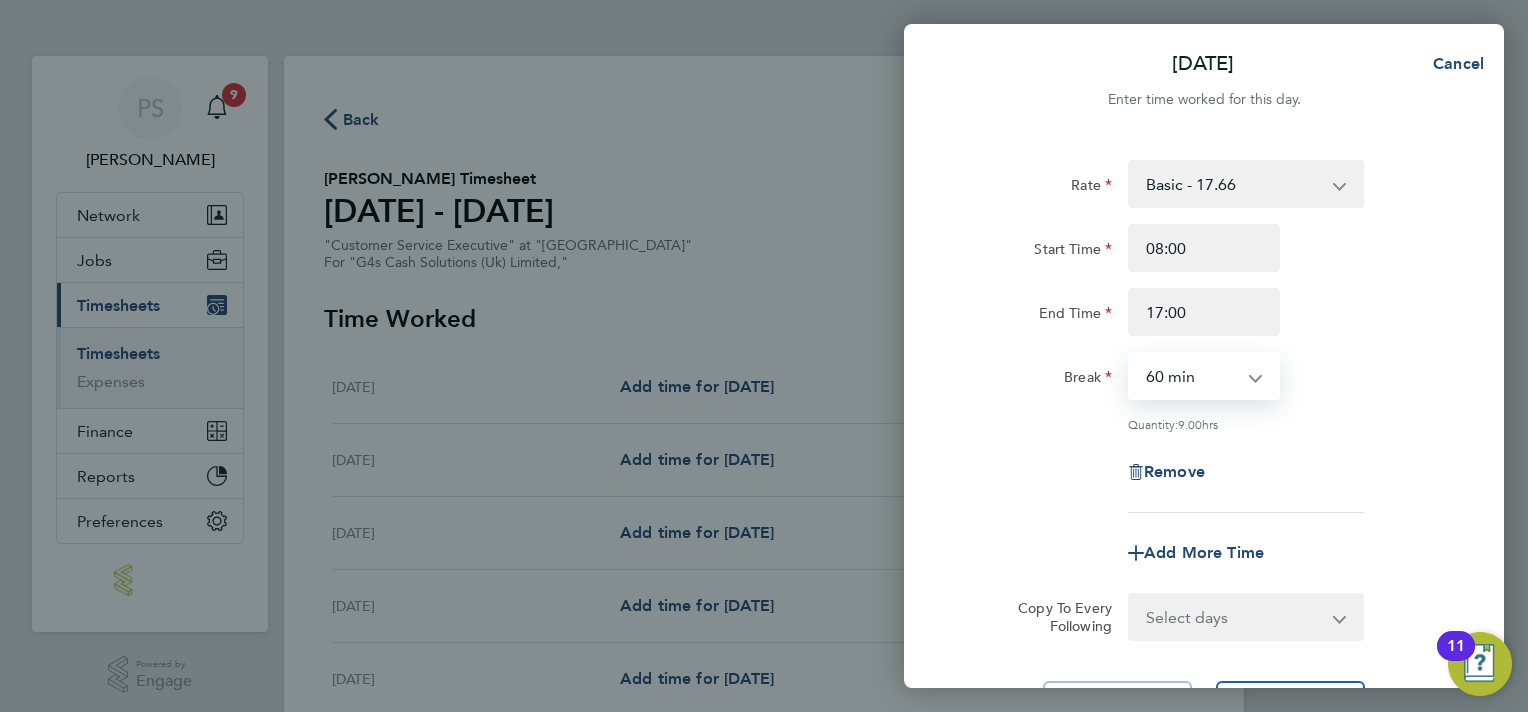 click on "0 min   15 min   30 min   45 min   60 min   75 min   90 min" at bounding box center (1192, 376) 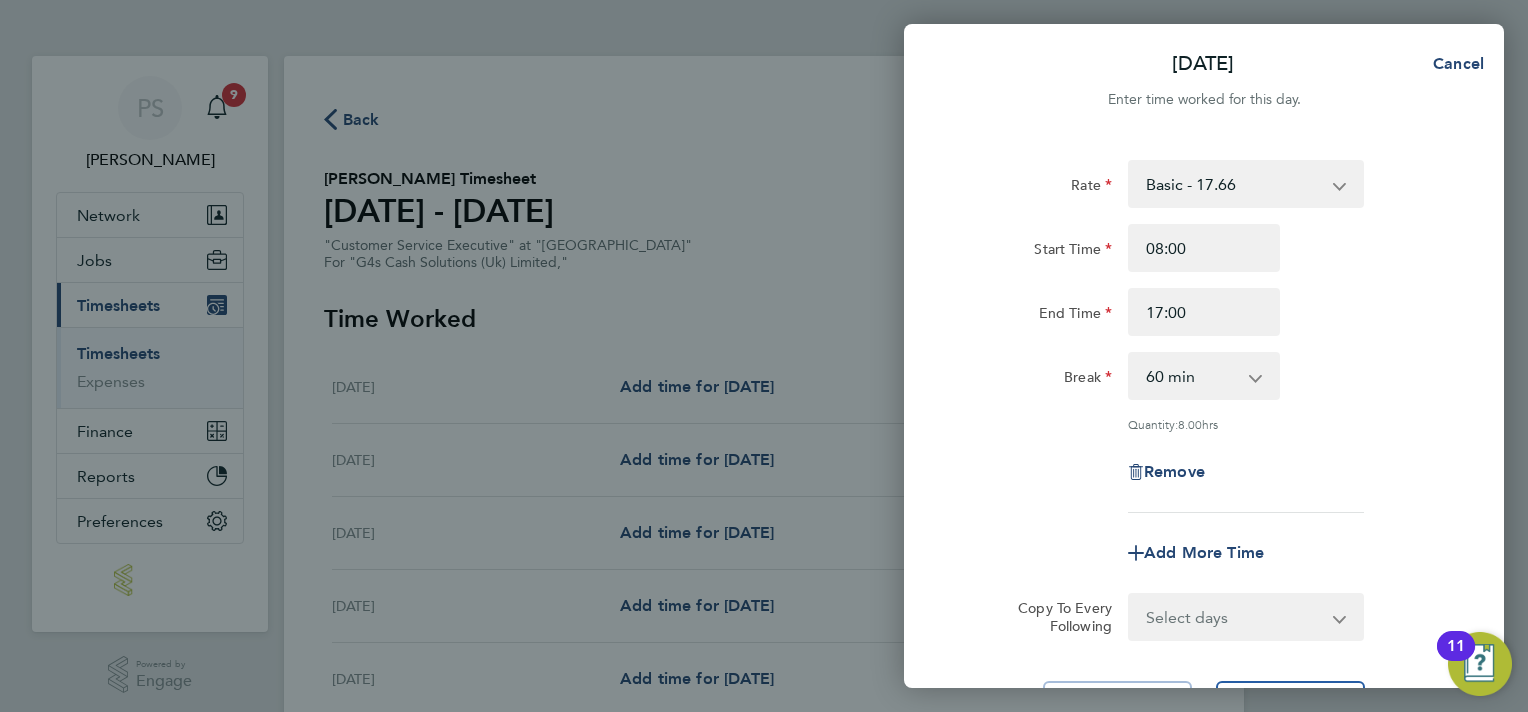 click on "Rate  Basic - 17.66   Basic Post [DATE] - 17.15
Start Time 08:00 End Time 17:00 Break  0 min   15 min   30 min   45 min   60 min   75 min   90 min
Quantity:  8.00  hrs
Remove" 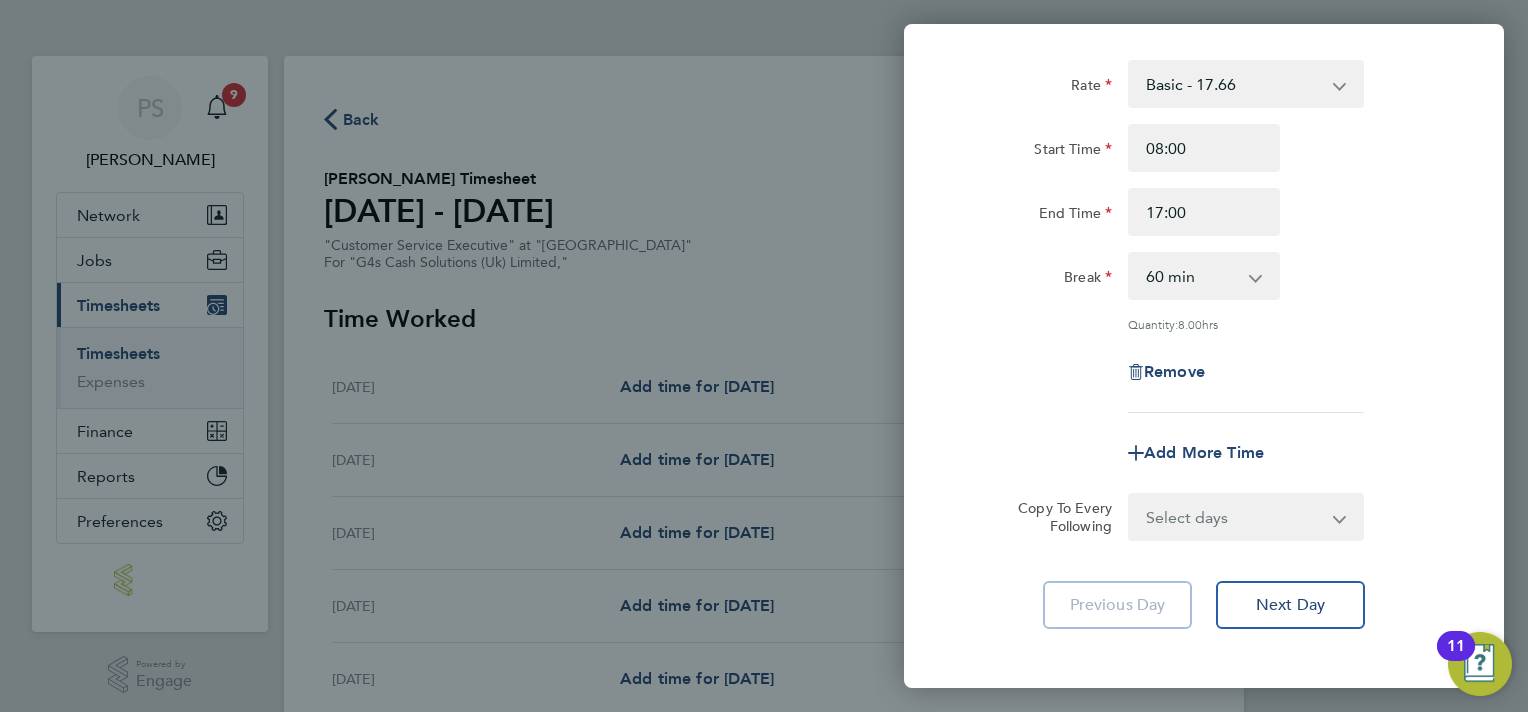 click on "Select days   Day   Weekday (Mon-Fri)   Weekend (Sat-Sun)   [DATE]   [DATE]   [DATE]   [DATE]   [DATE]   [DATE]" at bounding box center (1235, 517) 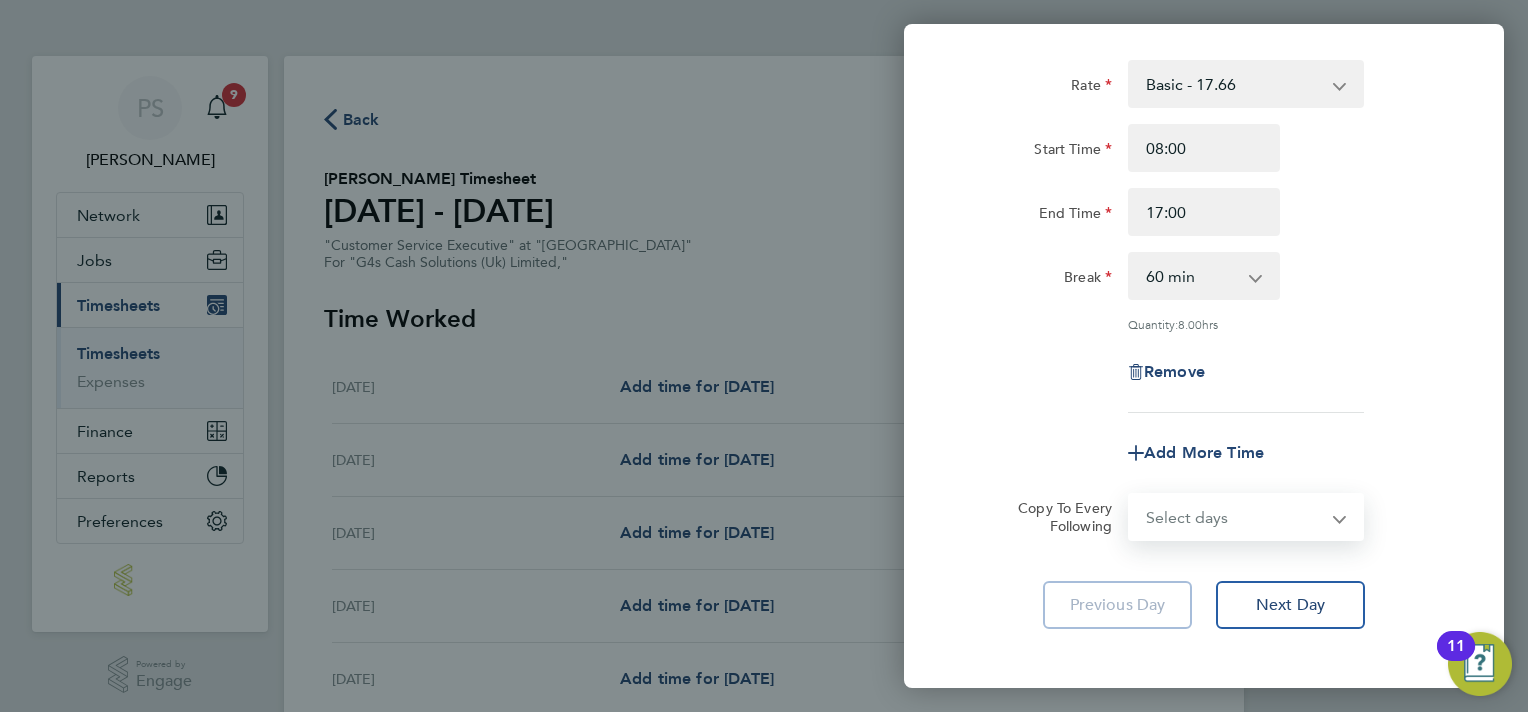 click on "Select days   Day   Weekday (Mon-Fri)   Weekend (Sat-Sun)   [DATE]   [DATE]   [DATE]   [DATE]   [DATE]   [DATE]" at bounding box center [1235, 517] 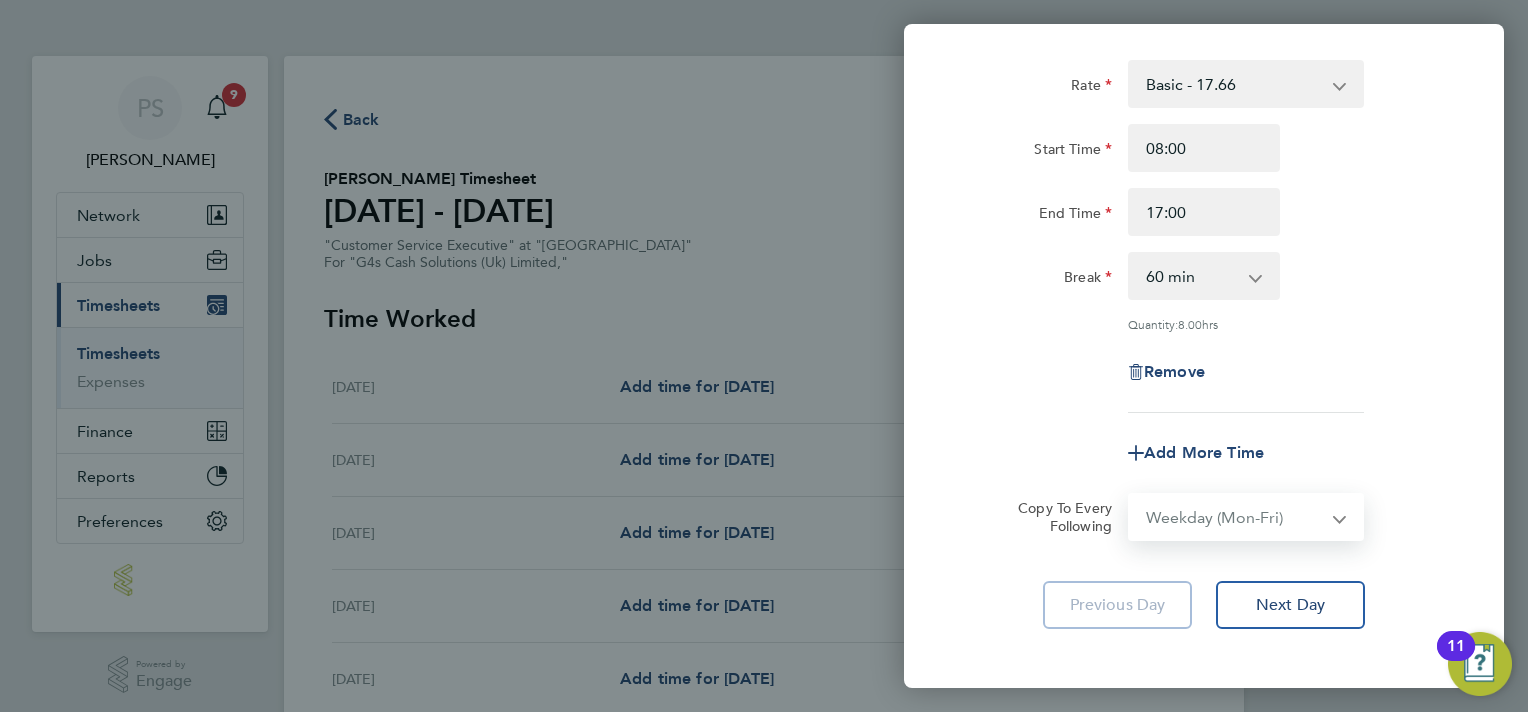 click on "Select days   Day   Weekday (Mon-Fri)   Weekend (Sat-Sun)   [DATE]   [DATE]   [DATE]   [DATE]   [DATE]   [DATE]" at bounding box center (1235, 517) 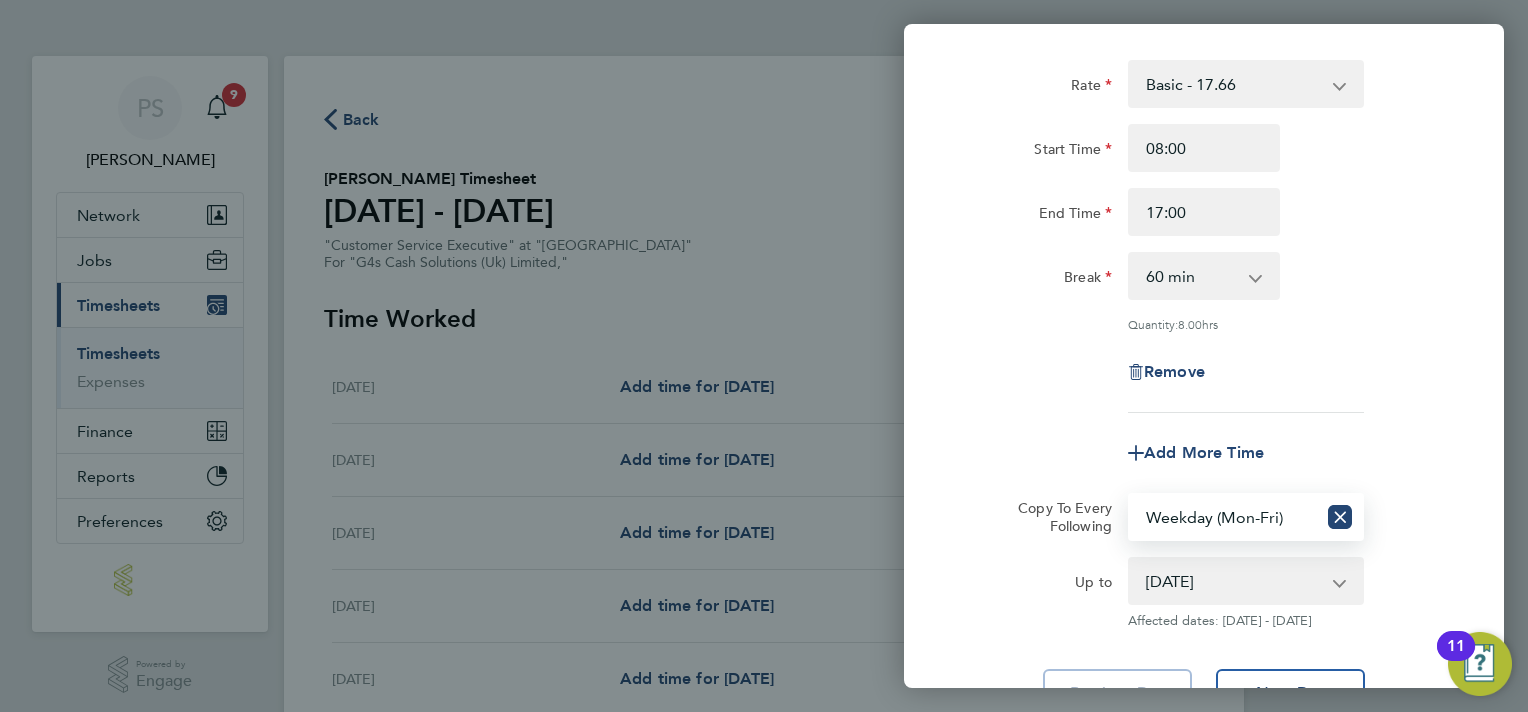 scroll, scrollTop: 278, scrollLeft: 0, axis: vertical 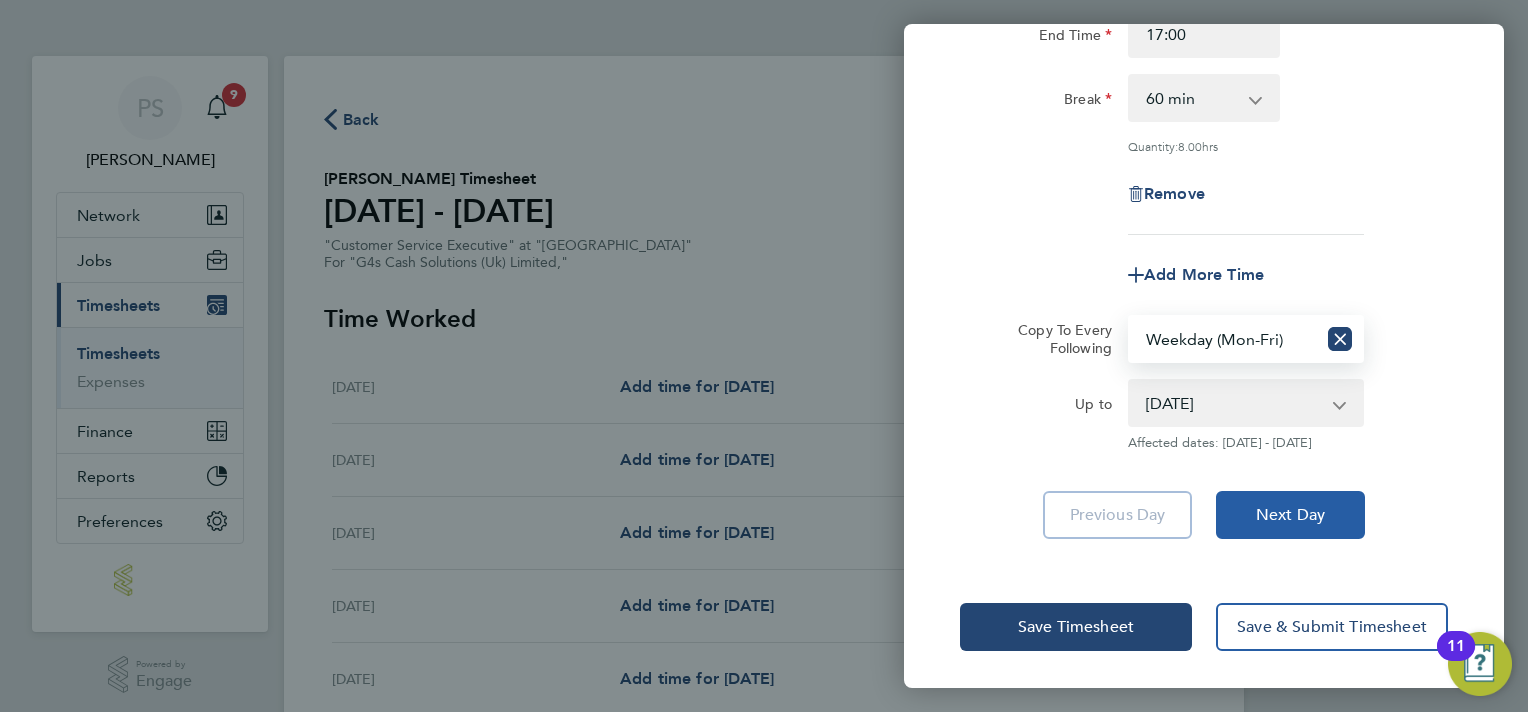 click on "Next Day" 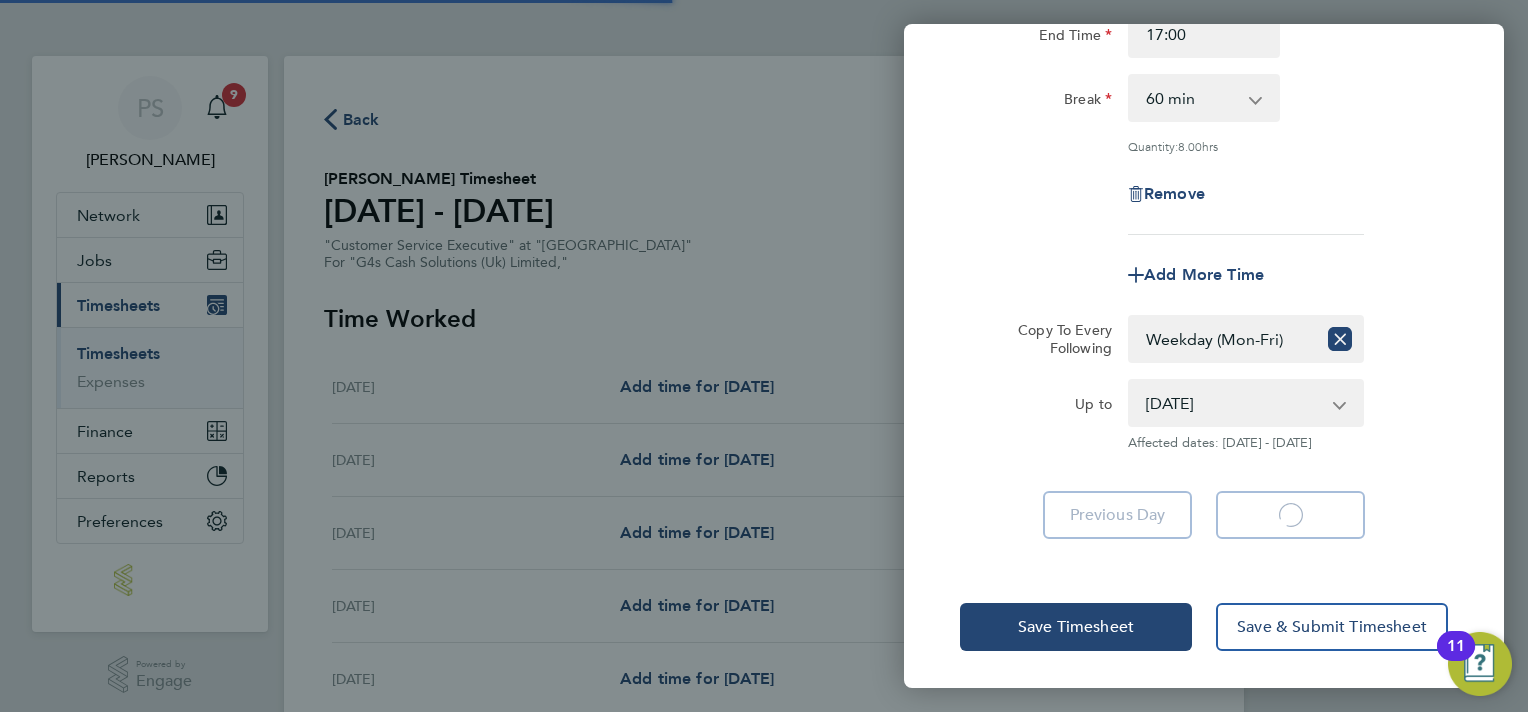 select on "60" 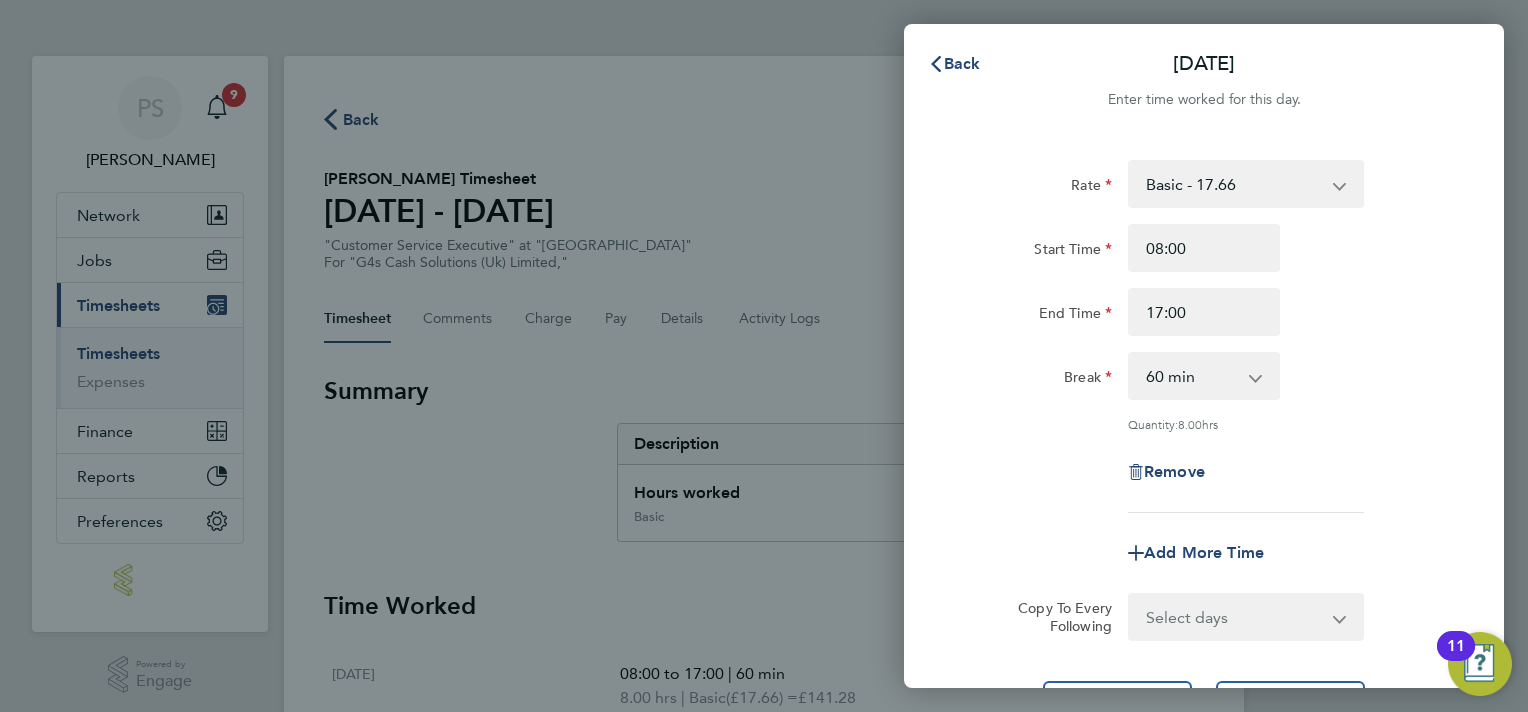 scroll, scrollTop: 190, scrollLeft: 0, axis: vertical 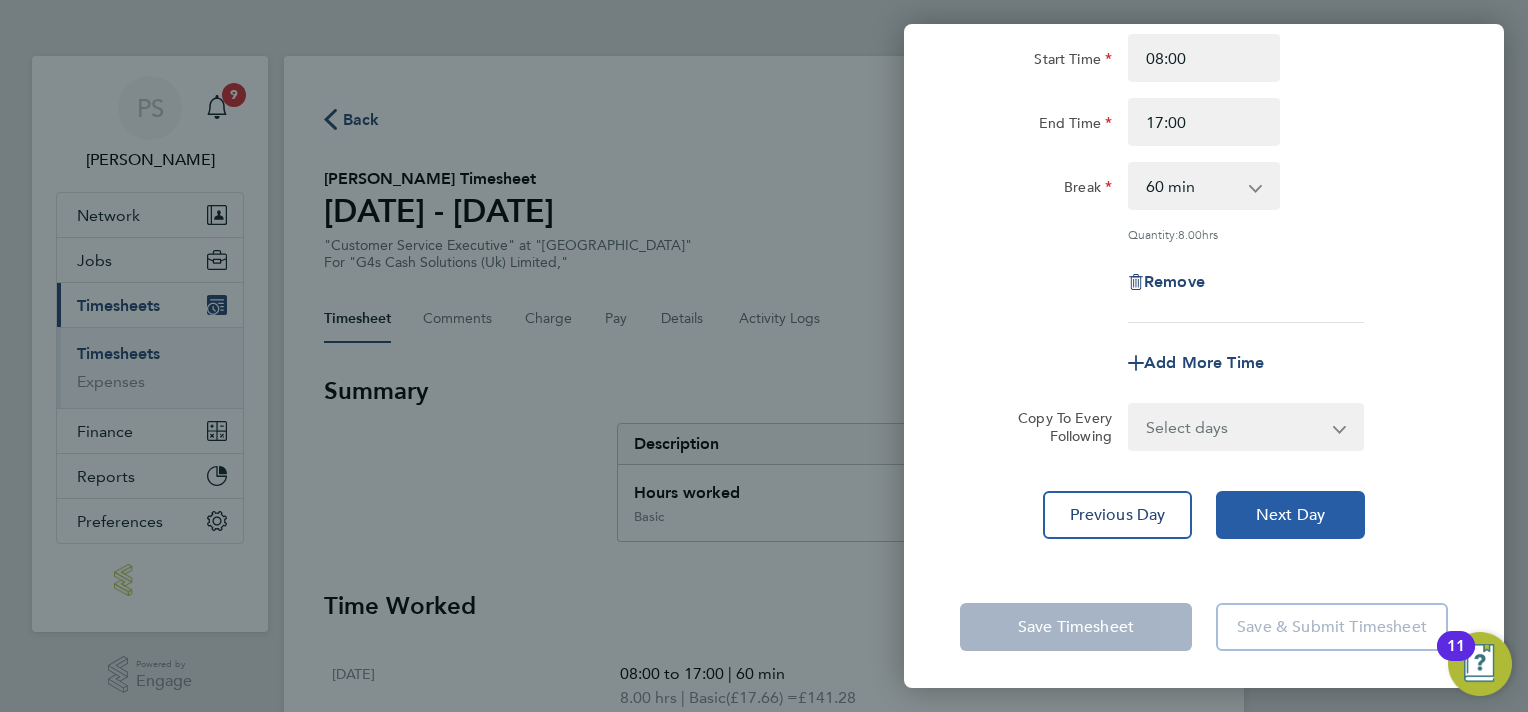 click on "Next Day" 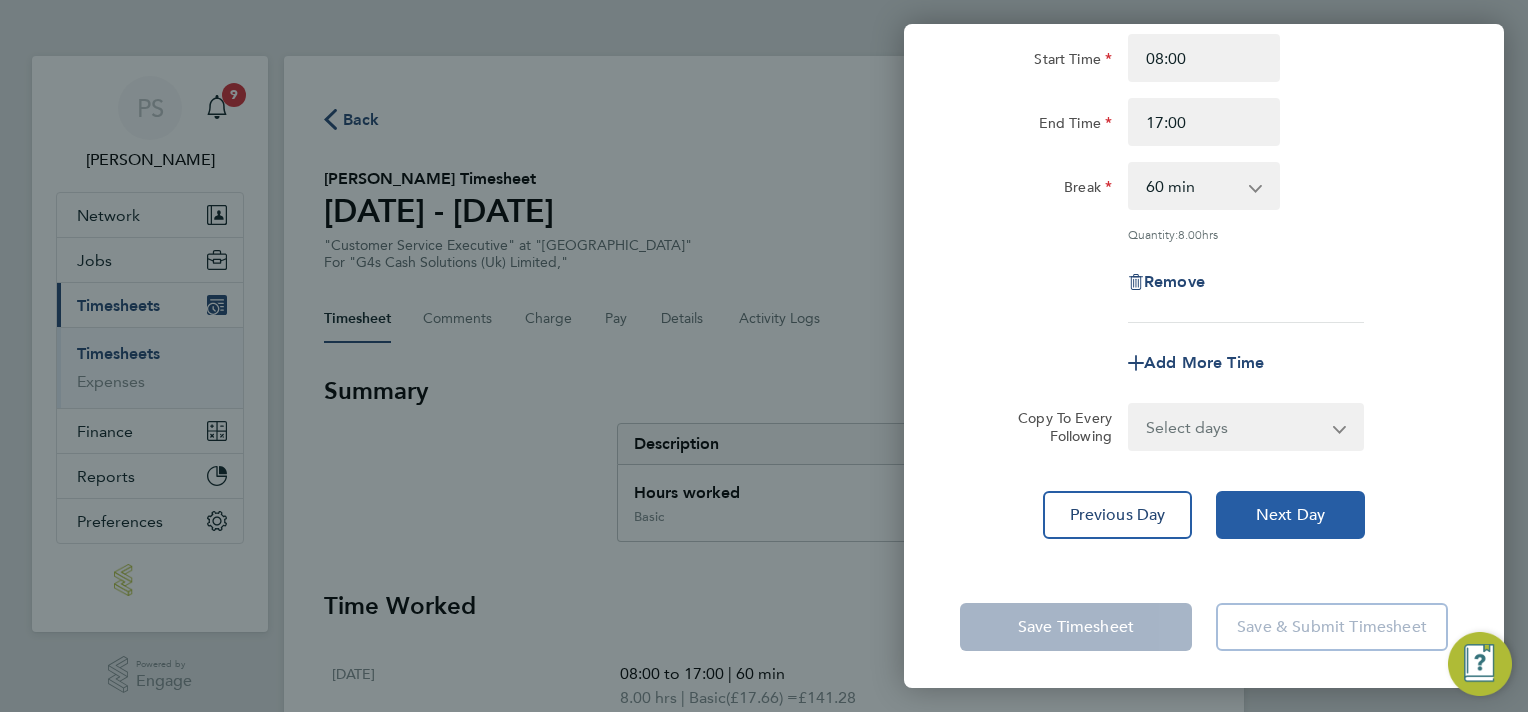 click on "Next Day" 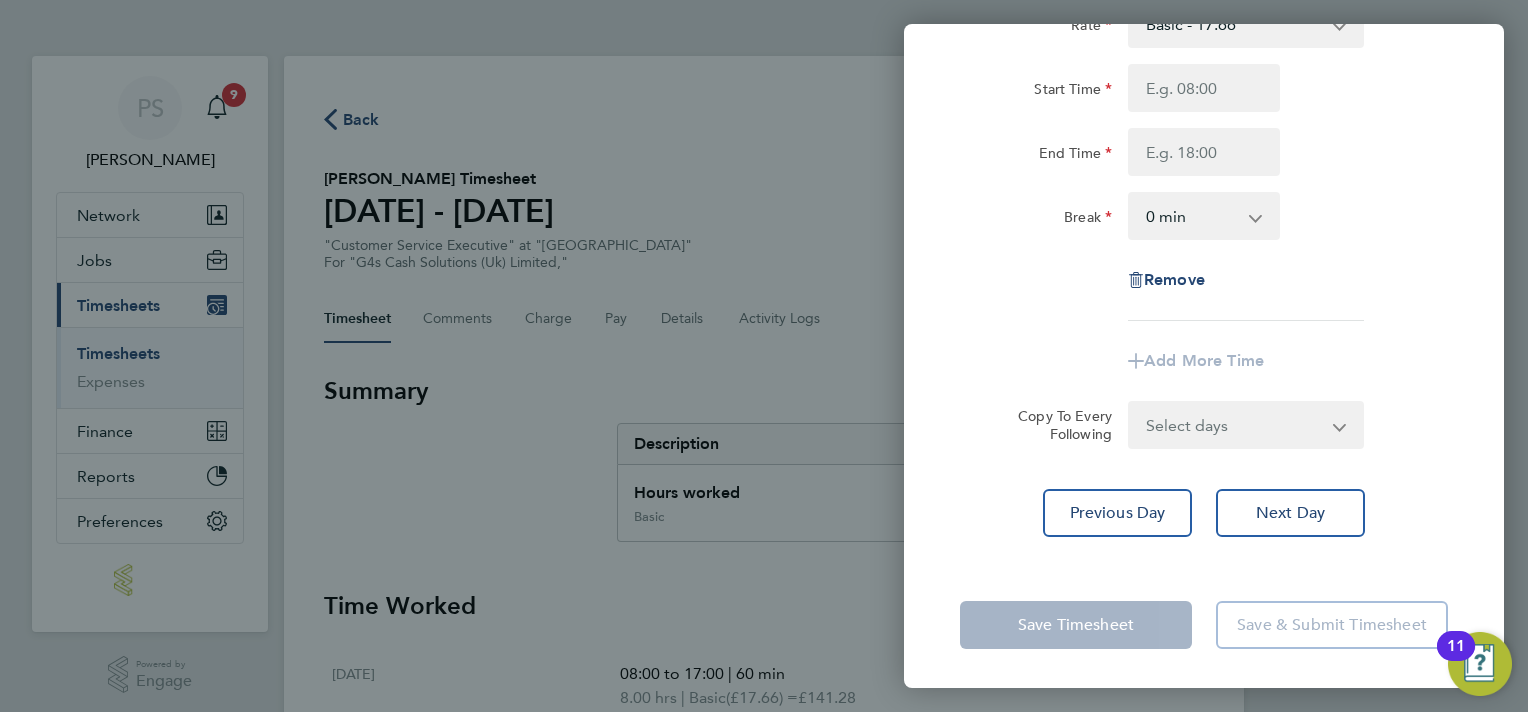 scroll, scrollTop: 0, scrollLeft: 0, axis: both 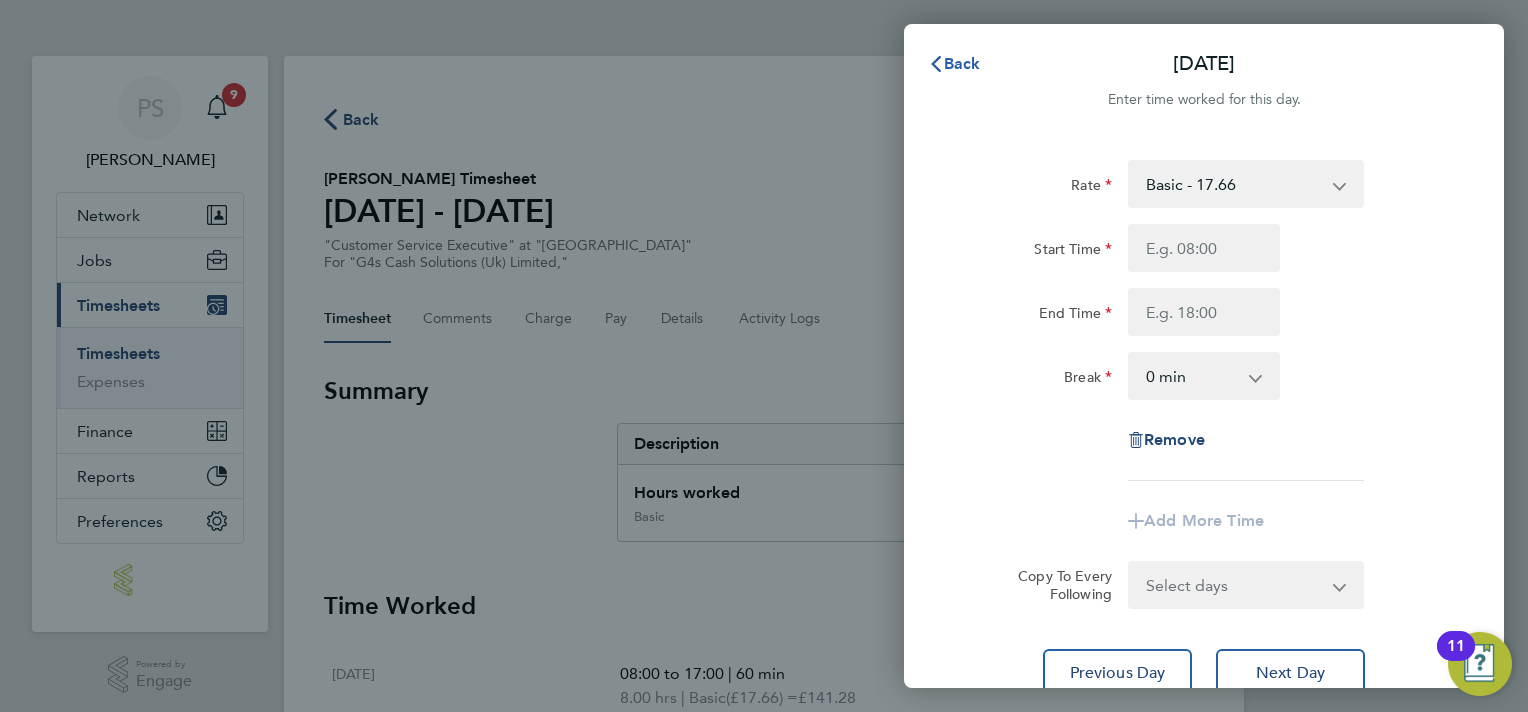 click on "Back" 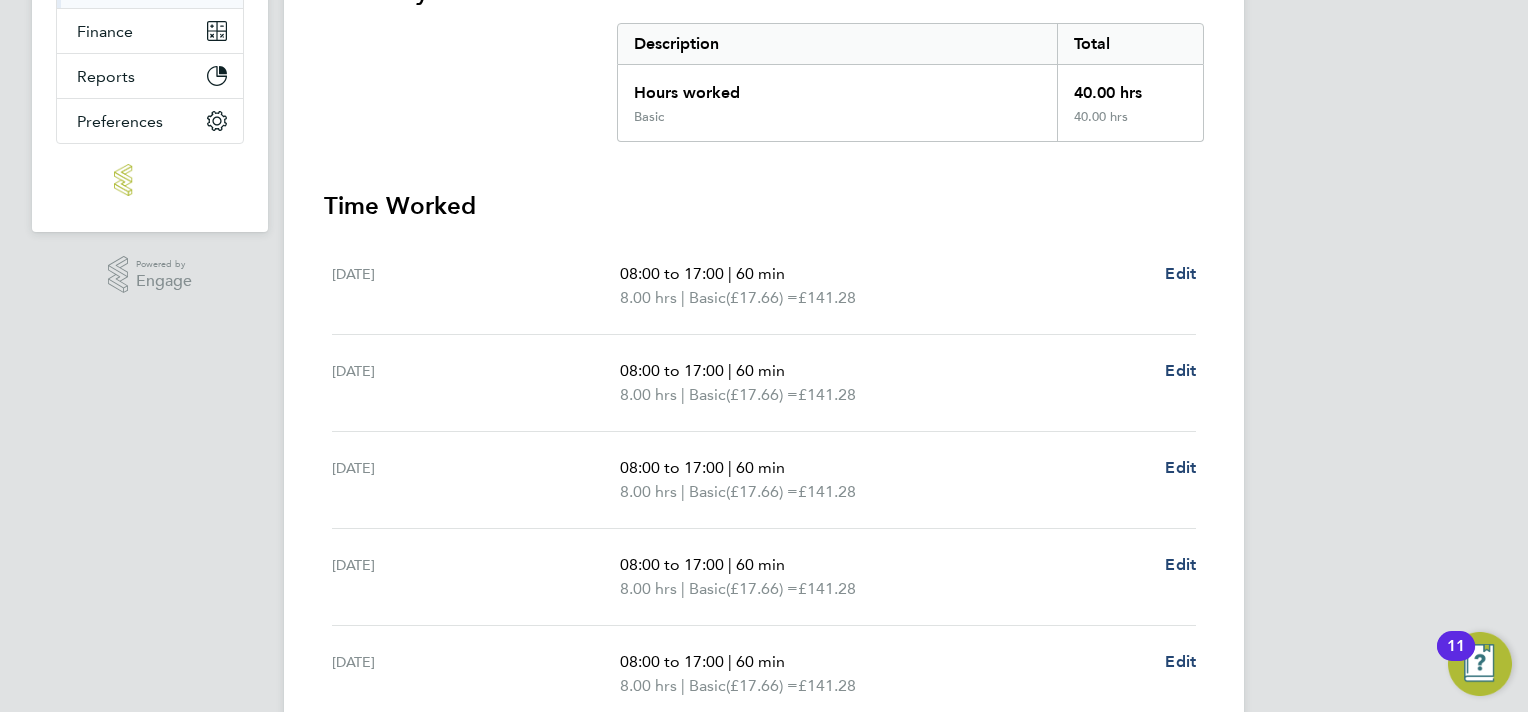 scroll, scrollTop: 0, scrollLeft: 0, axis: both 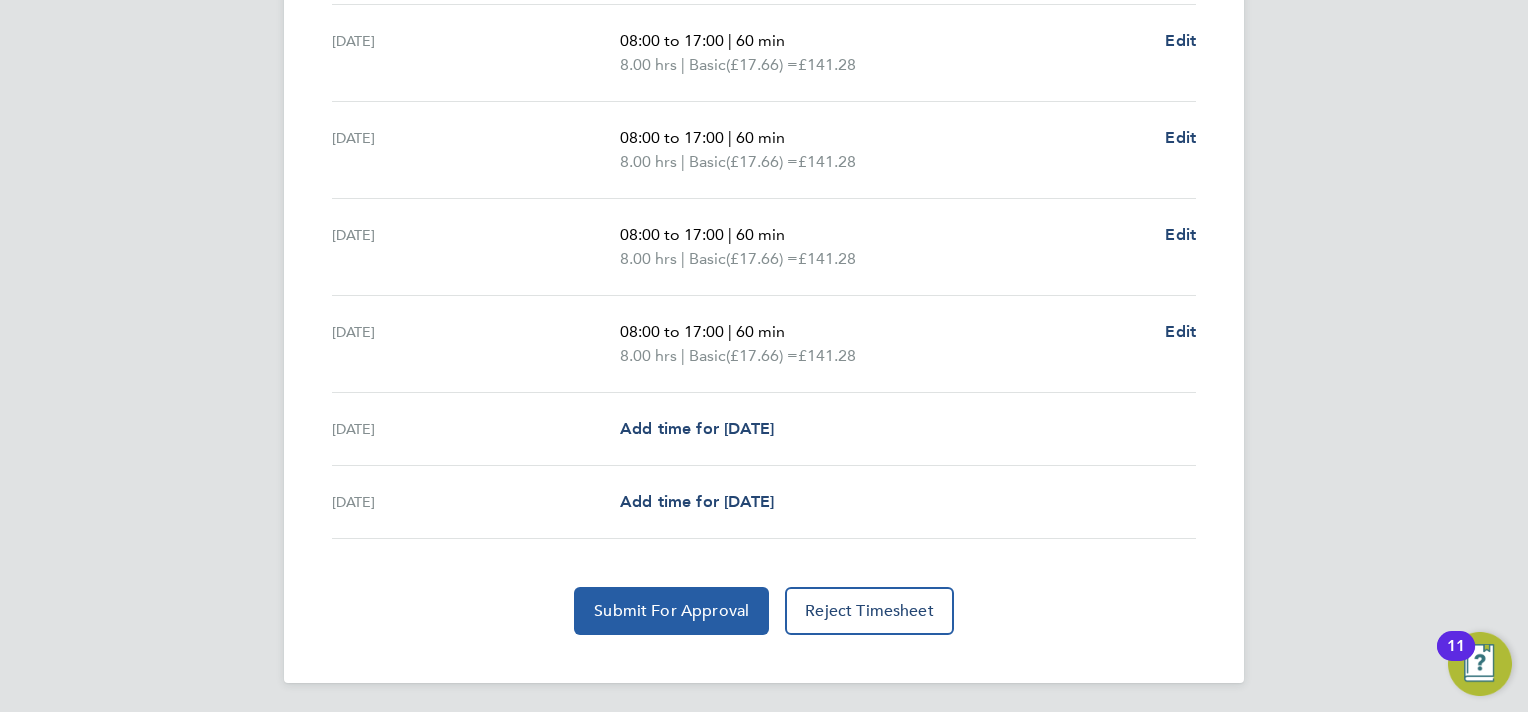 click on "Submit For Approval" 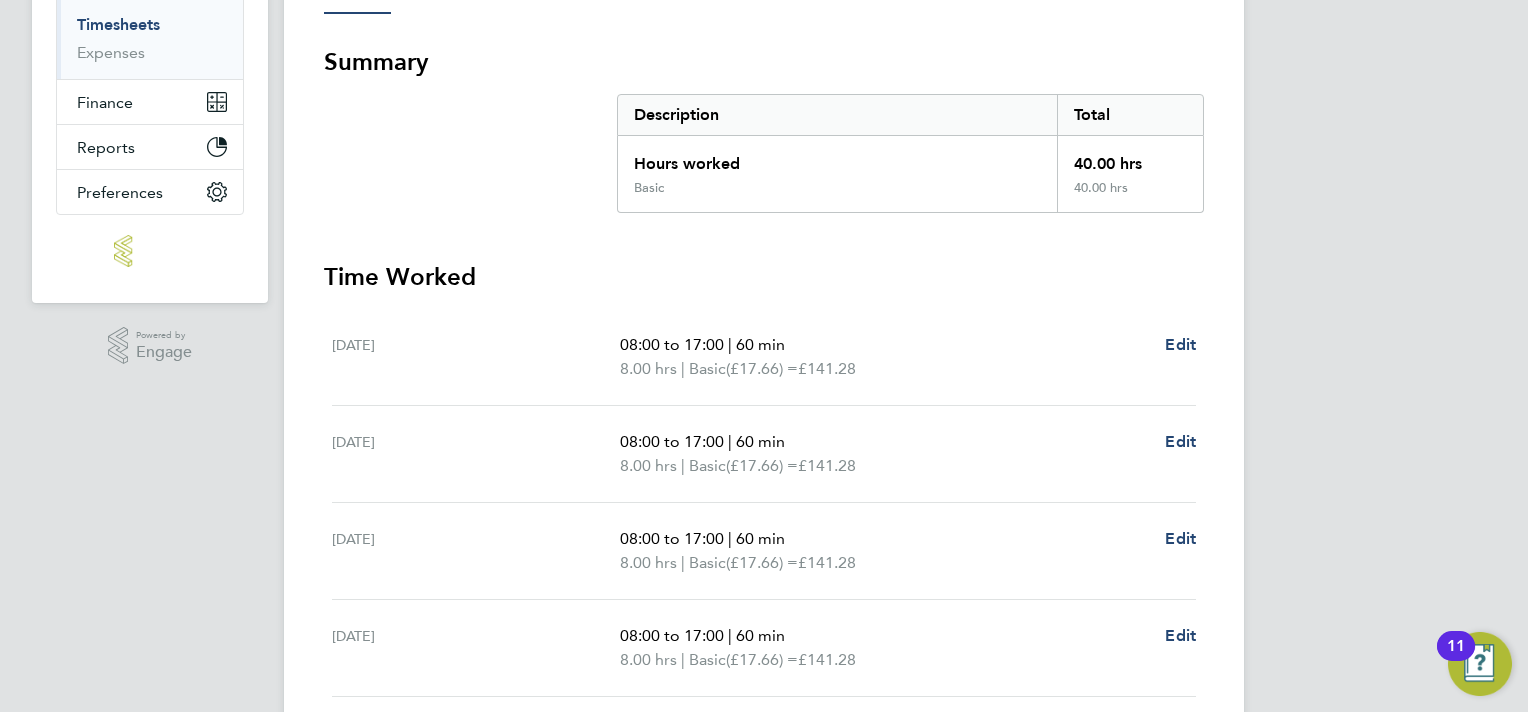 scroll, scrollTop: 0, scrollLeft: 0, axis: both 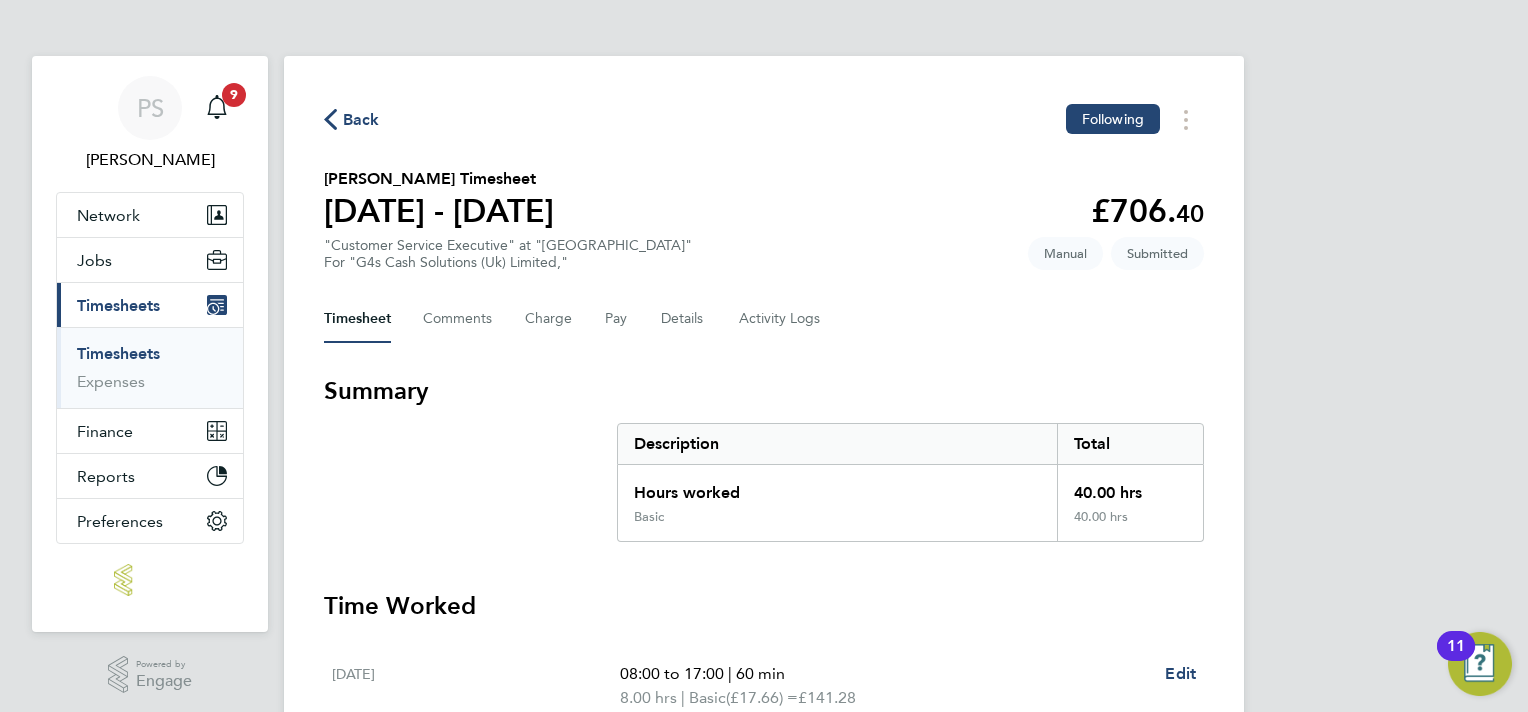click 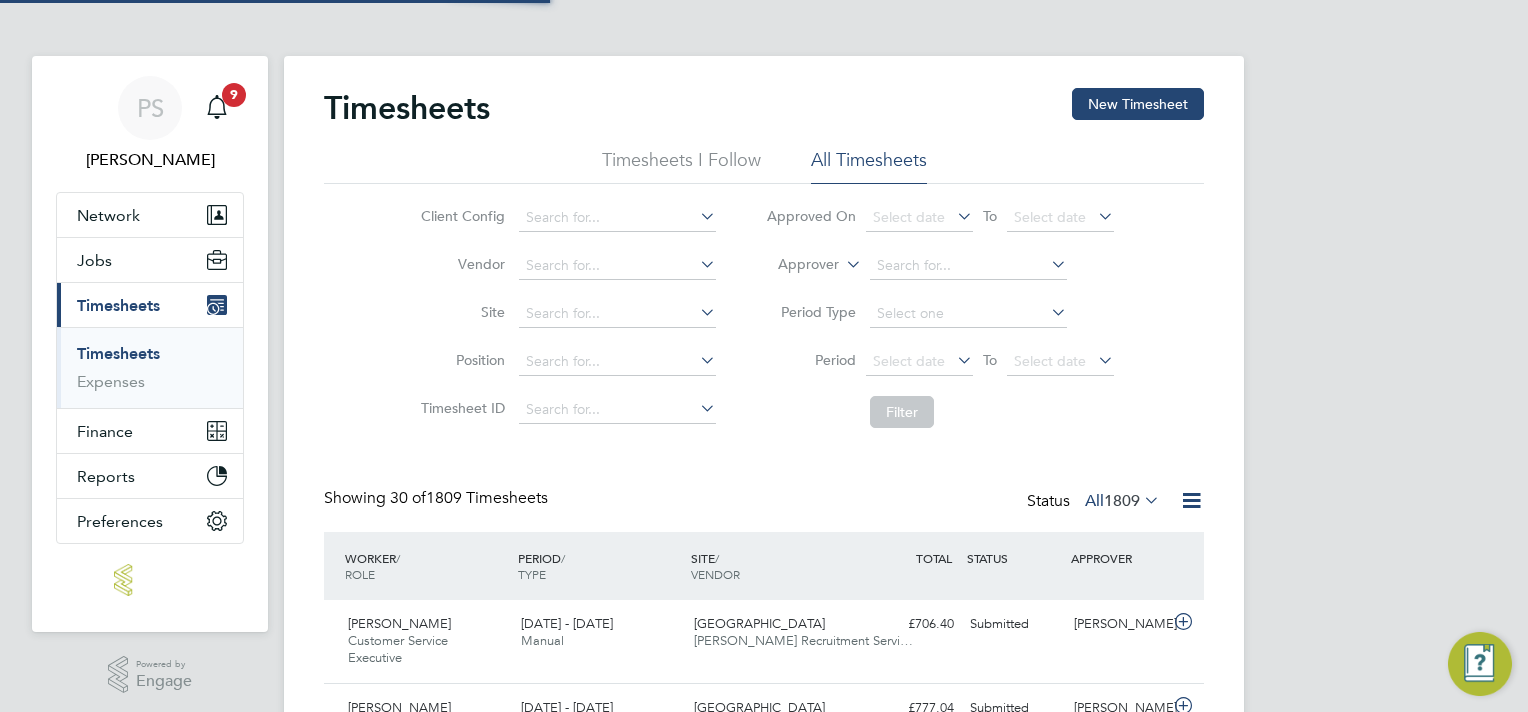 scroll, scrollTop: 10, scrollLeft: 10, axis: both 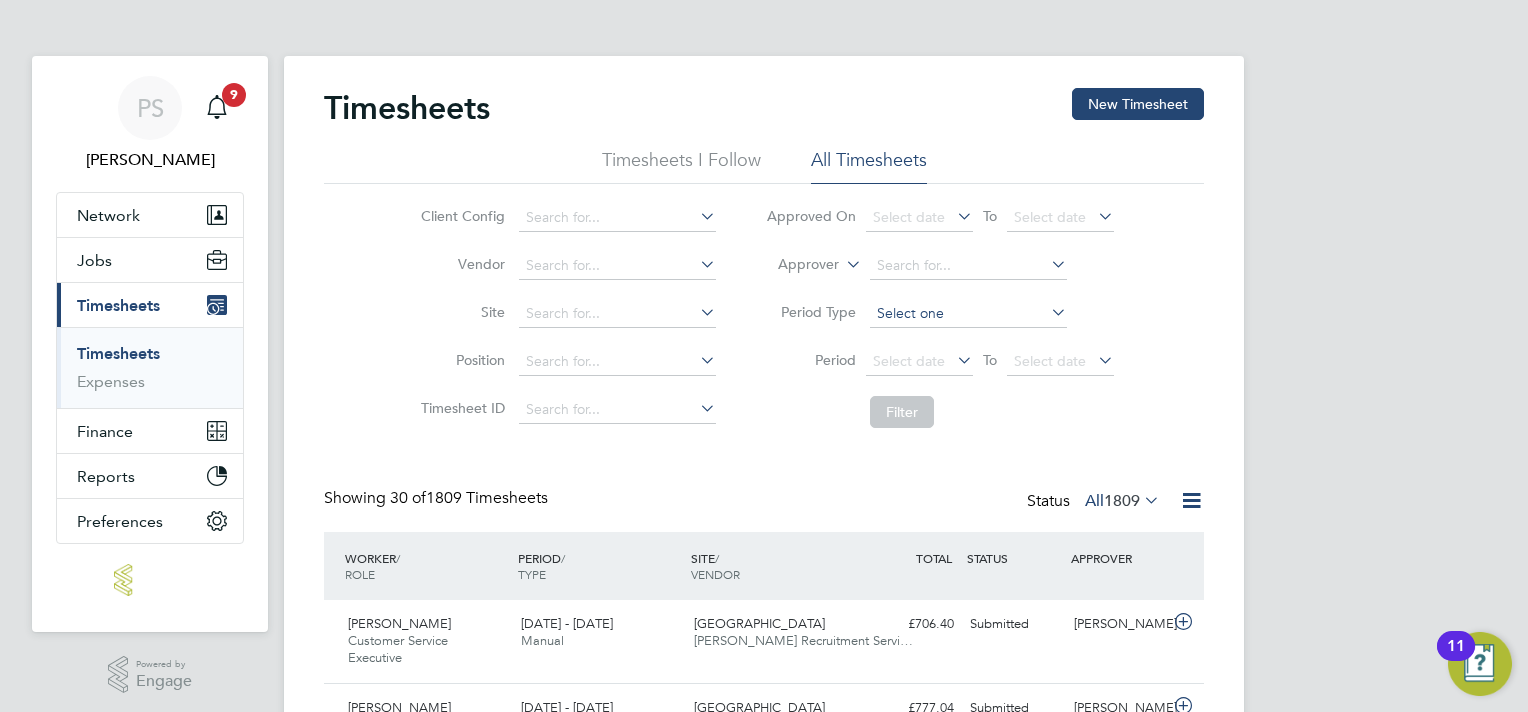 click 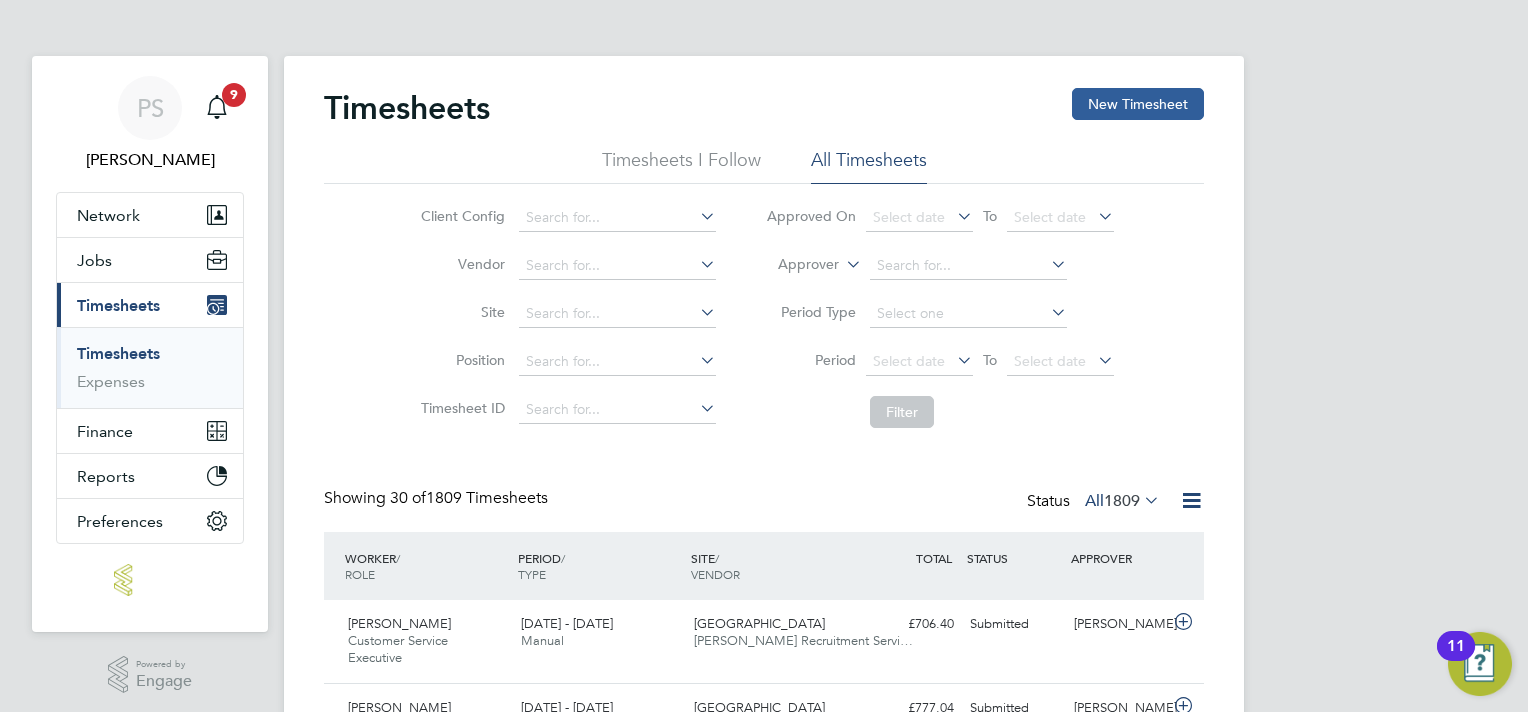 click on "New Timesheet" 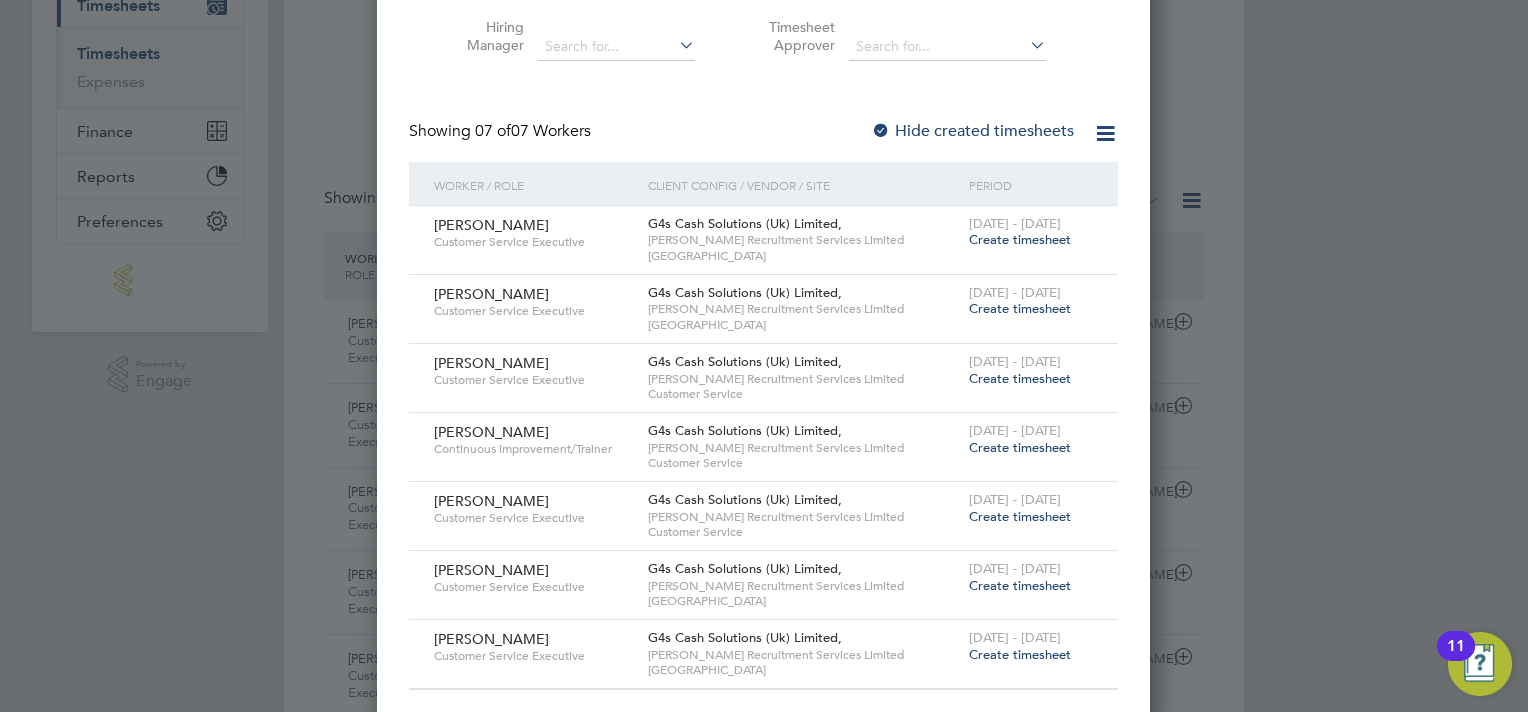 click on "Create timesheet" at bounding box center [1020, 654] 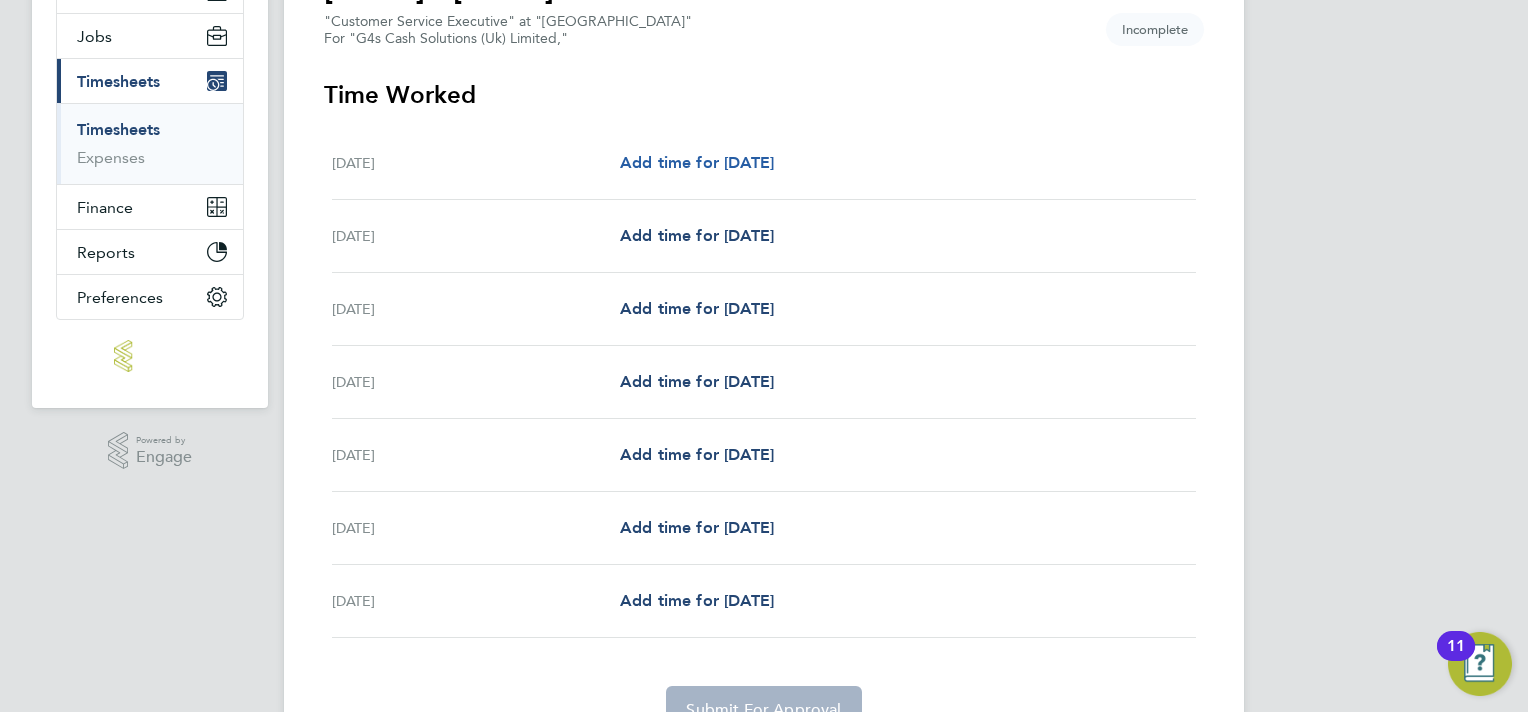 click on "Add time for [DATE]" at bounding box center (697, 163) 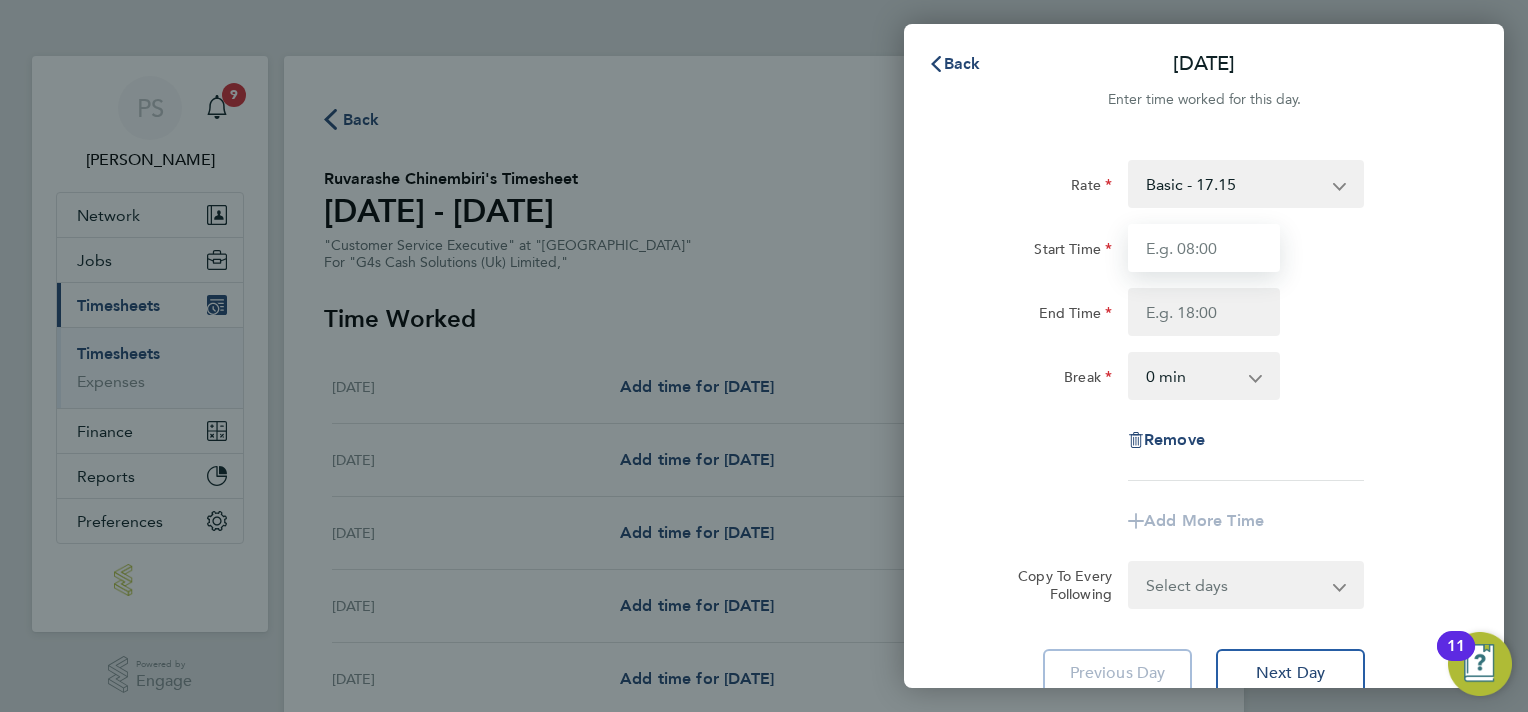click on "Start Time" at bounding box center [1204, 248] 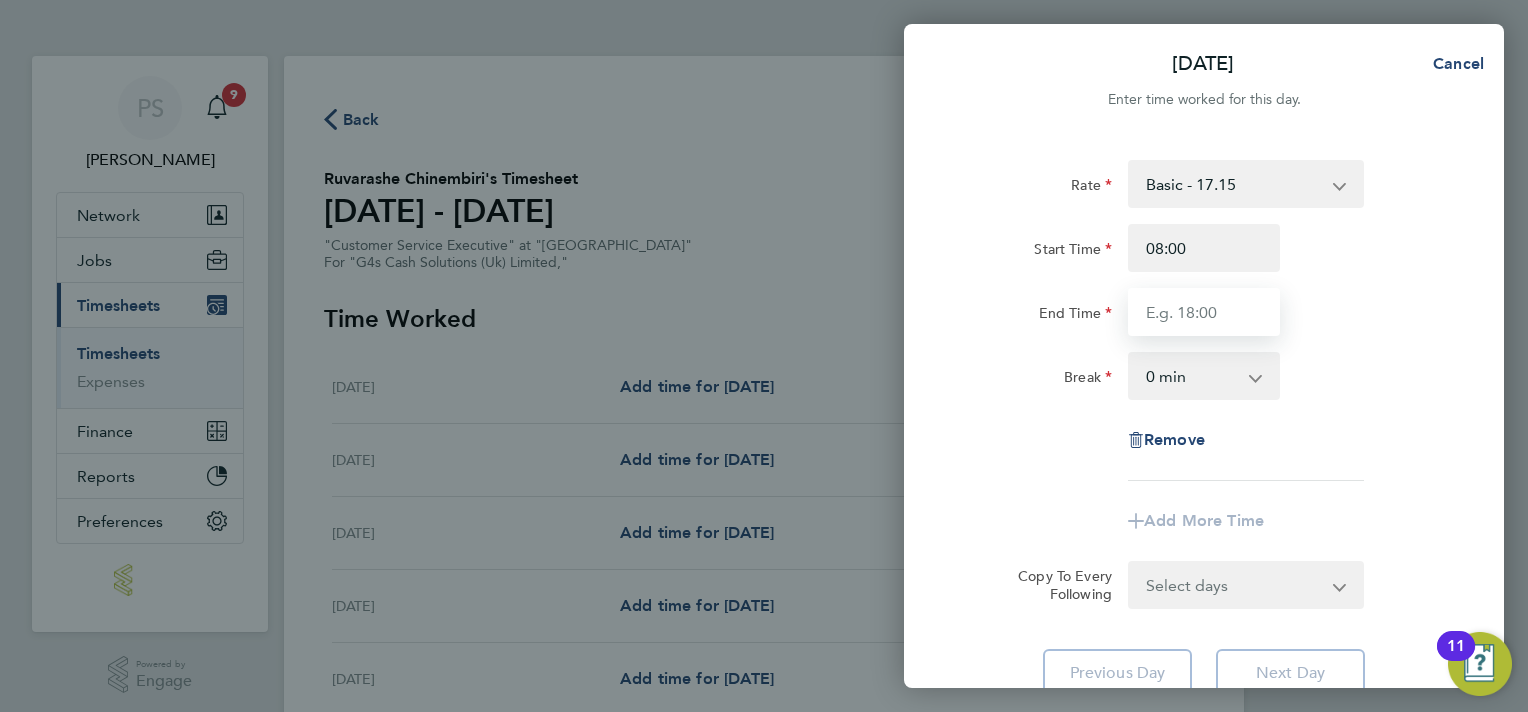 click on "End Time" at bounding box center (1204, 312) 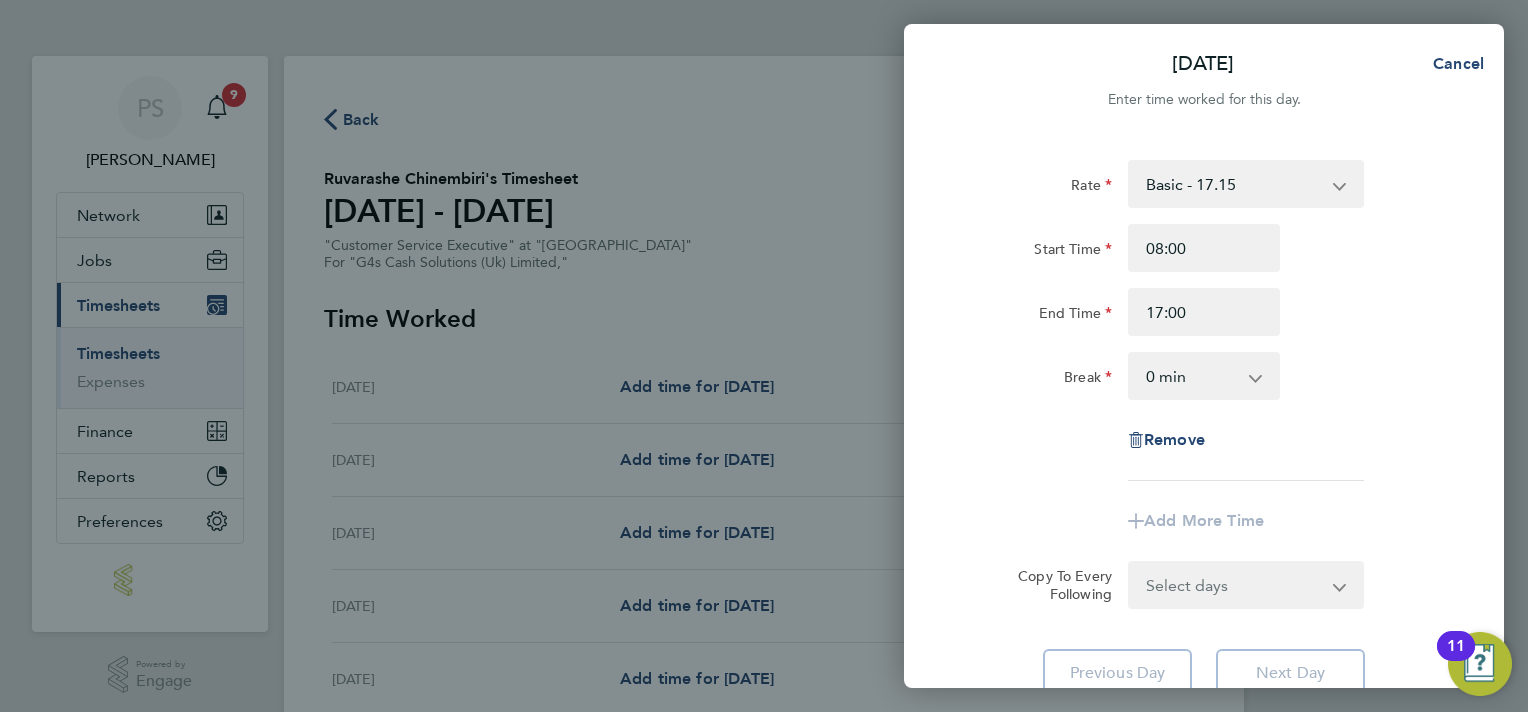 click on "0 min   15 min   30 min   45 min   60 min   75 min   90 min" at bounding box center (1192, 376) 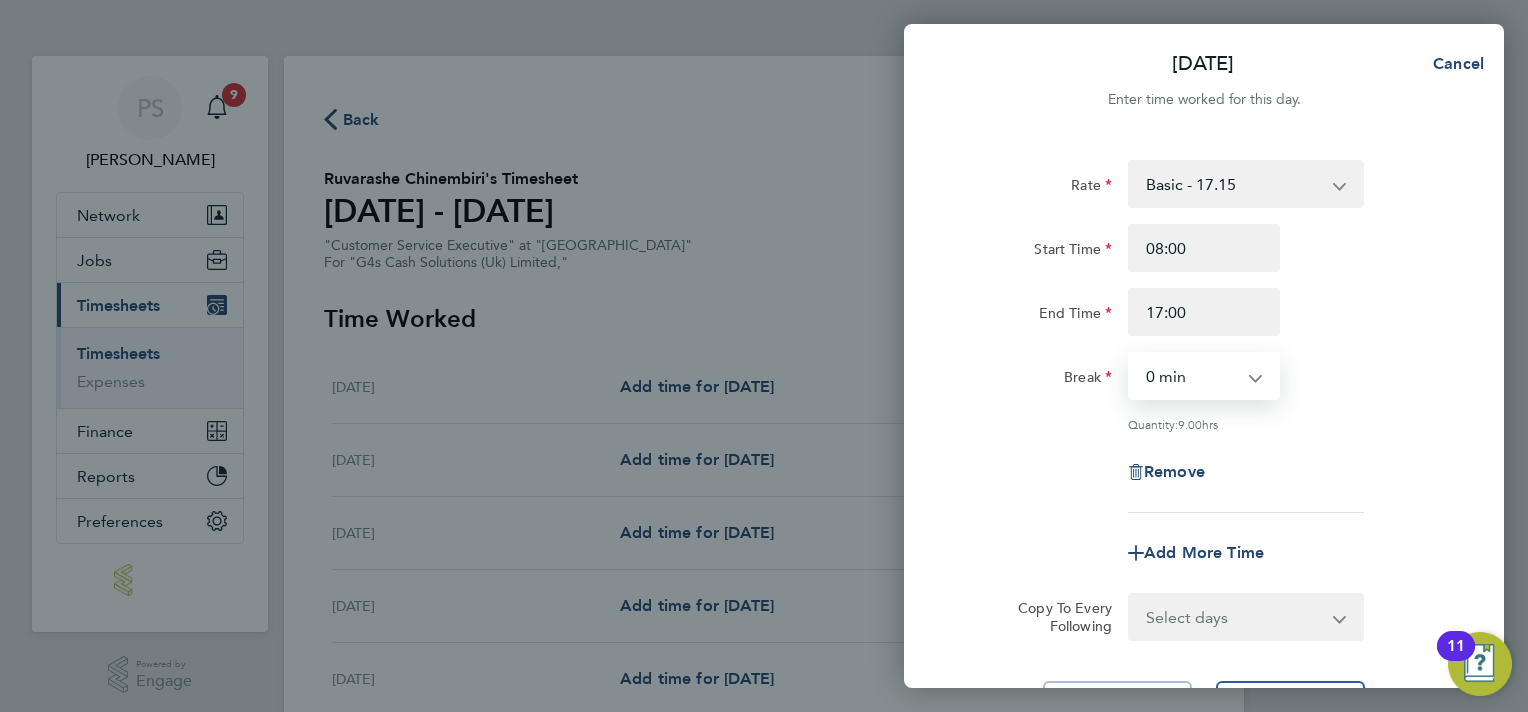 select on "60" 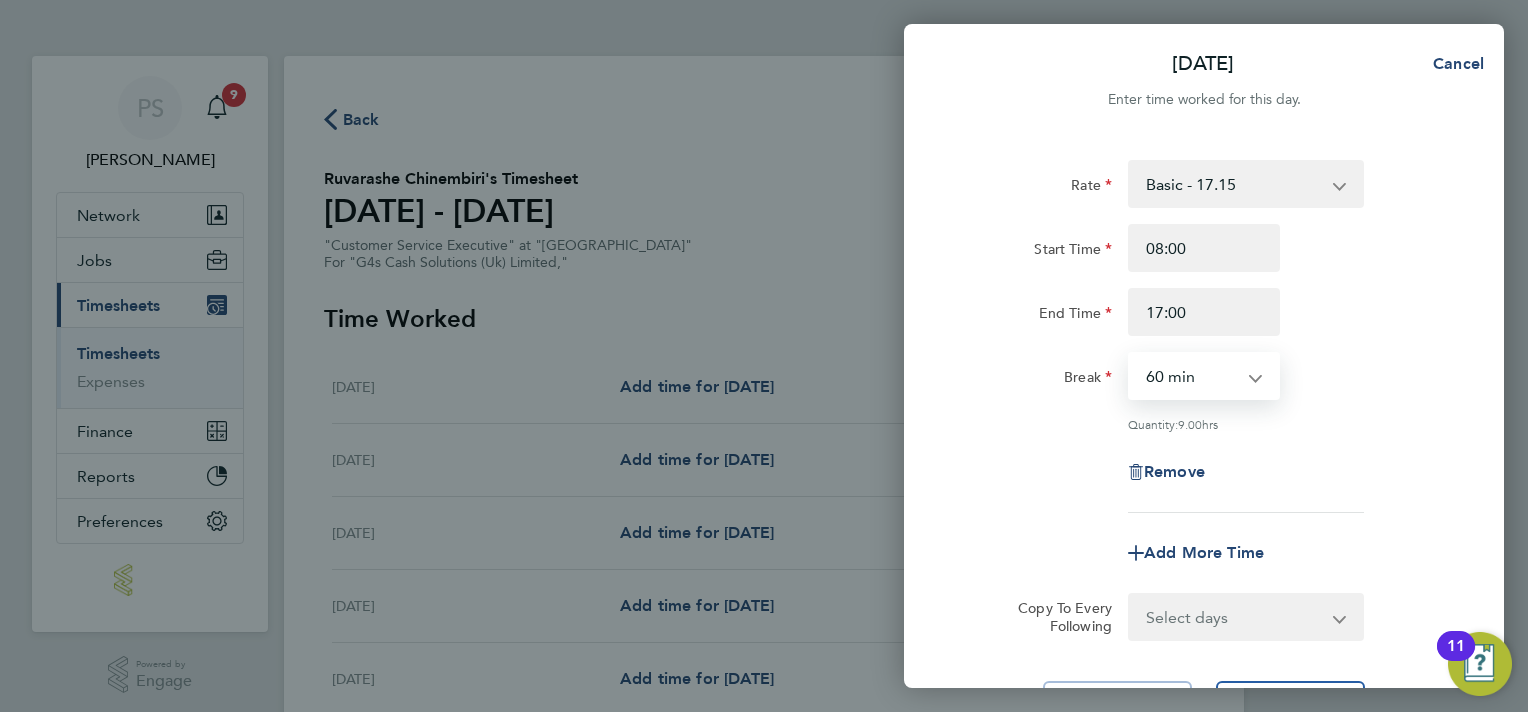 click on "0 min   15 min   30 min   45 min   60 min   75 min   90 min" at bounding box center (1192, 376) 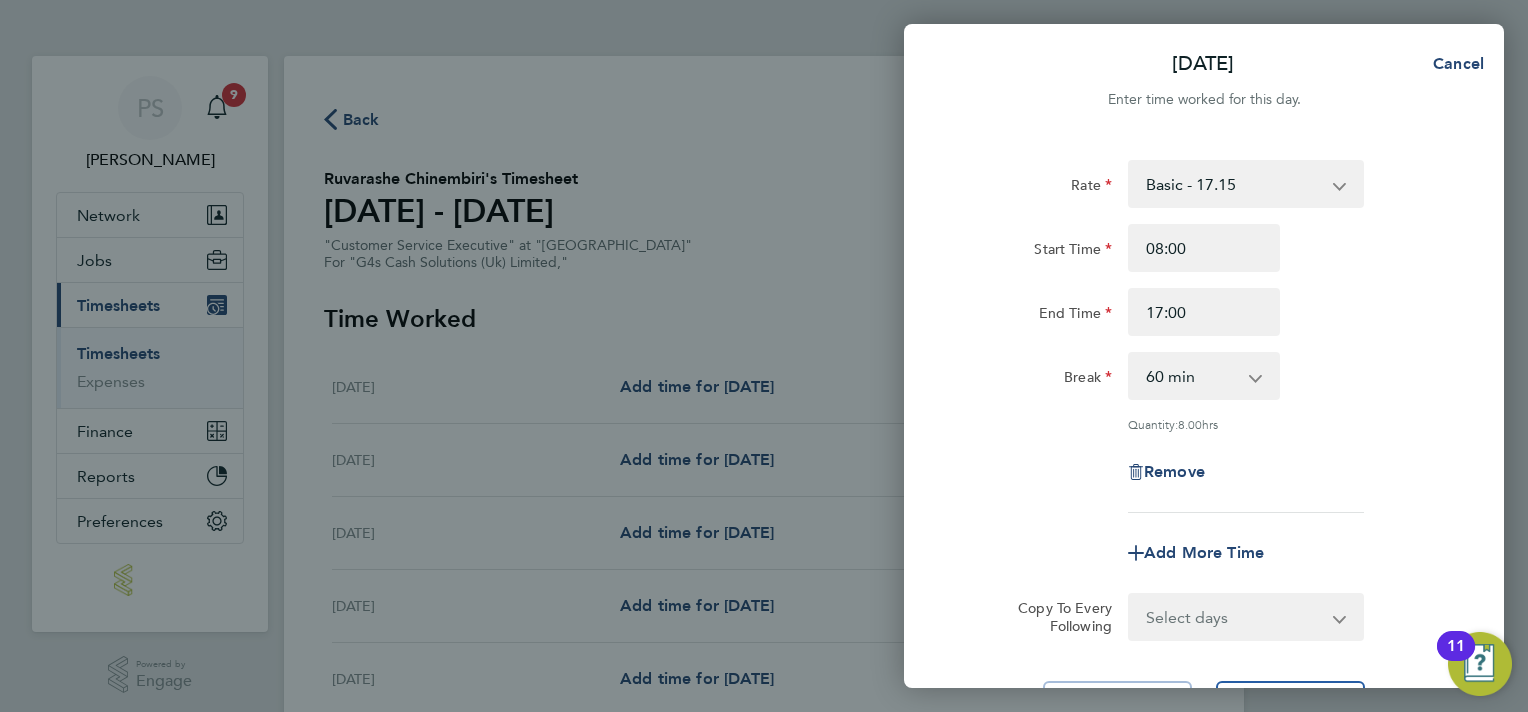 click on "Remove" 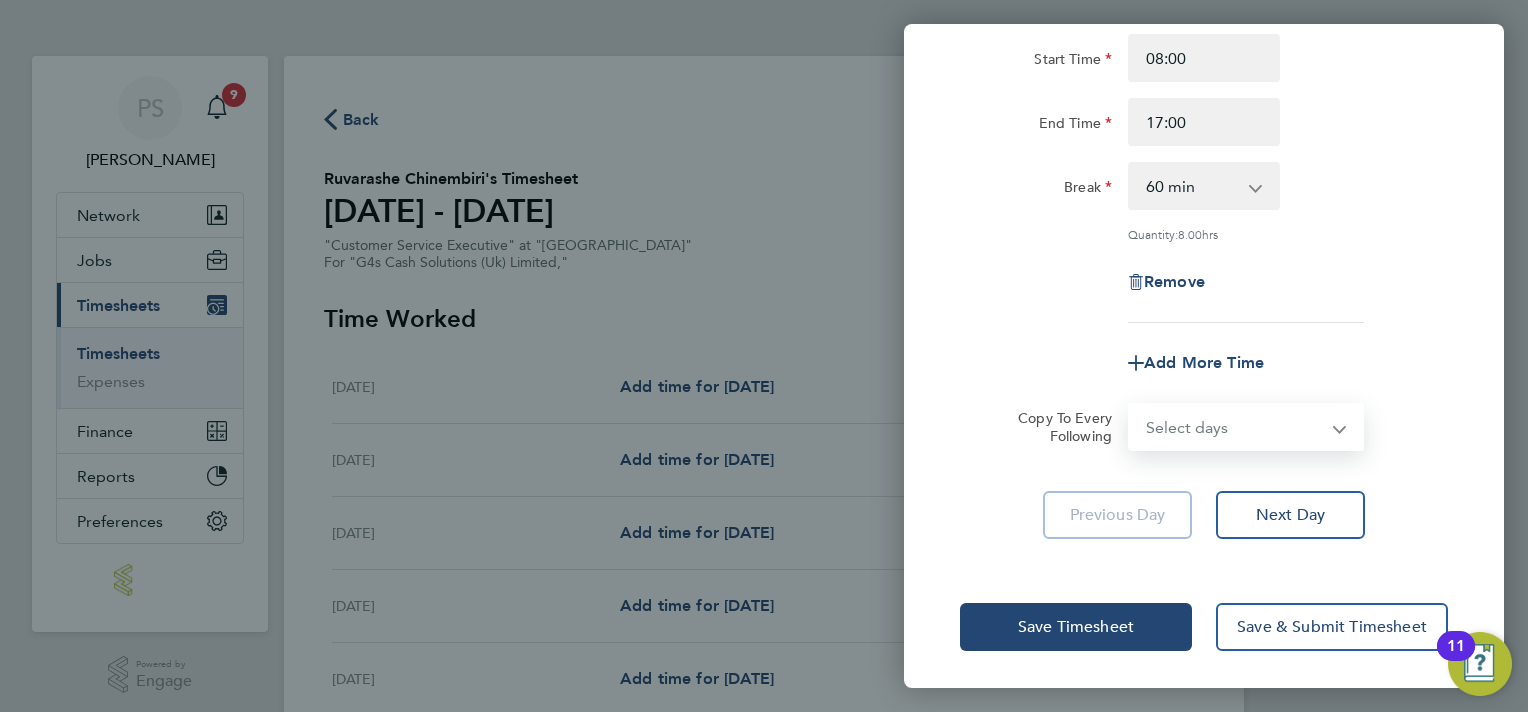click on "Select days   Day   Weekday (Mon-Fri)   Weekend (Sat-Sun)   [DATE]   [DATE]   [DATE]   [DATE]   [DATE]   [DATE]" at bounding box center [1235, 427] 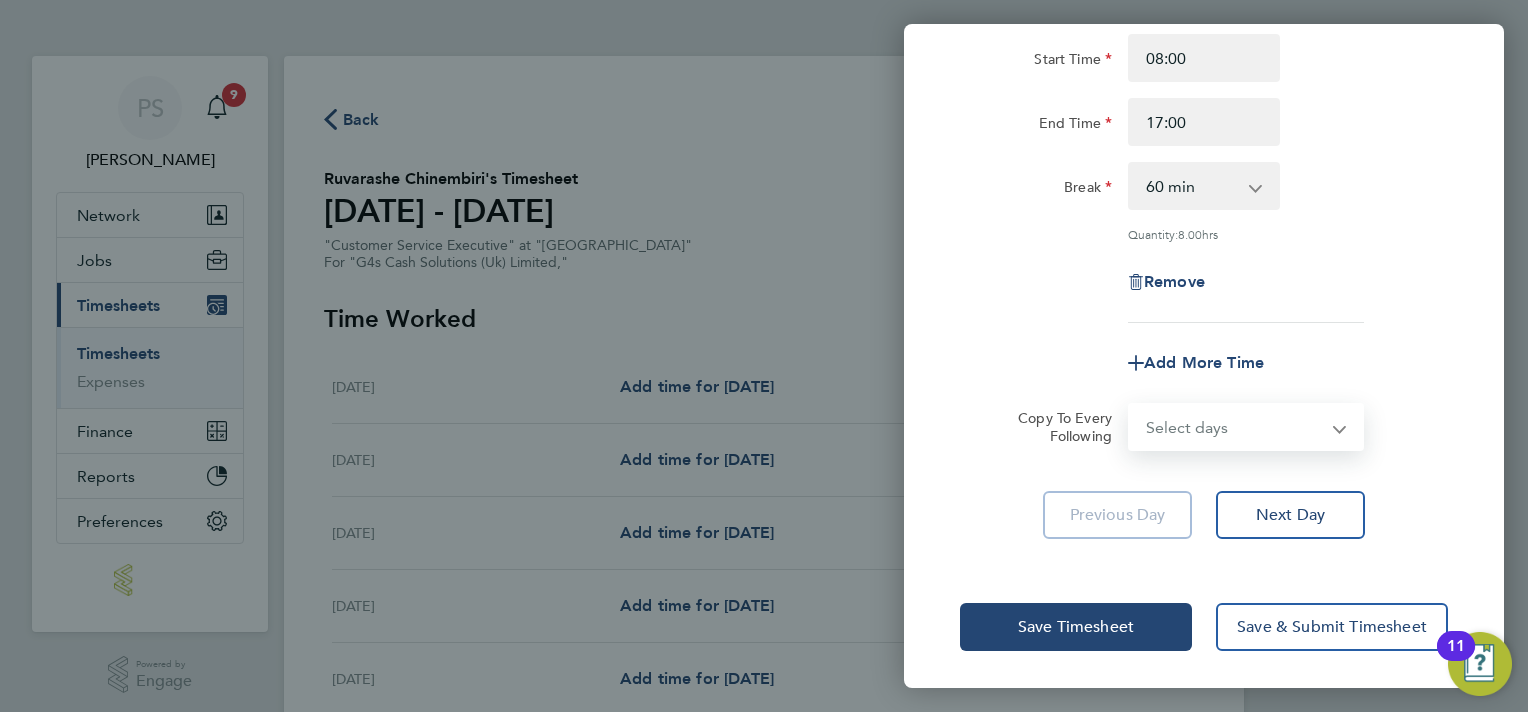 select on "WEEKDAY" 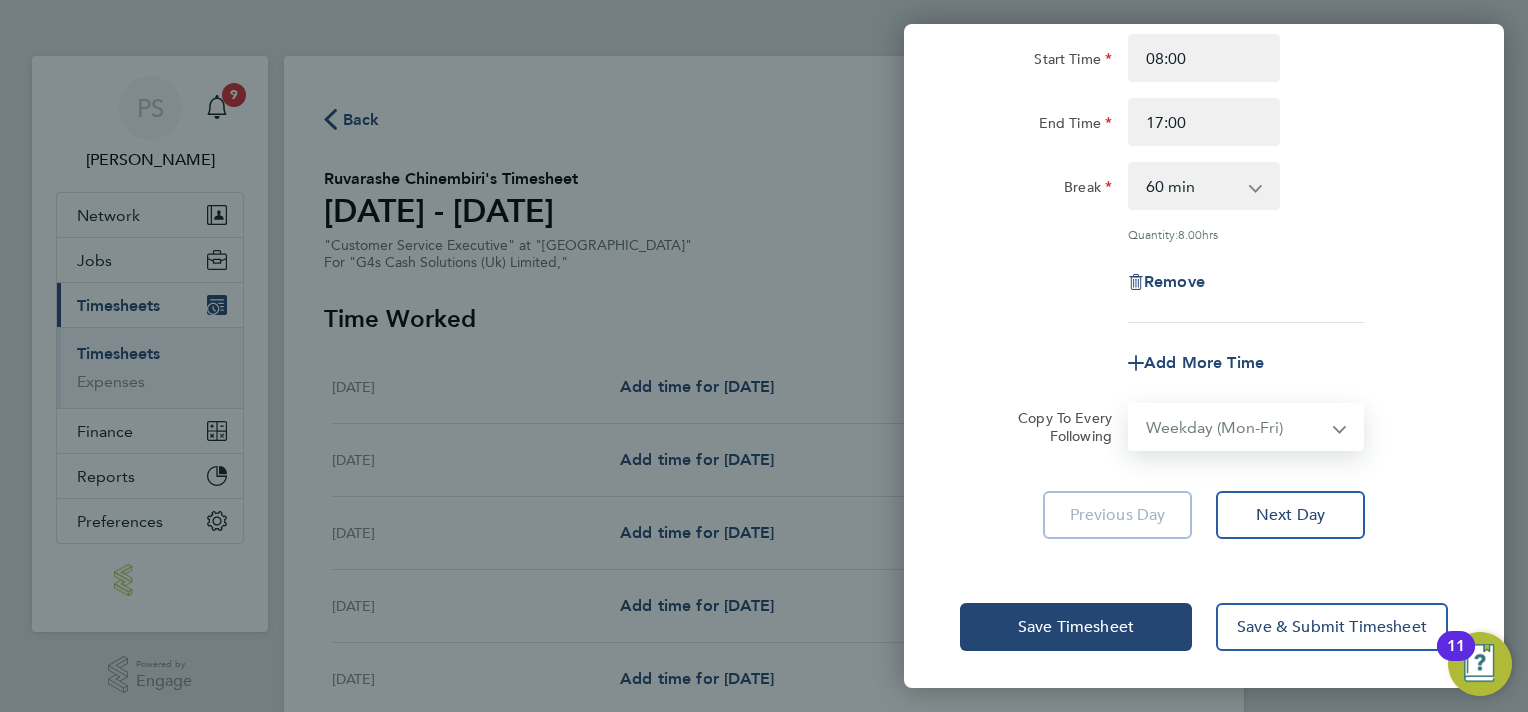 click on "Select days   Day   Weekday (Mon-Fri)   Weekend (Sat-Sun)   [DATE]   [DATE]   [DATE]   [DATE]   [DATE]   [DATE]" at bounding box center (1235, 427) 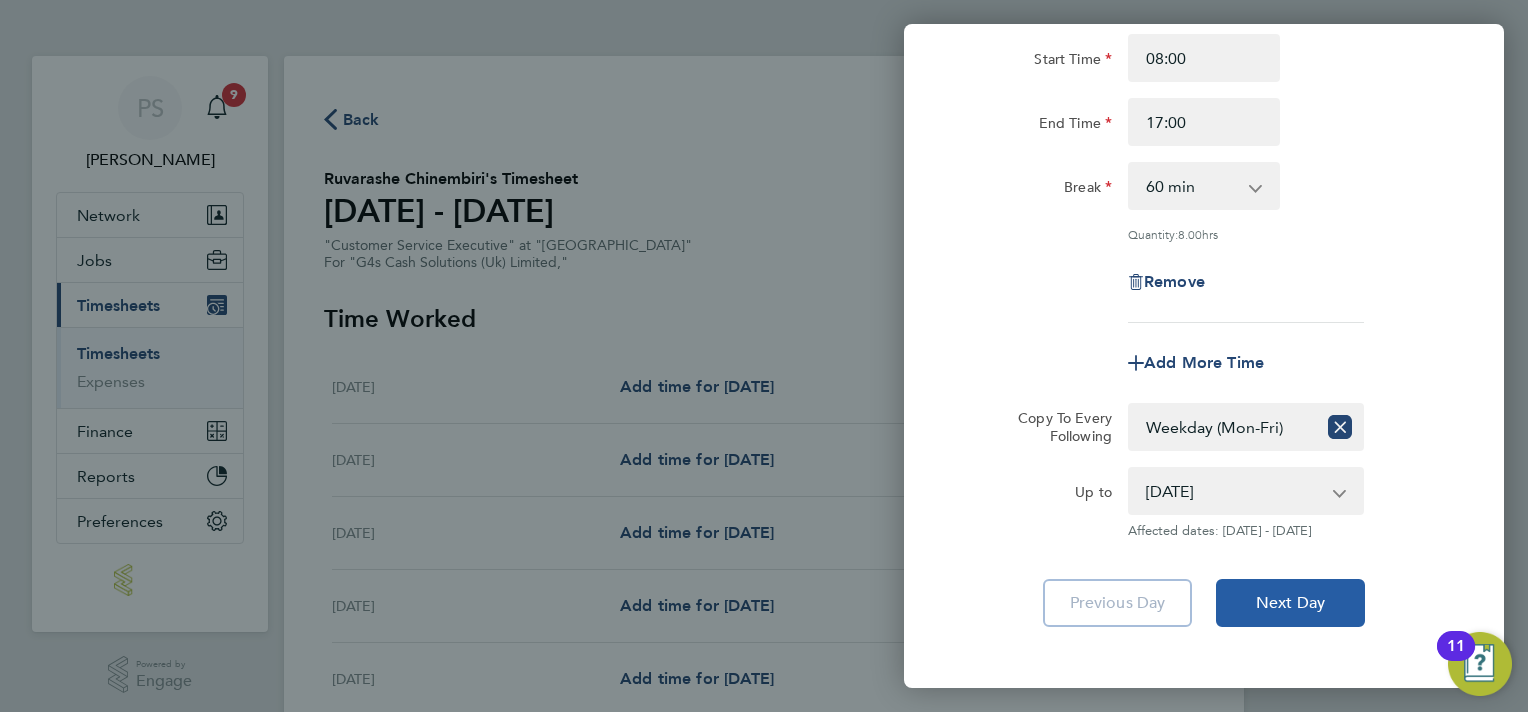 click on "Next Day" 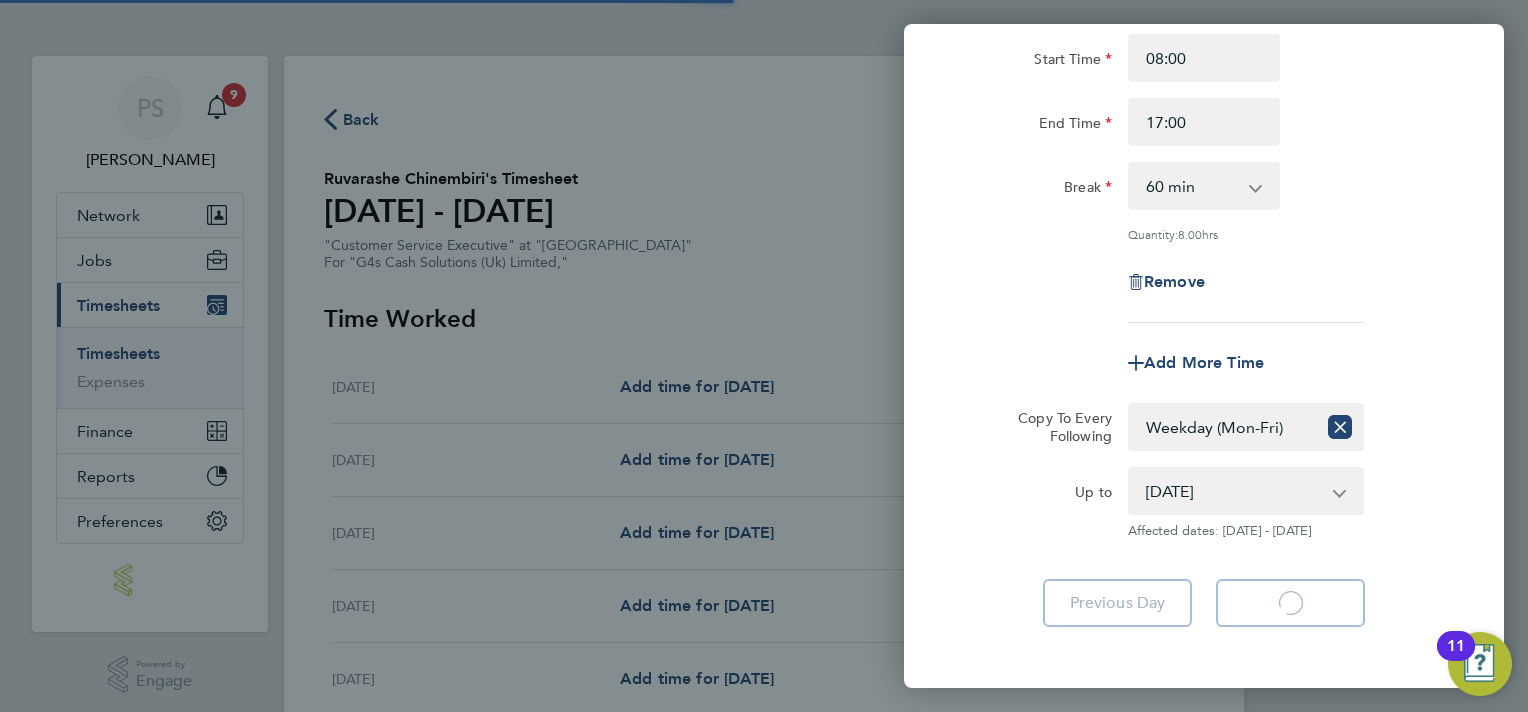 select on "60" 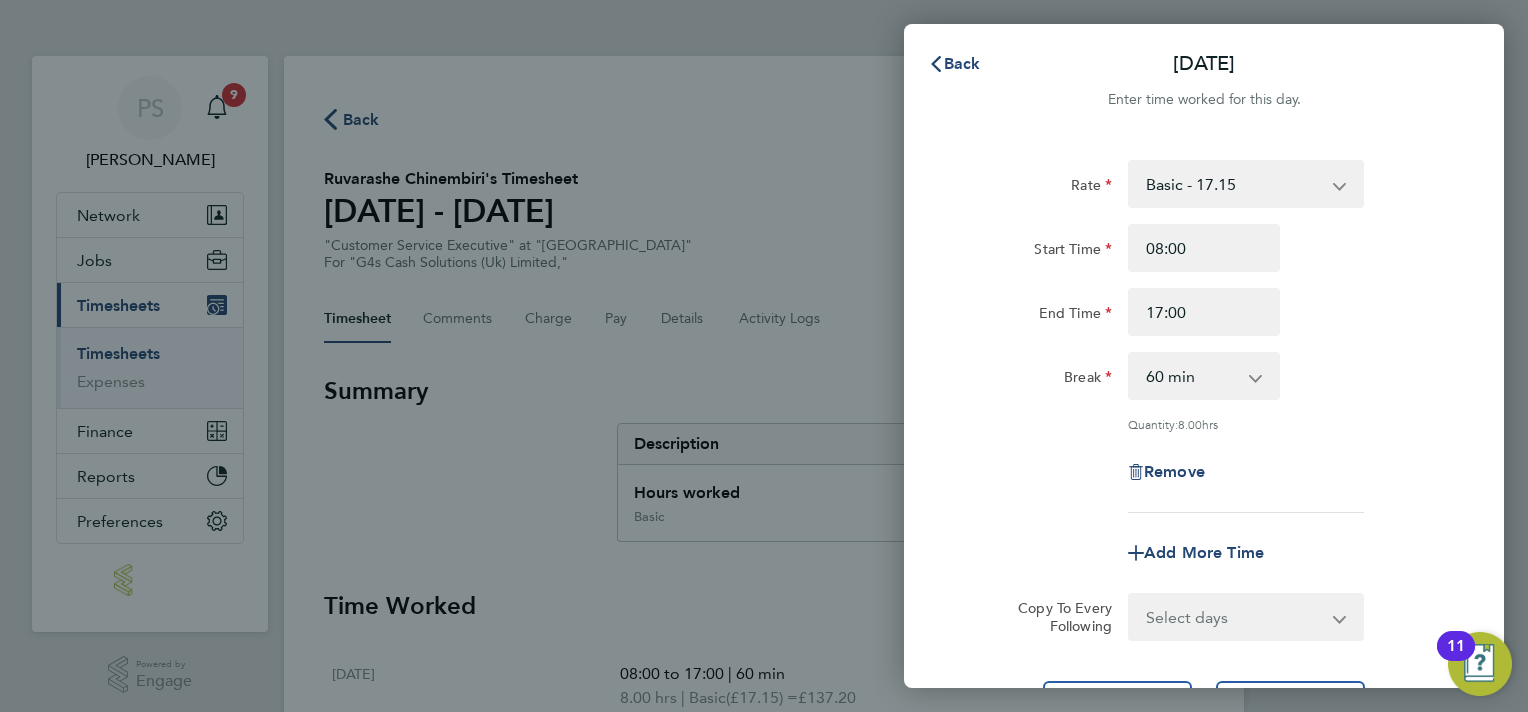 click on "Rate  Basic - 17.15   Basic Post [DATE] - 17.66
Start Time 08:00 End Time 17:00 Break  0 min   15 min   30 min   45 min   60 min   75 min   90 min
Quantity:  8.00  hrs
Remove" 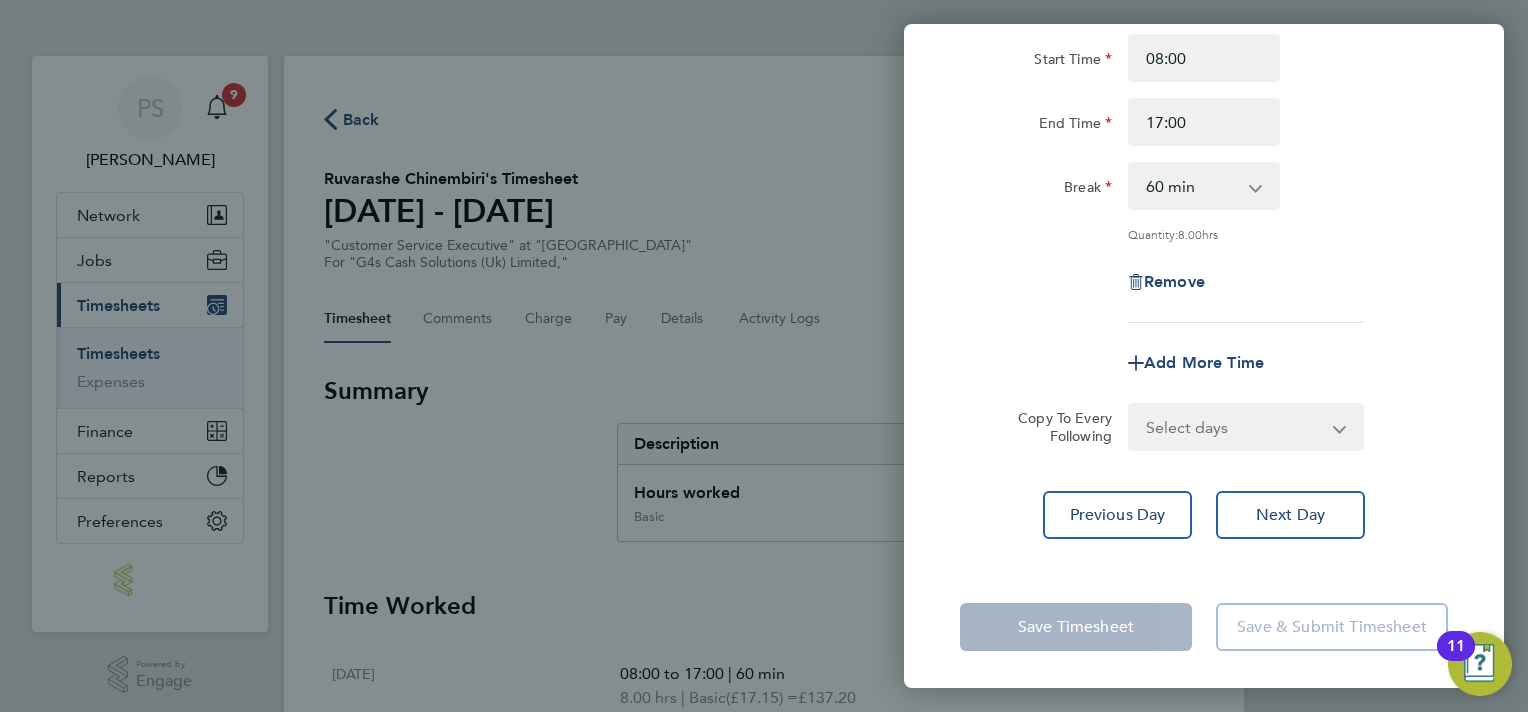 click on "Save Timesheet" 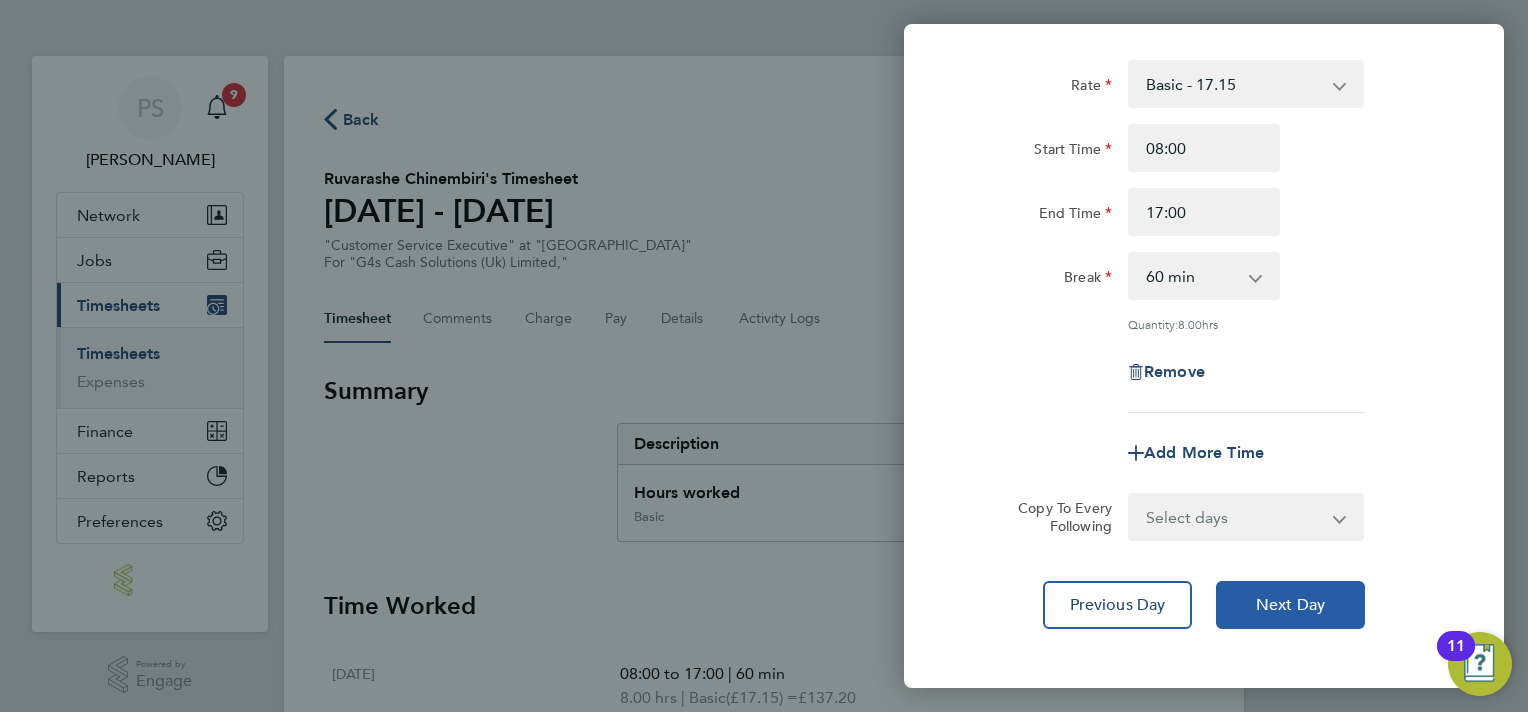 click on "Next Day" 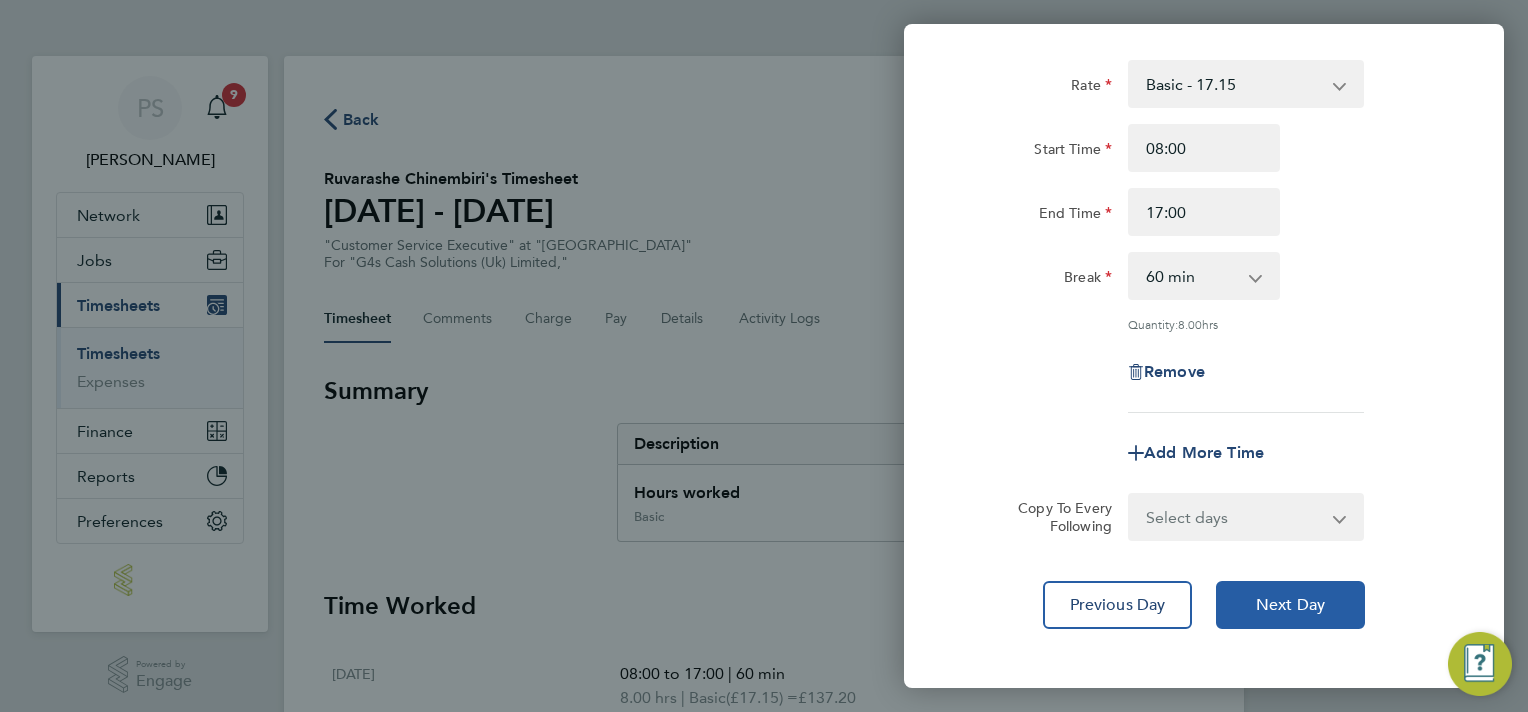 click on "Next Day" 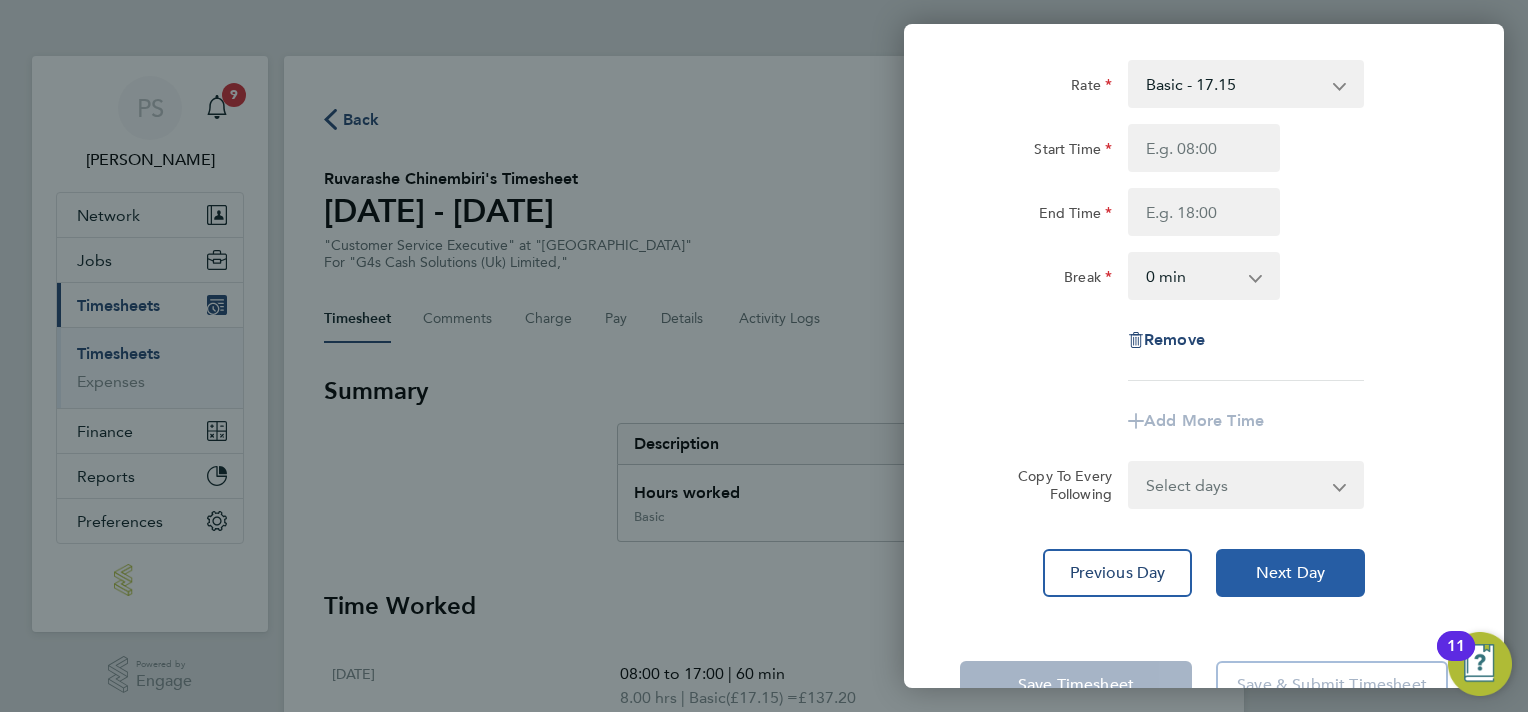 click on "Next Day" 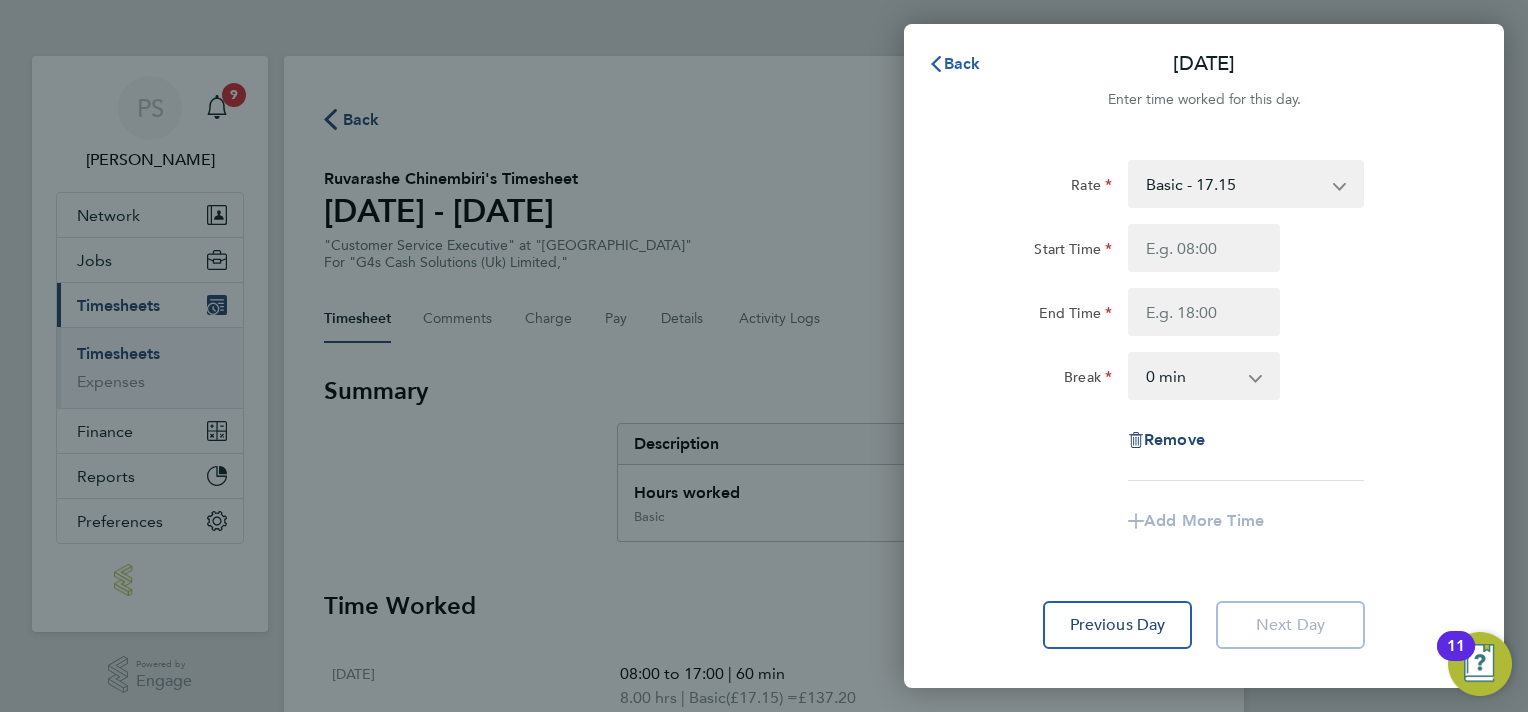 drag, startPoint x: 936, startPoint y: 52, endPoint x: 939, endPoint y: 68, distance: 16.27882 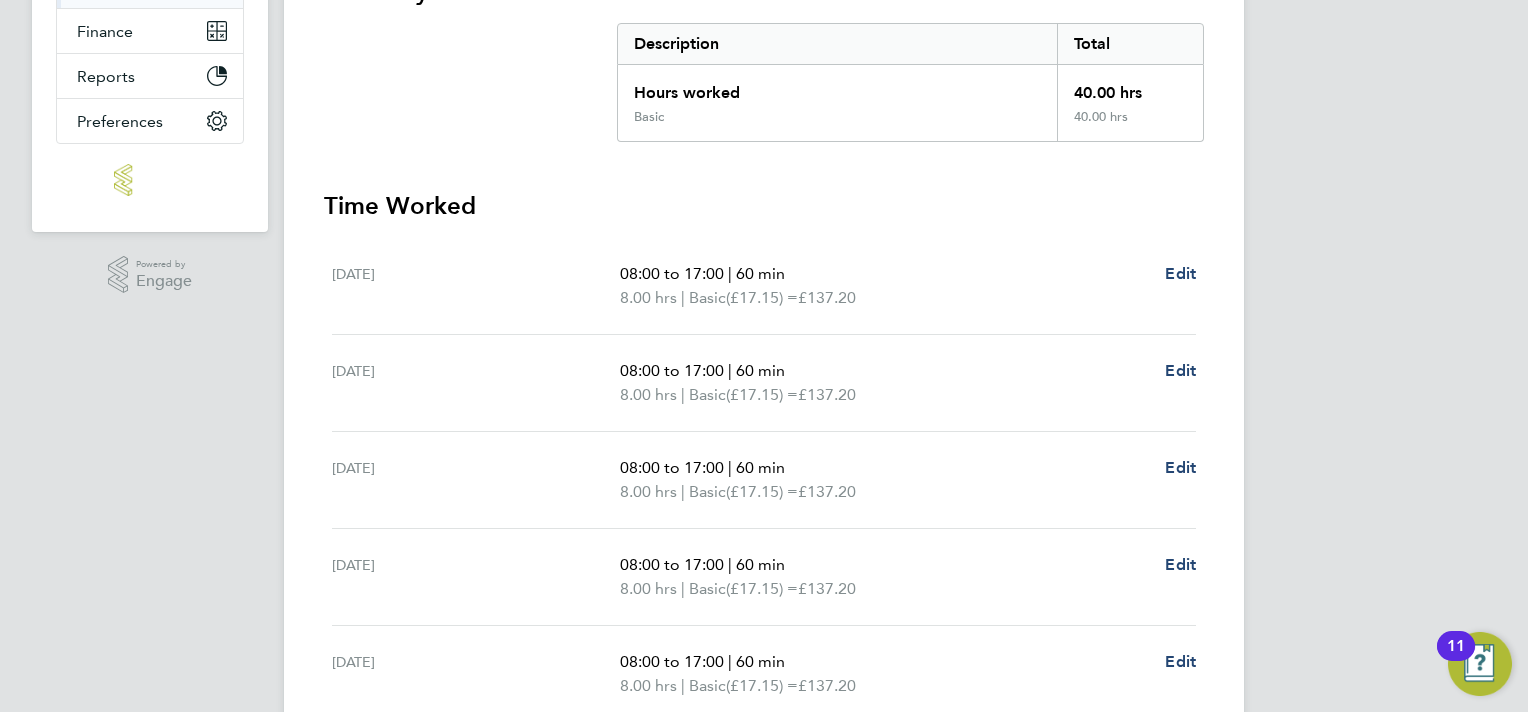 scroll, scrollTop: 700, scrollLeft: 0, axis: vertical 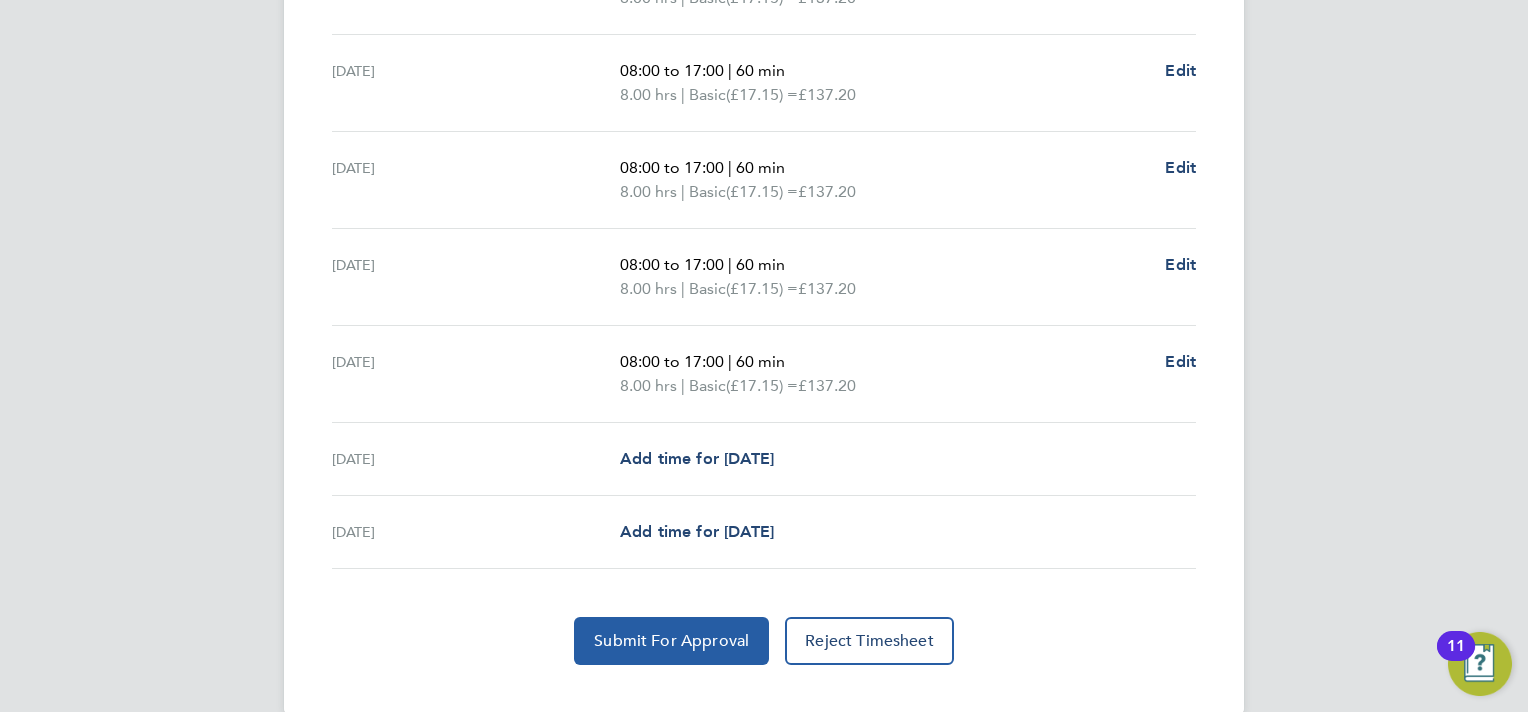 click on "Submit For Approval" 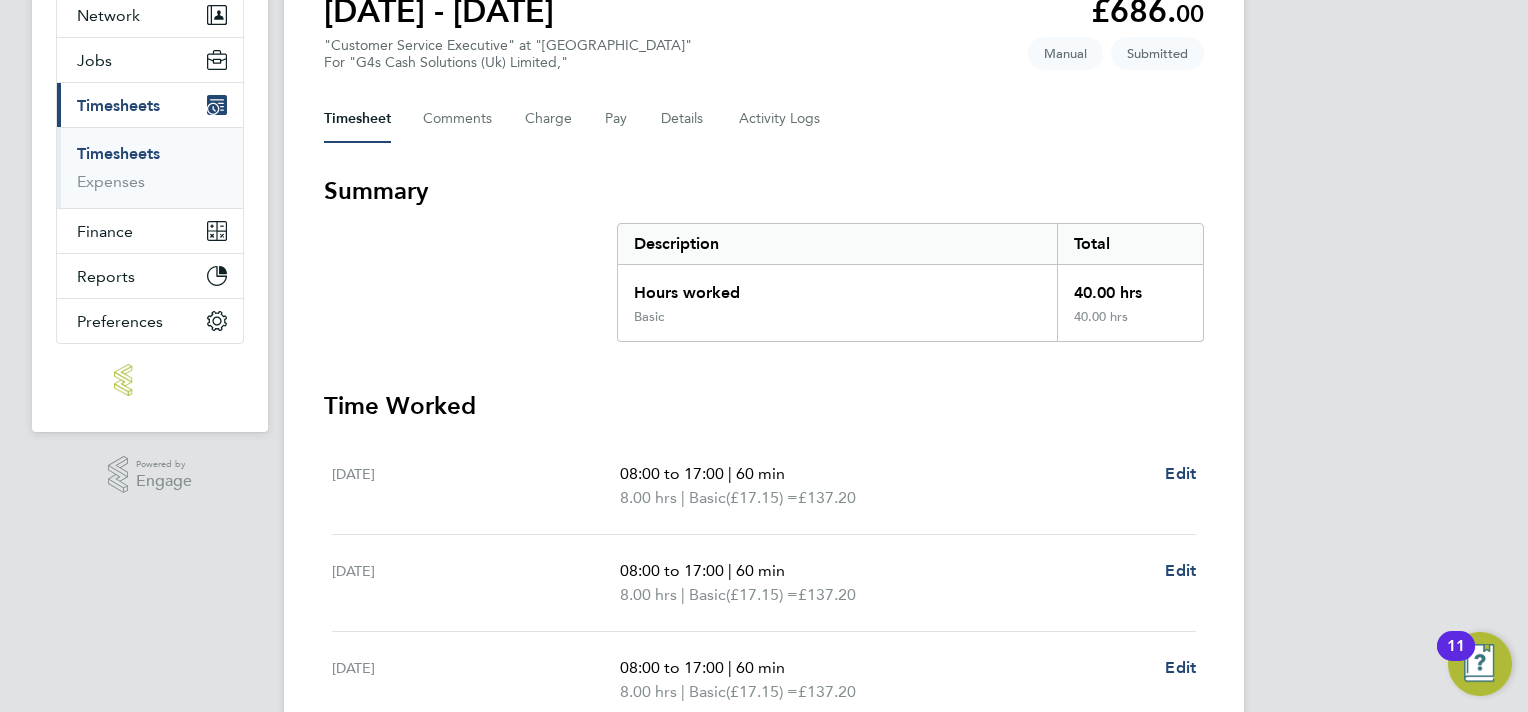 scroll, scrollTop: 0, scrollLeft: 0, axis: both 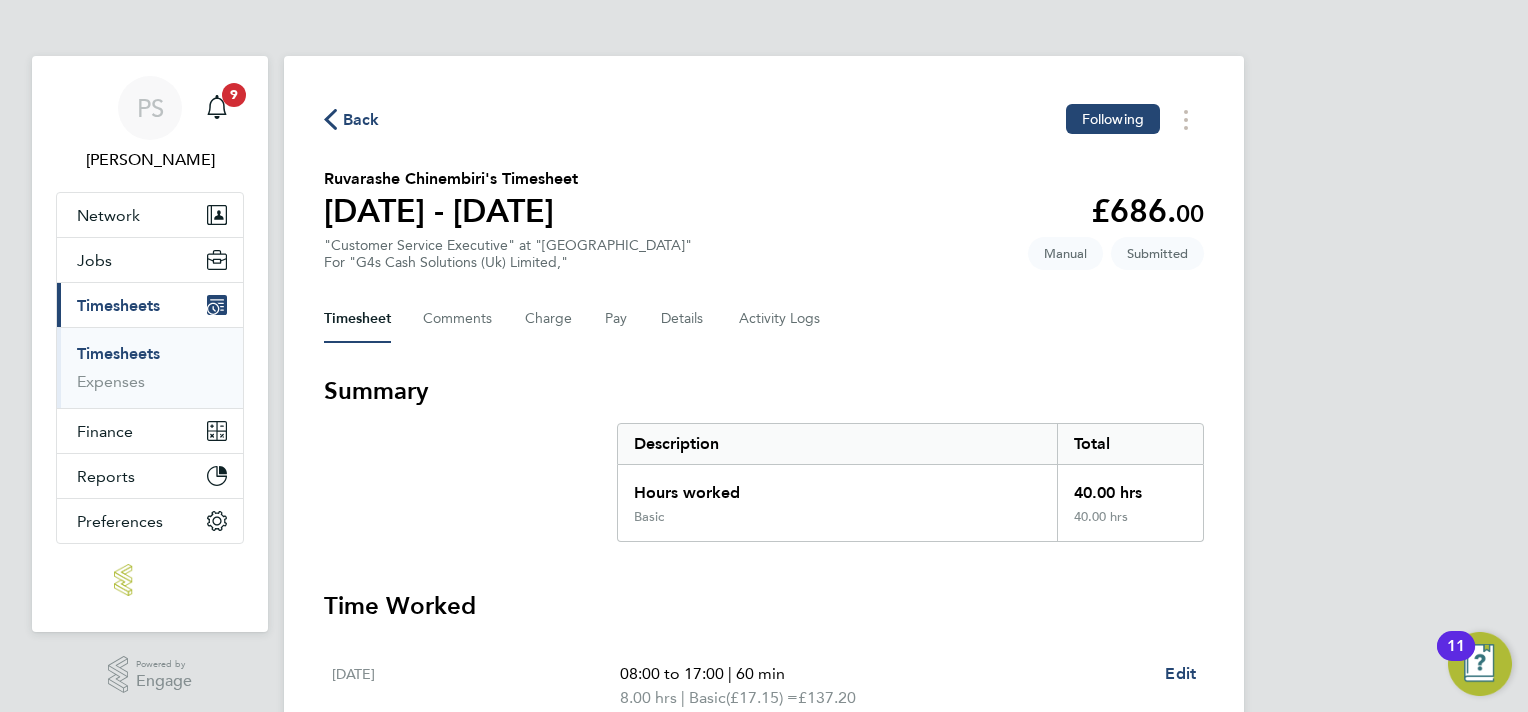 click on "Back  Following
Ruvarashe Chinembiri's Timesheet   [DATE] - [DATE]   £686. 00  "Customer Service Executive" at "[GEOGRAPHIC_DATA]"  For "G4s Cash Solutions (Uk) Limited,"  Submitted   Manual   Timesheet   Comments   Charge   Pay   Details   Activity Logs   Summary   Description   Total   Hours worked   40.00 hrs   Basic   40.00 hrs   Time Worked   [DATE]   08:00 to 17:00   |   60 min   8.00 hrs   |   Basic   (£17.15) =   £137.20   Edit   [DATE]   08:00 to 17:00   |   60 min   8.00 hrs   |   Basic   (£17.15) =   £137.20   Edit   [DATE]   08:00 to 17:00   |   60 min   8.00 hrs   |   Basic   (£17.15) =   £137.20   Edit   [DATE]   08:00 to 17:00   |   60 min   8.00 hrs   |   Basic   (£17.15) =   £137.20   Edit   [DATE]   08:00 to 17:00   |   60 min   8.00 hrs   |   Basic   (£17.15) =   £137.20   Edit   [DATE]   Add time for [DATE]   Add time for [DATE]   [DATE]   Add time for [DATE]   Add time for [DATE]   Reject Timesheet" 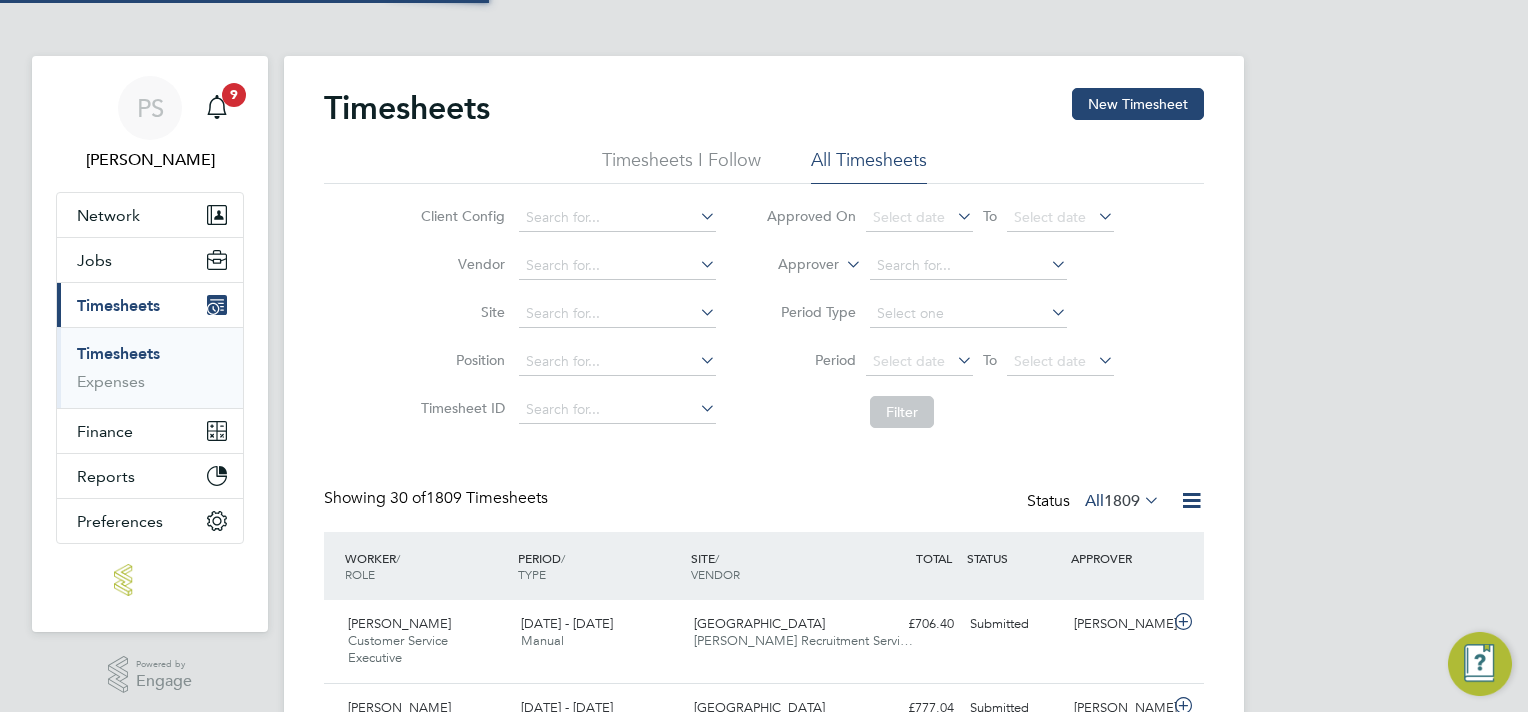 scroll, scrollTop: 10, scrollLeft: 10, axis: both 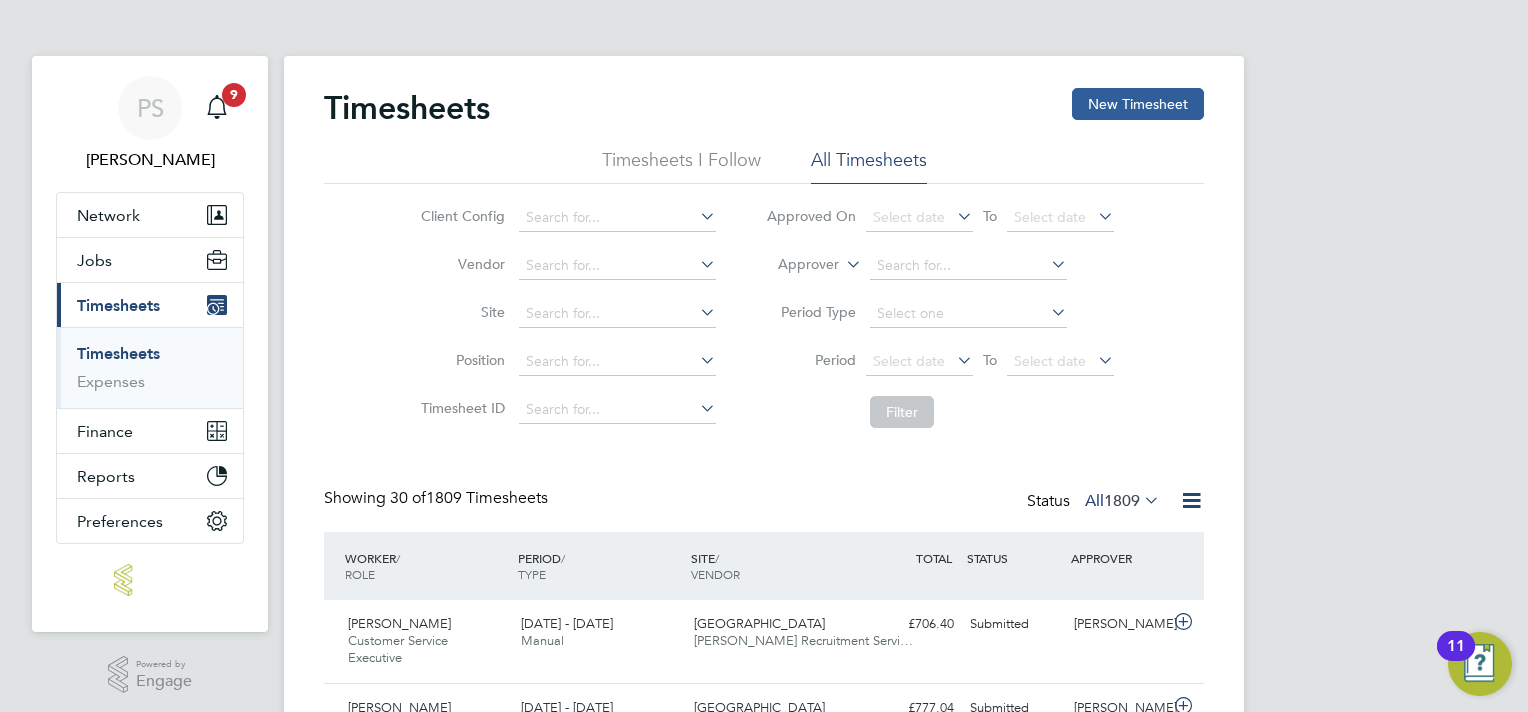 click on "New Timesheet" 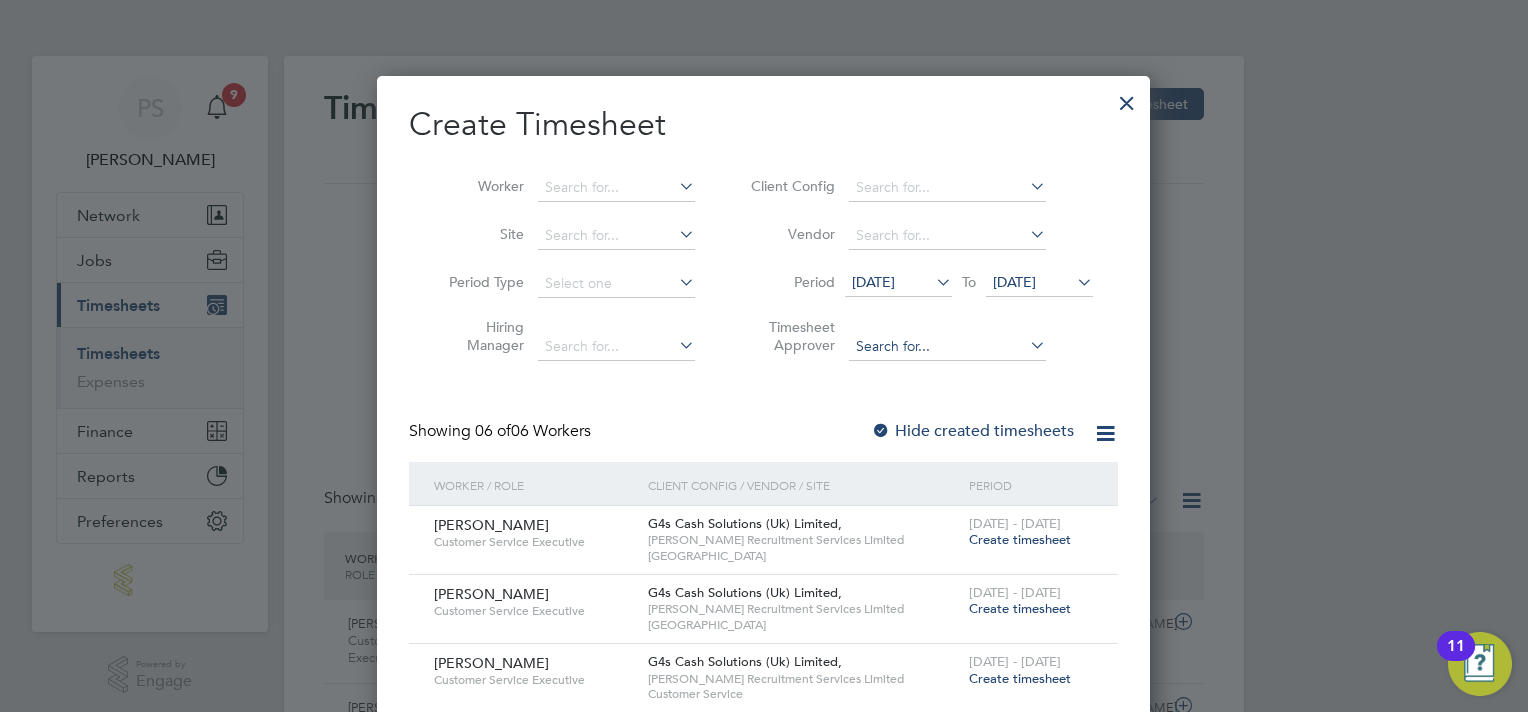 click at bounding box center [947, 347] 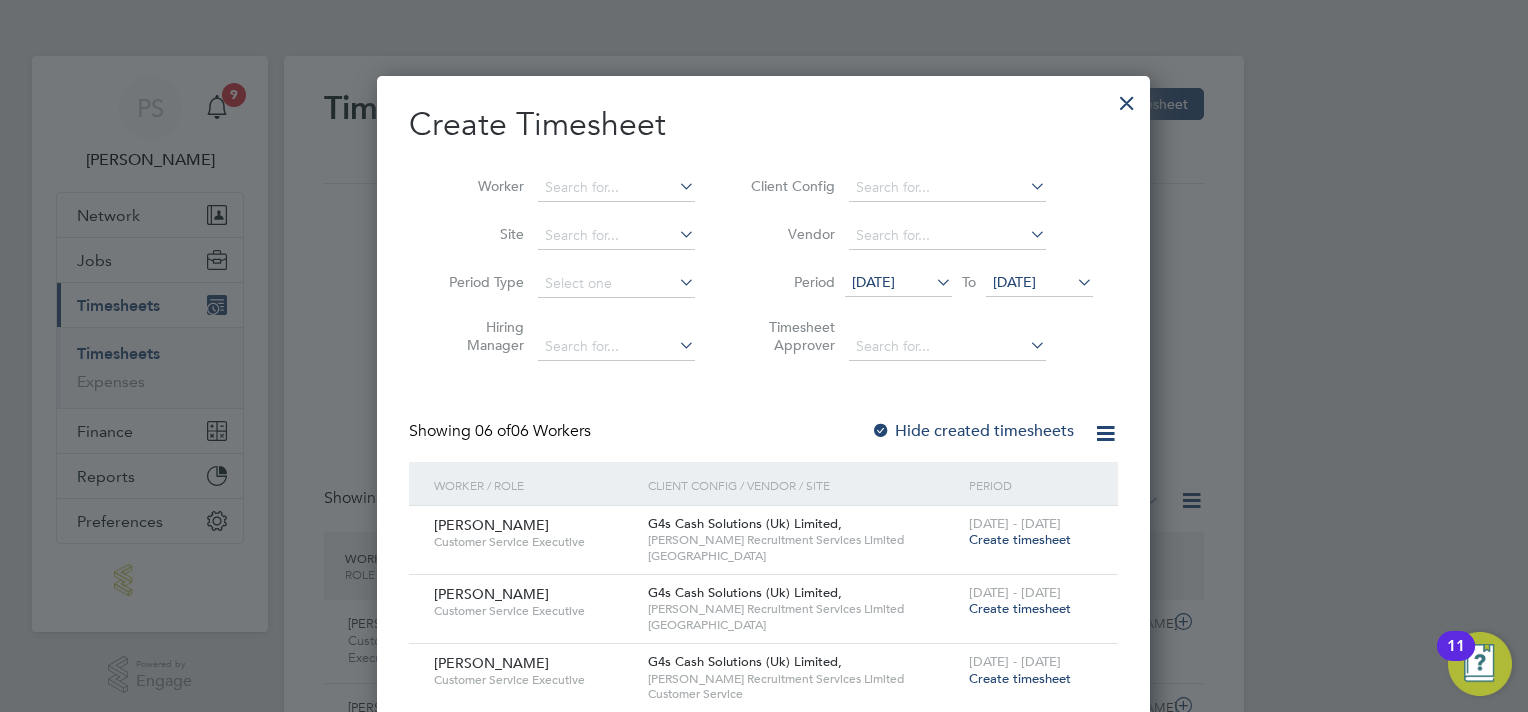 click on "Hiring Manager" at bounding box center [564, 339] 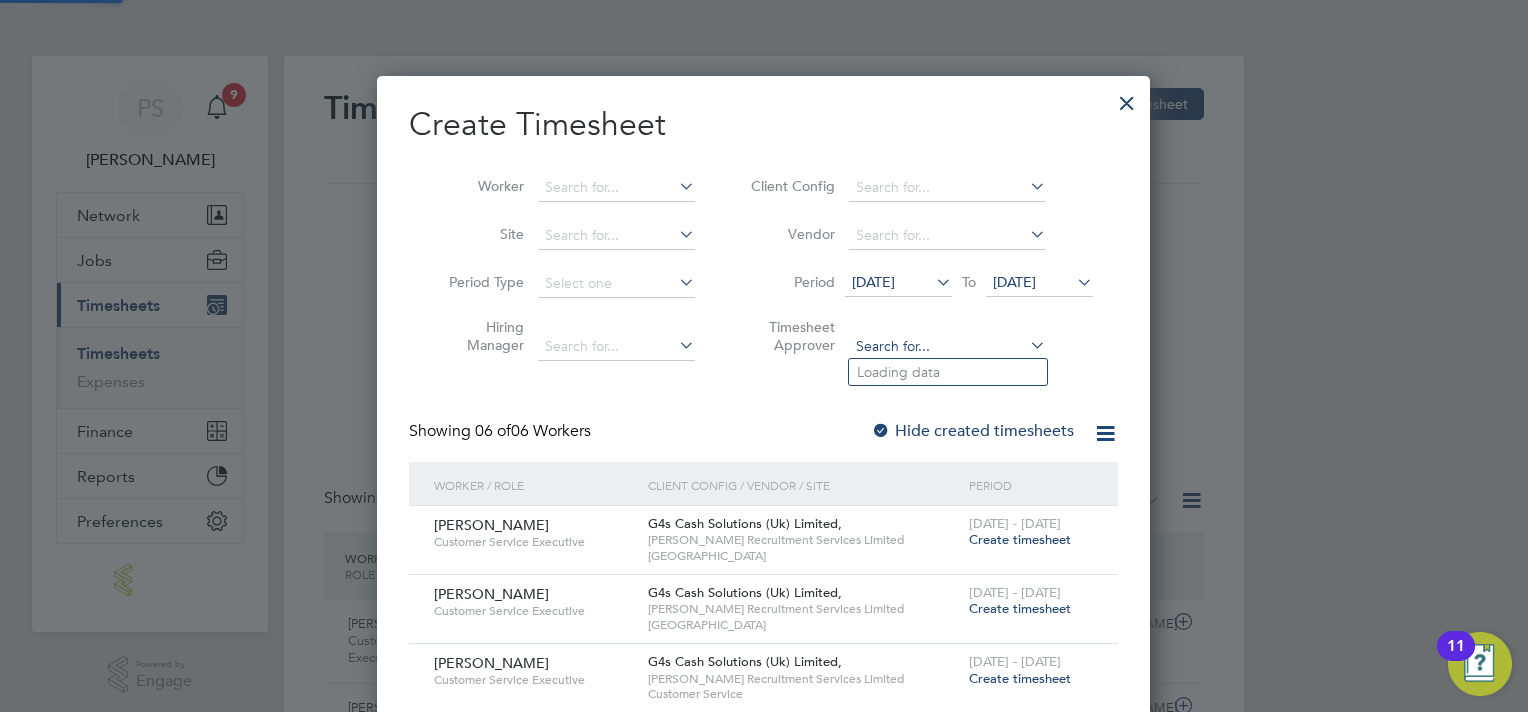 click at bounding box center (947, 347) 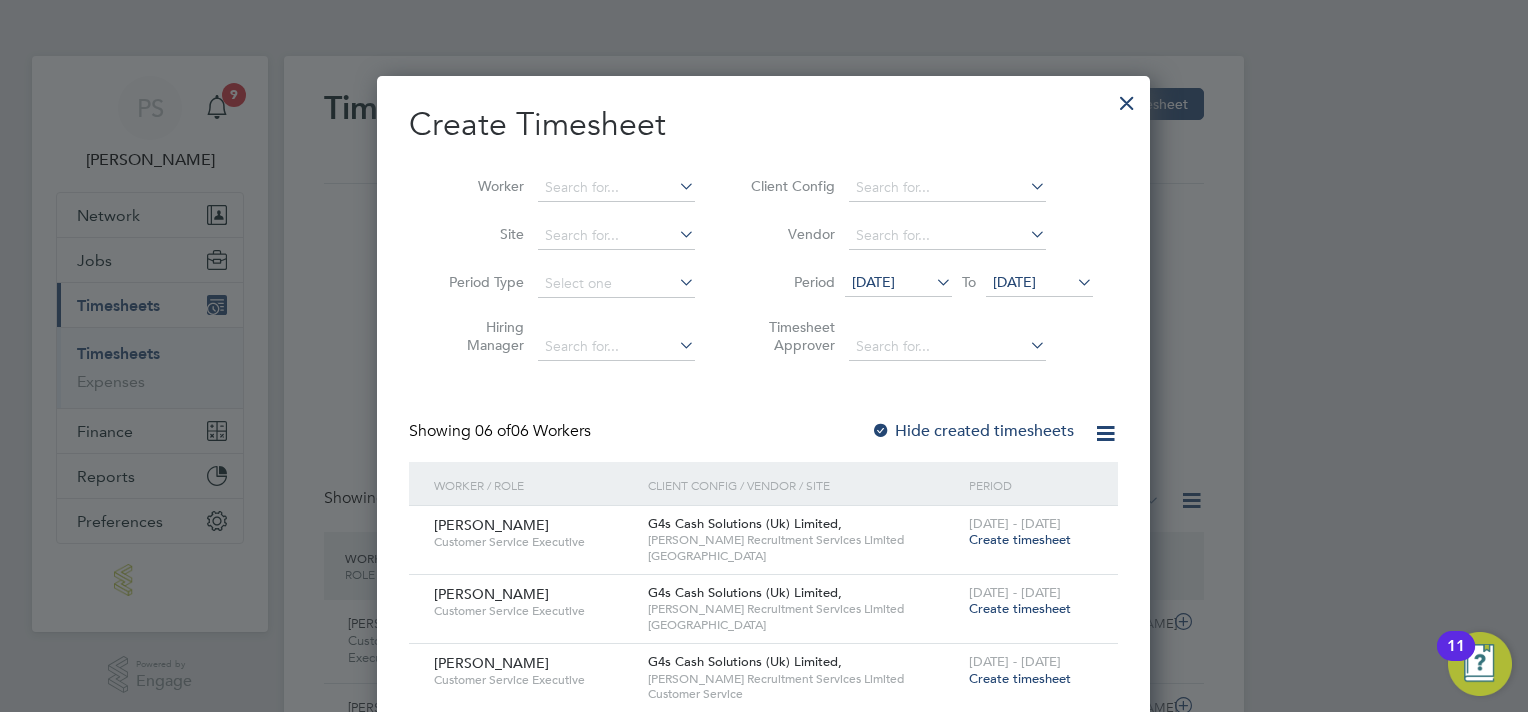 drag, startPoint x: 773, startPoint y: 391, endPoint x: 814, endPoint y: 381, distance: 42.201897 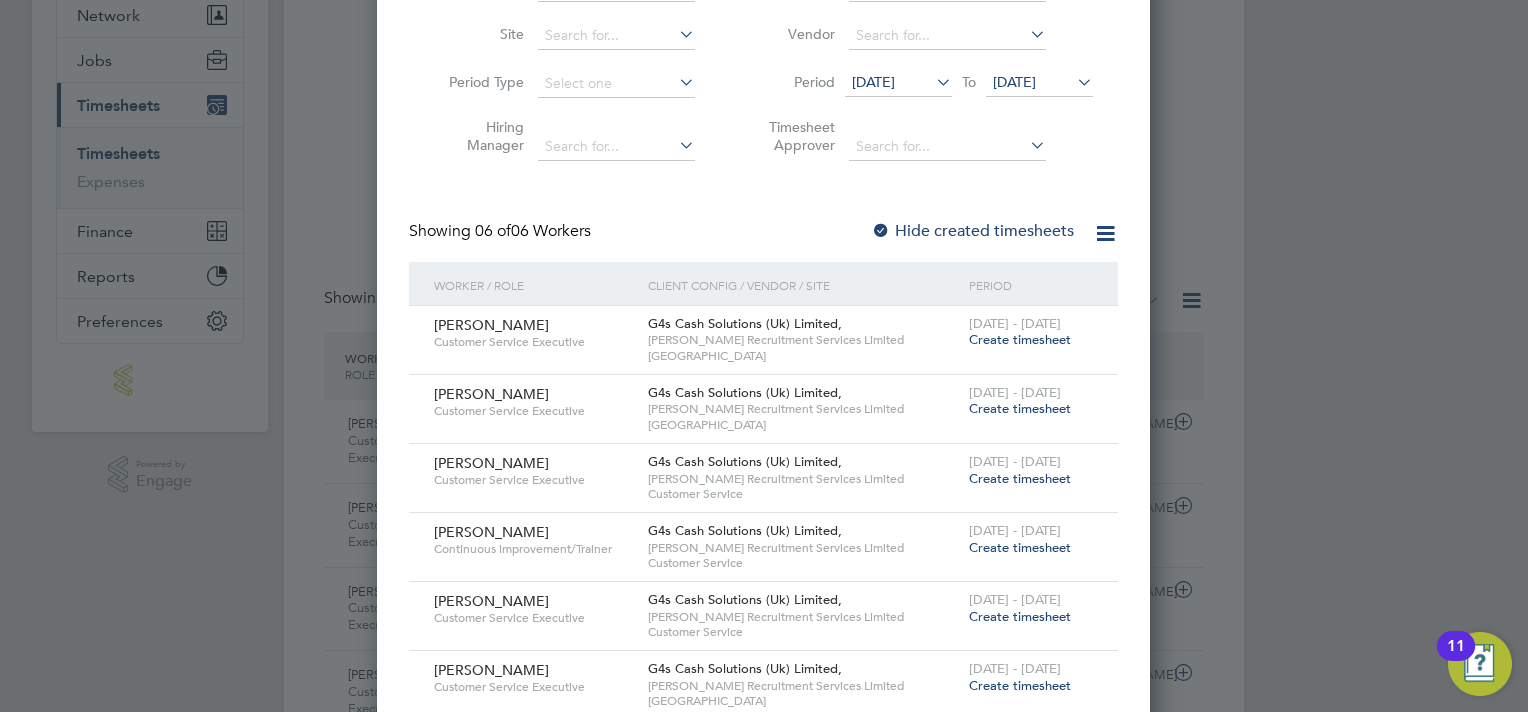 click on "Create timesheet" at bounding box center (1020, 478) 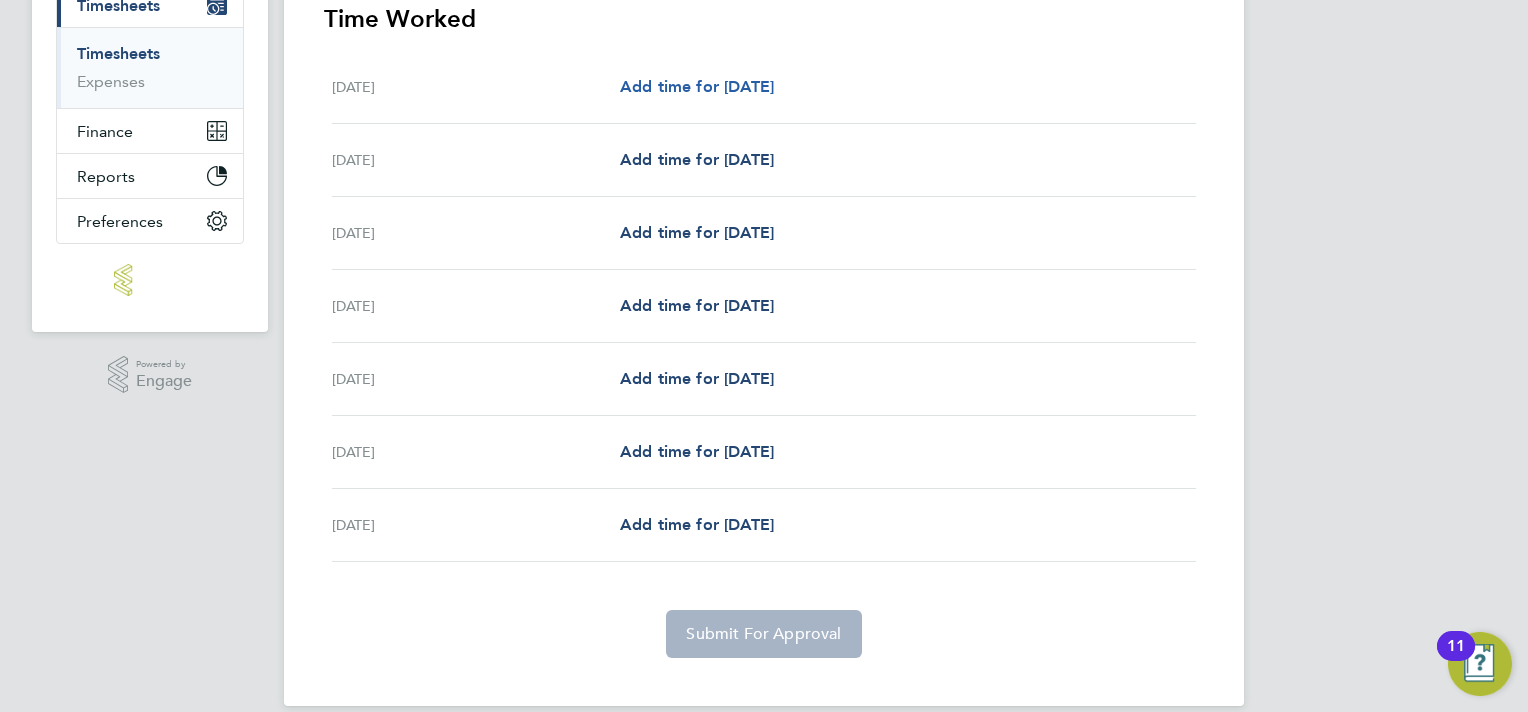 click on "Add time for [DATE]" at bounding box center (697, 86) 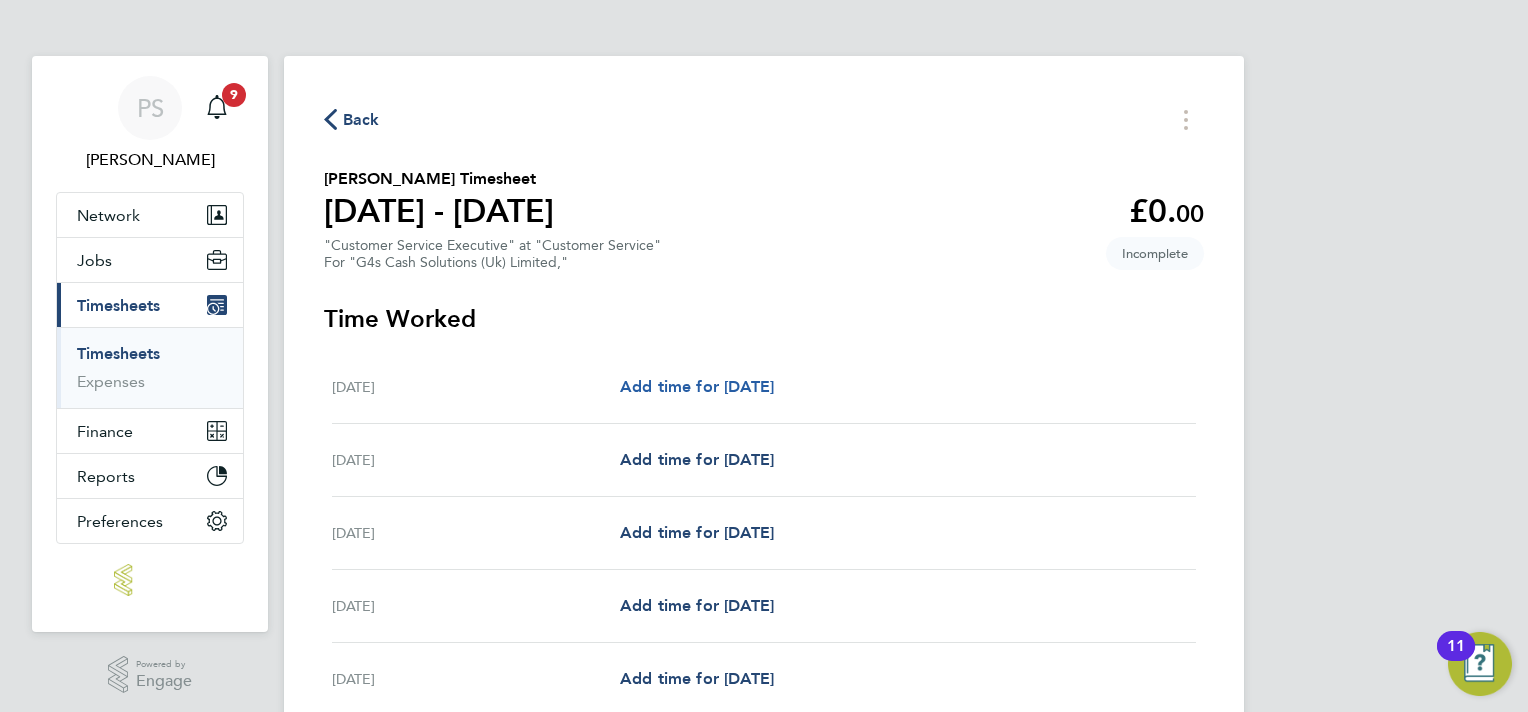 select on "30" 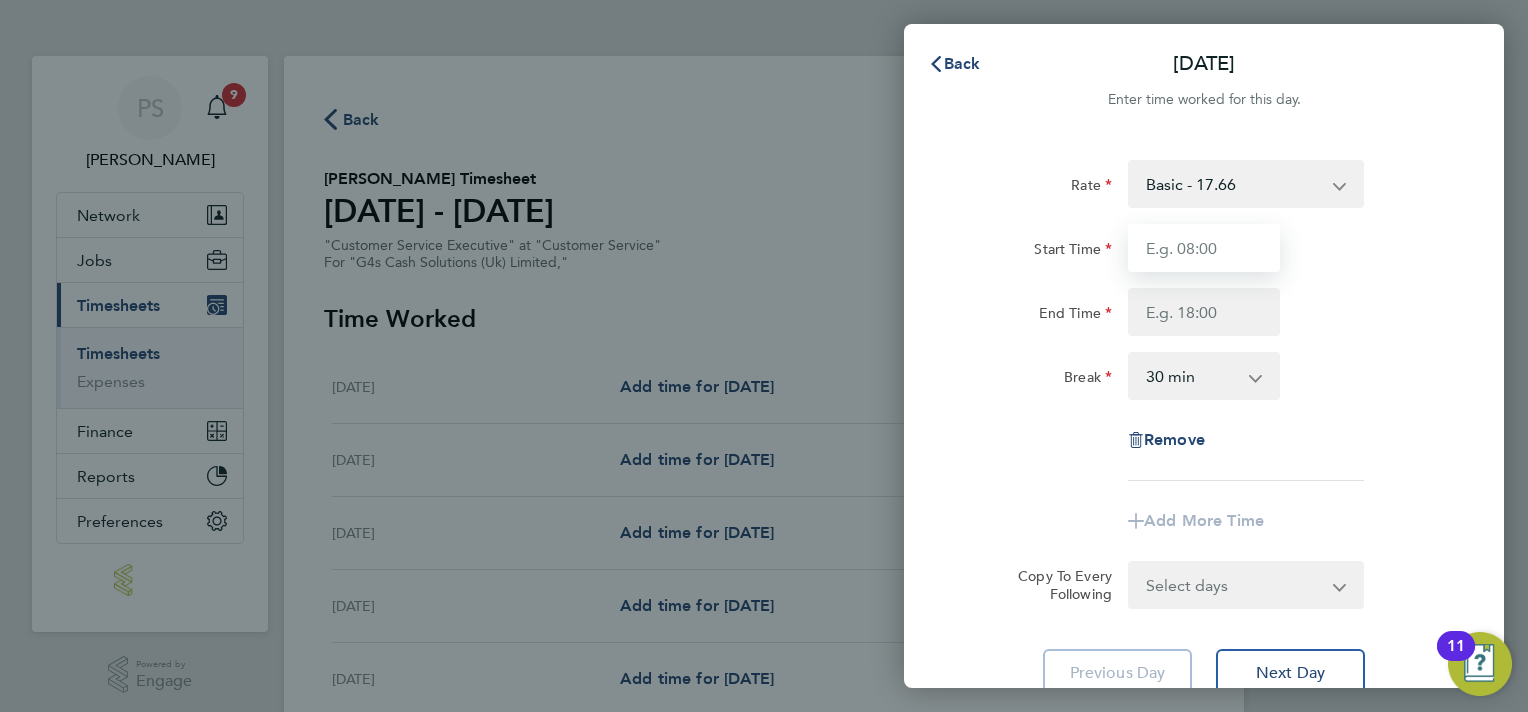click on "Start Time" at bounding box center [1204, 248] 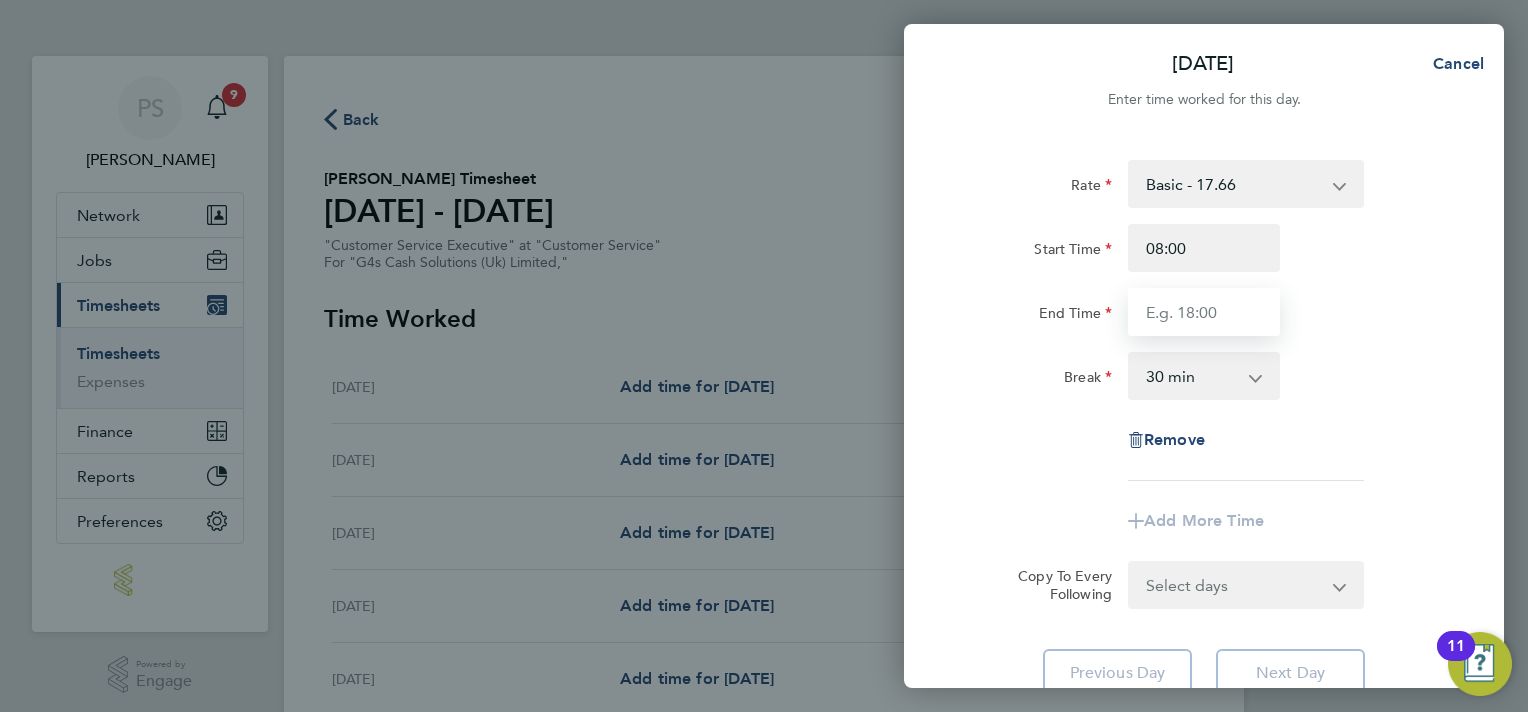 click on "End Time" at bounding box center [1204, 312] 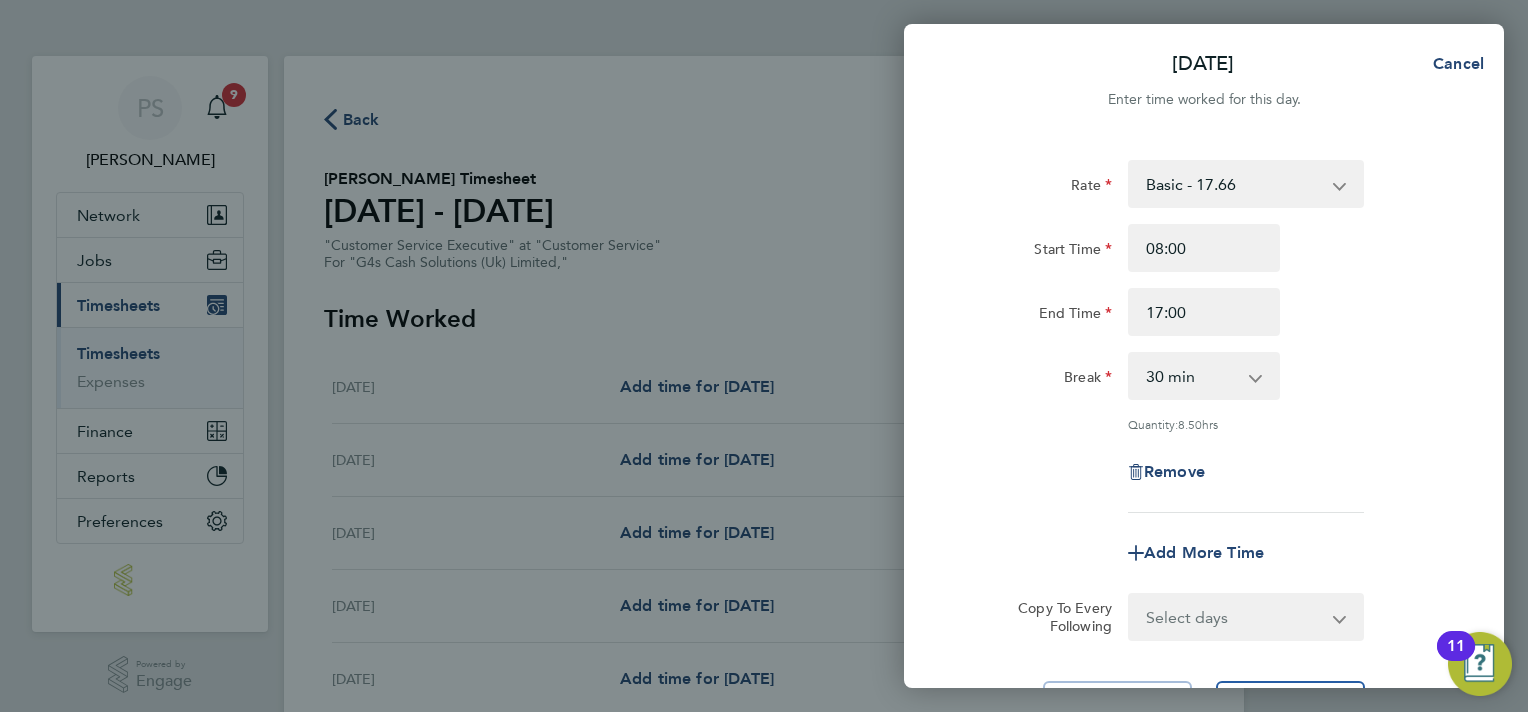 click 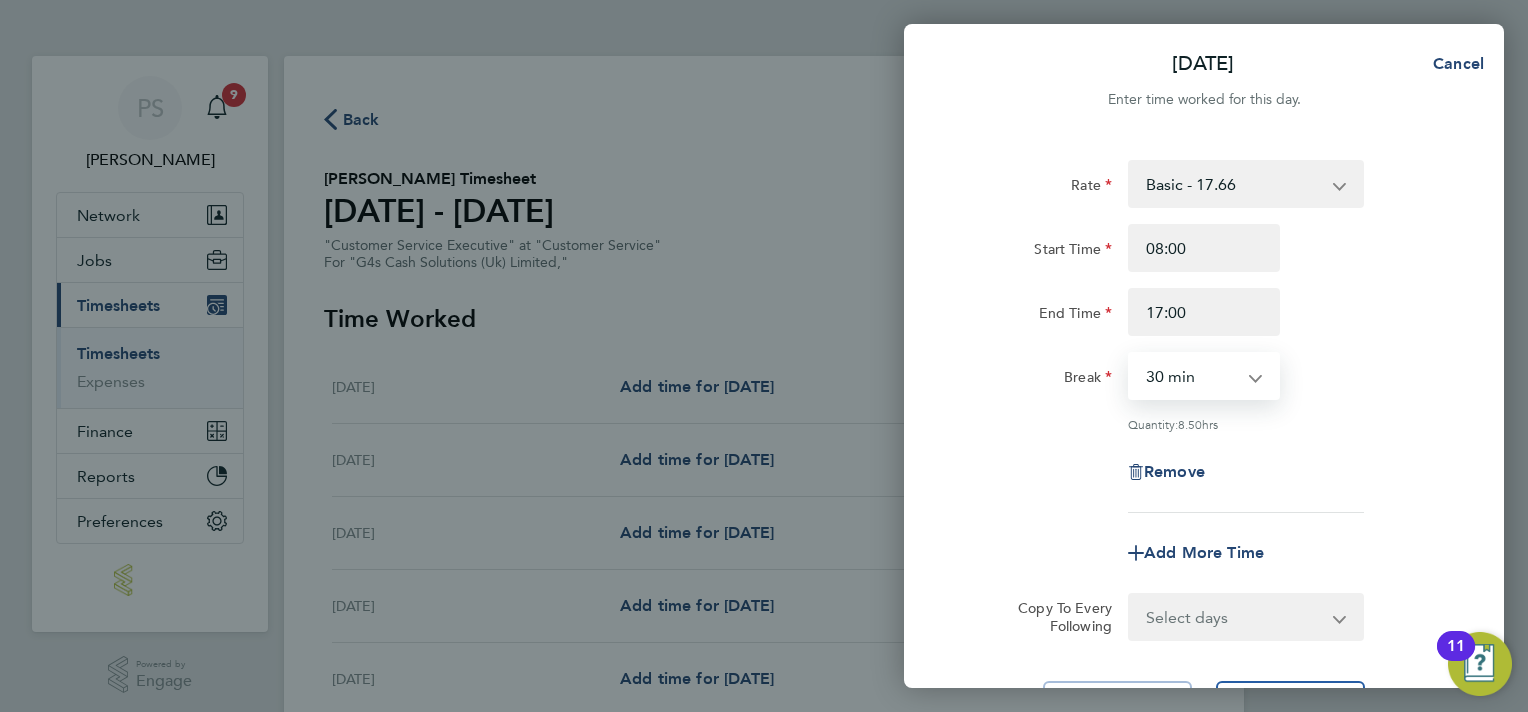 click on "0 min   15 min   30 min   45 min   60 min   75 min   90 min" at bounding box center [1192, 376] 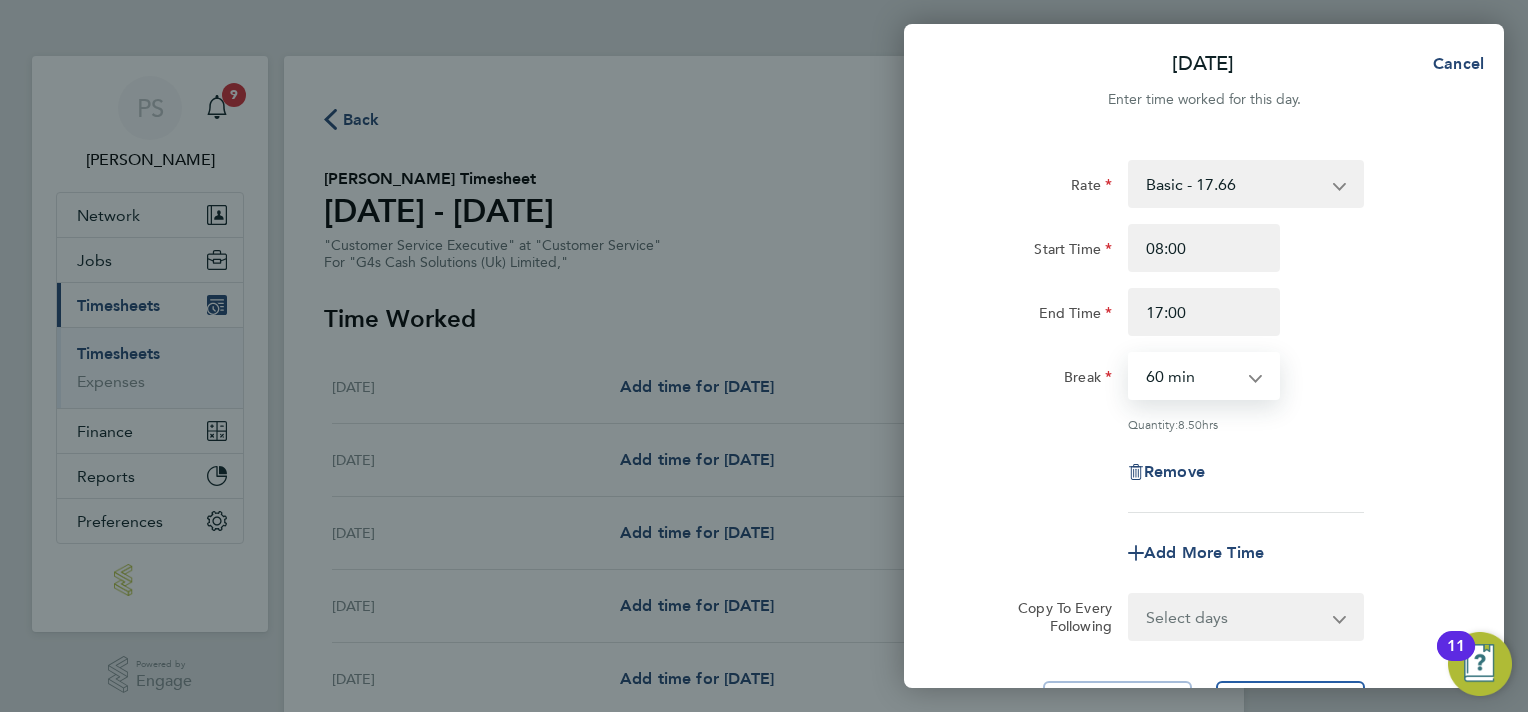 click on "0 min   15 min   30 min   45 min   60 min   75 min   90 min" at bounding box center [1192, 376] 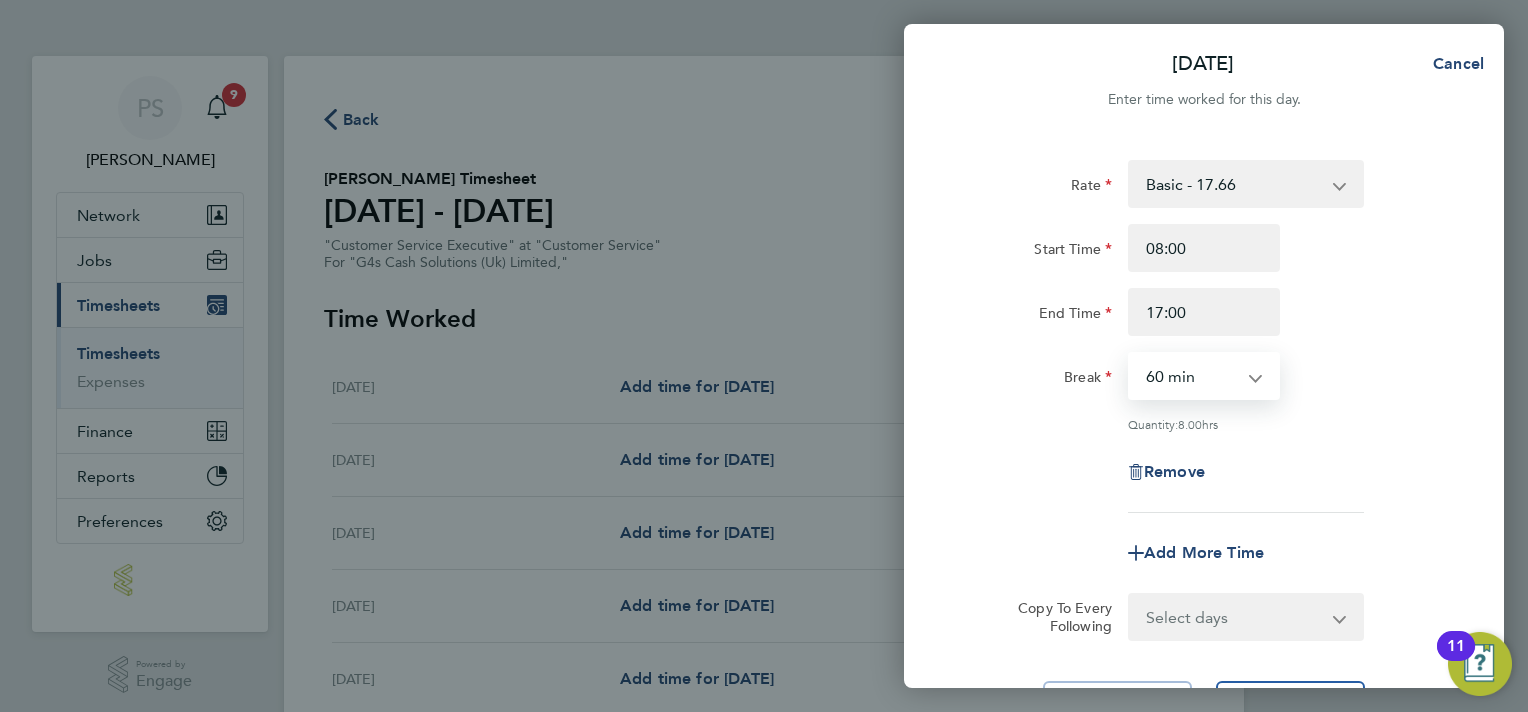 click on "Rate  Basic - 17.66   OT 1.25x basic - 22.06   Basic Post [DATE] - 17.66
Start Time 08:00 End Time 17:00 Break  0 min   15 min   30 min   45 min   60 min   75 min   90 min
Quantity:  8.00  hrs
Remove" 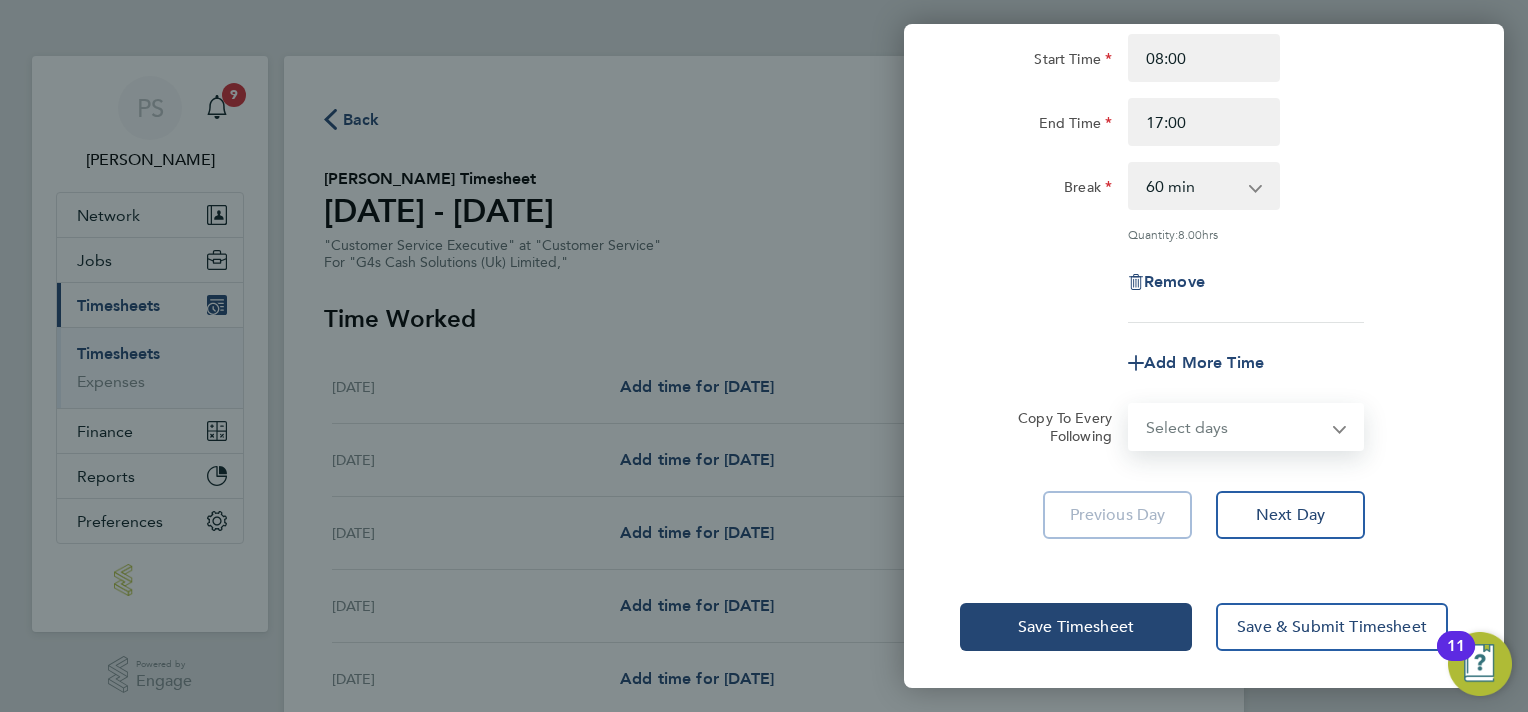 click on "Select days   Day   Weekday (Mon-Fri)   Weekend (Sat-Sun)   [DATE]   [DATE]   [DATE]   [DATE]   [DATE]   [DATE]" at bounding box center [1235, 427] 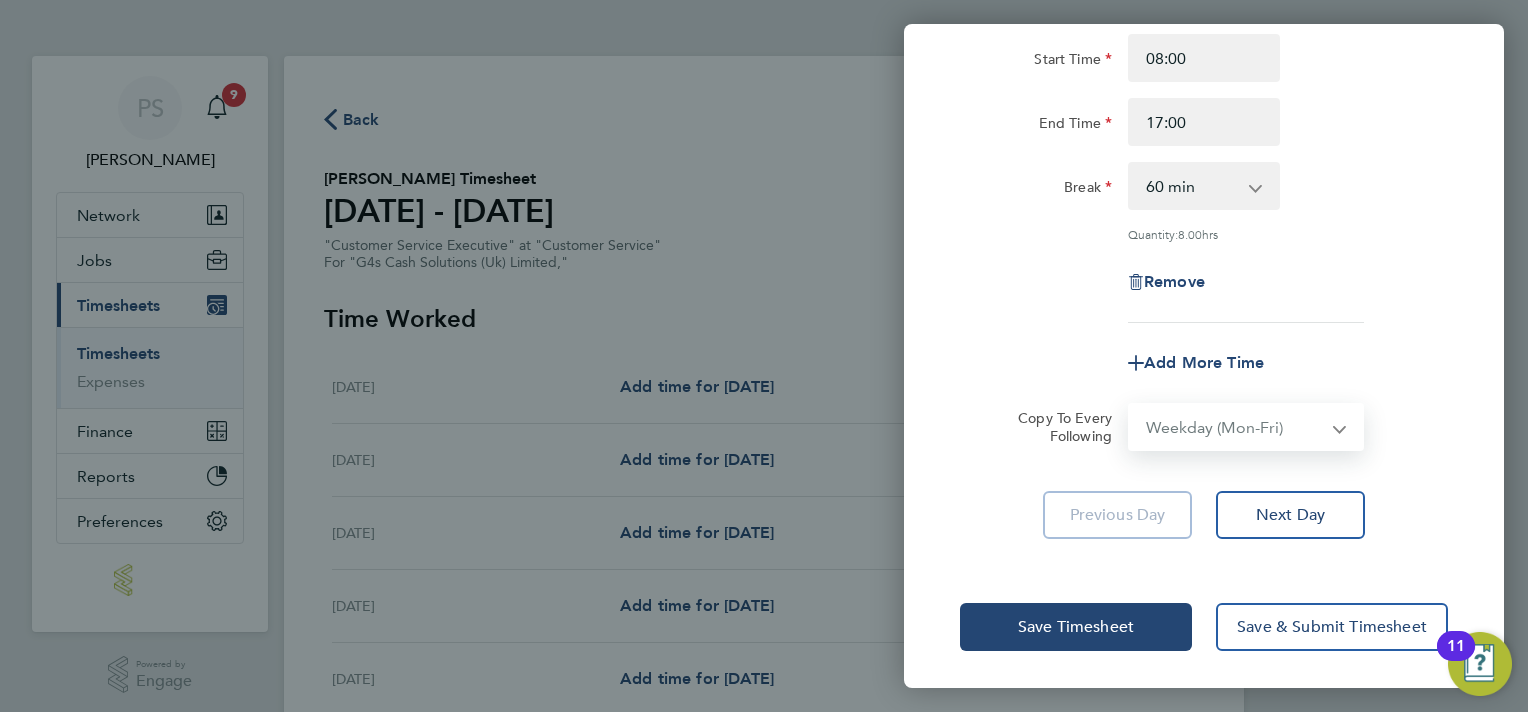 click on "Select days   Day   Weekday (Mon-Fri)   Weekend (Sat-Sun)   [DATE]   [DATE]   [DATE]   [DATE]   [DATE]   [DATE]" at bounding box center [1235, 427] 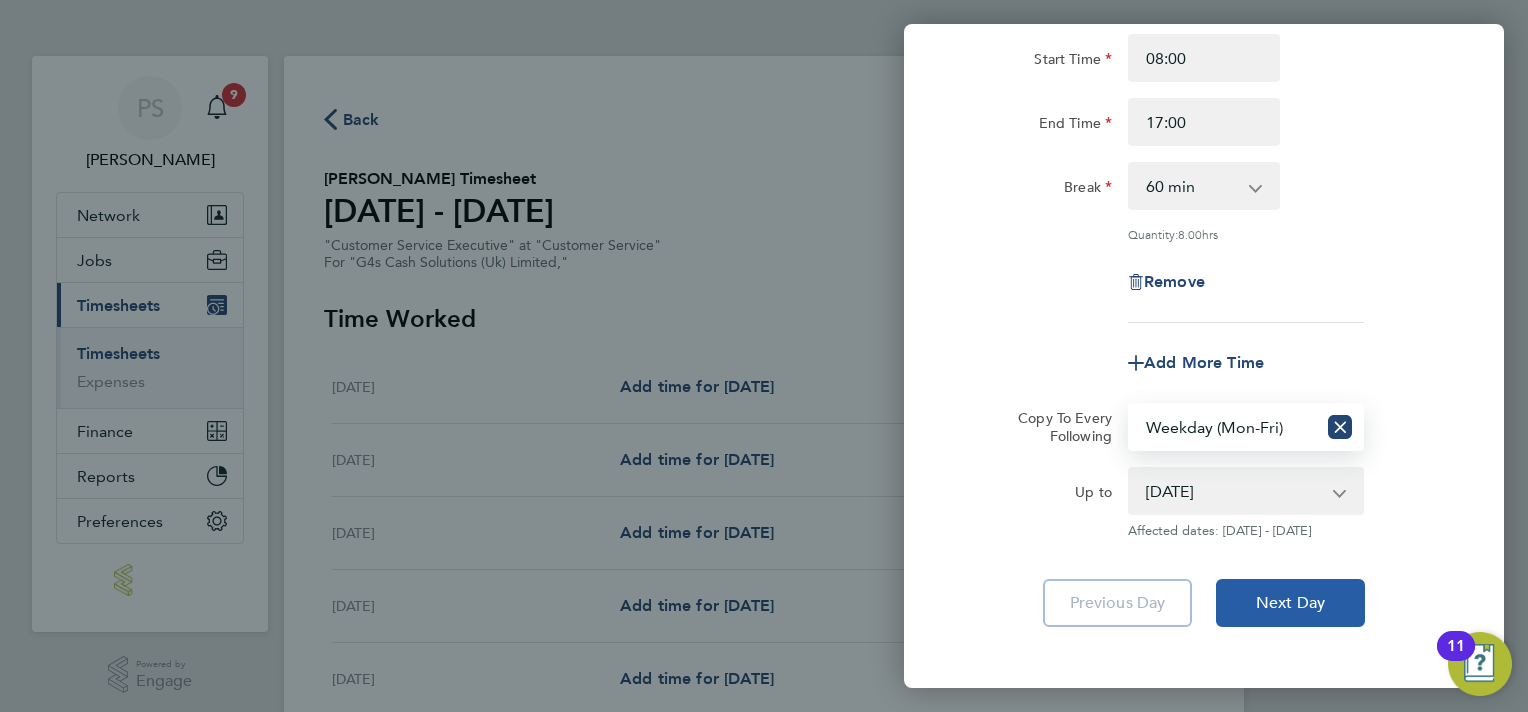 click on "Next Day" 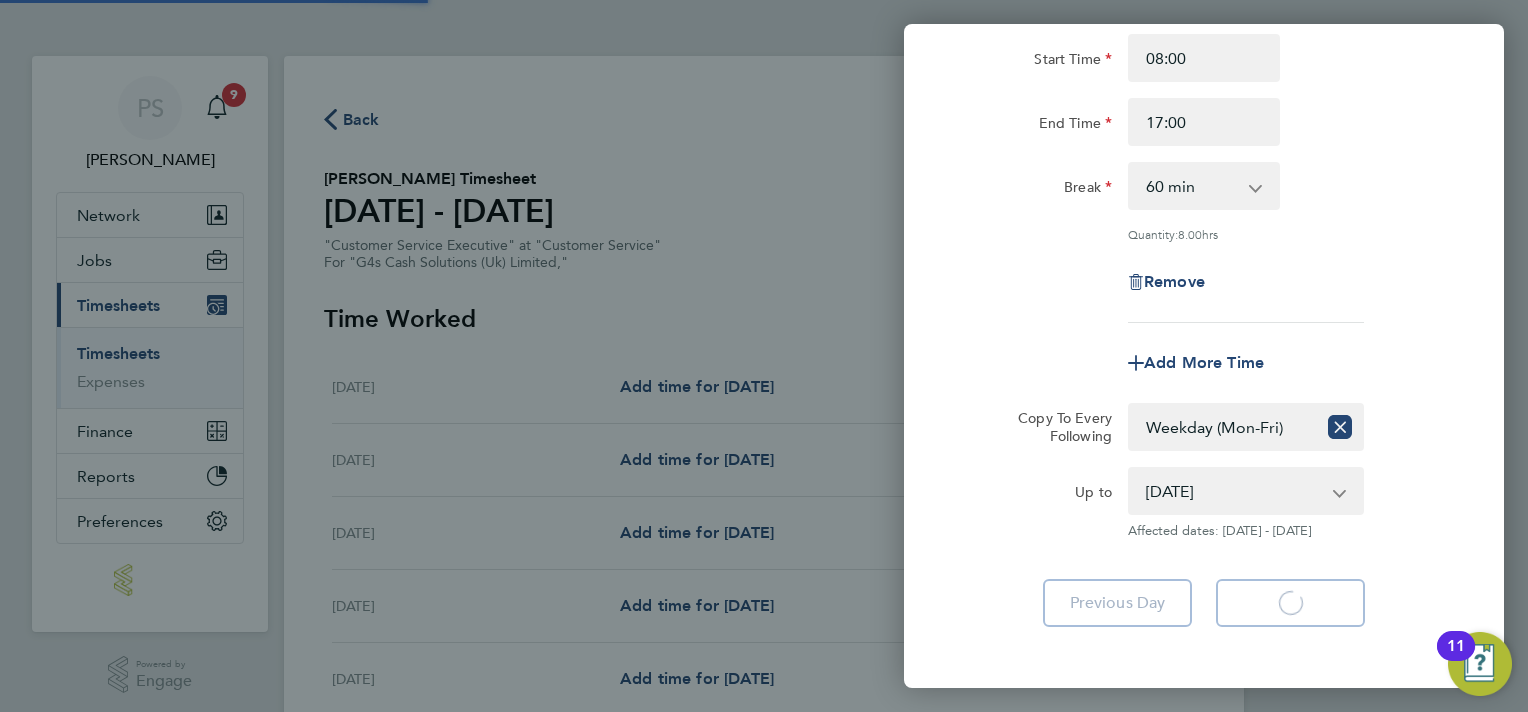 click on "Next Day
Loading" 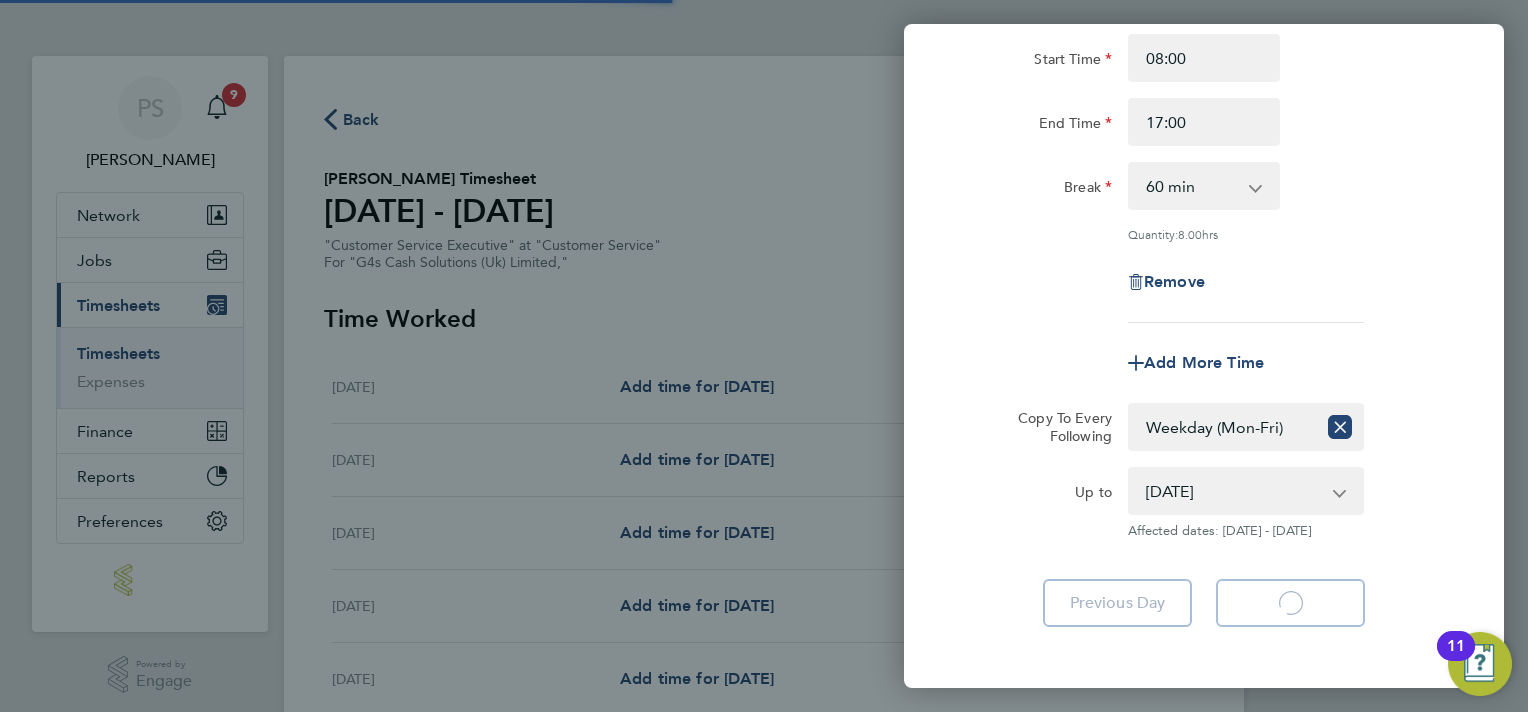 click on "Next Day
Loading" 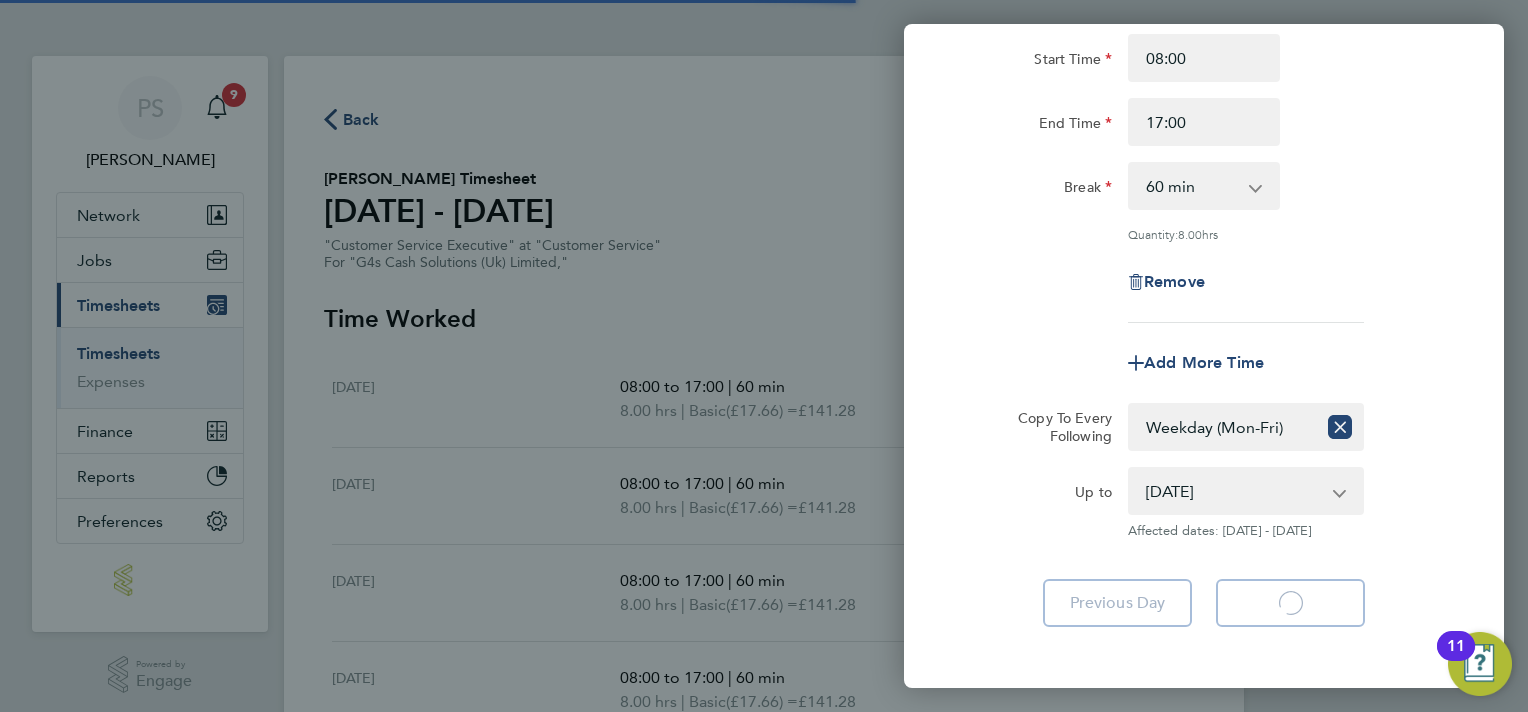 select on "60" 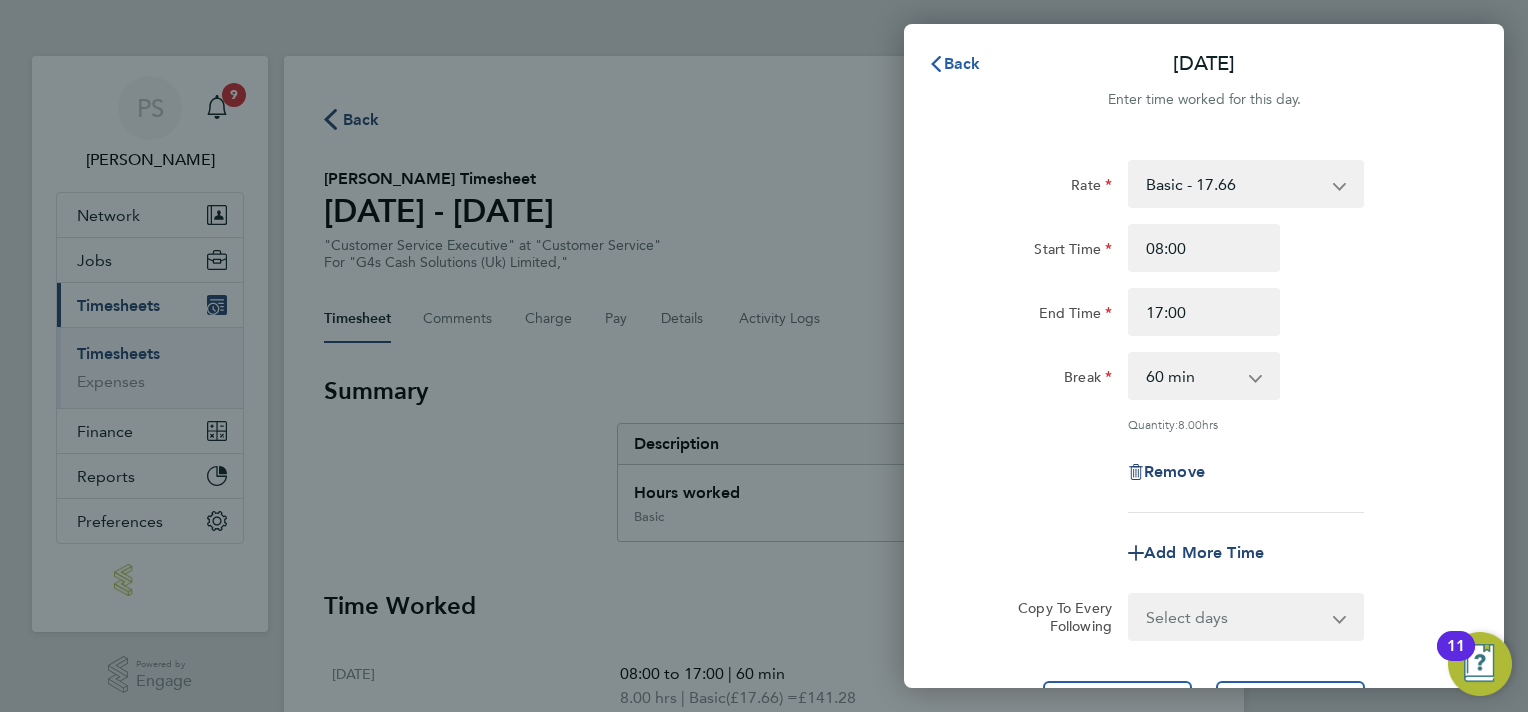 click on "Back" 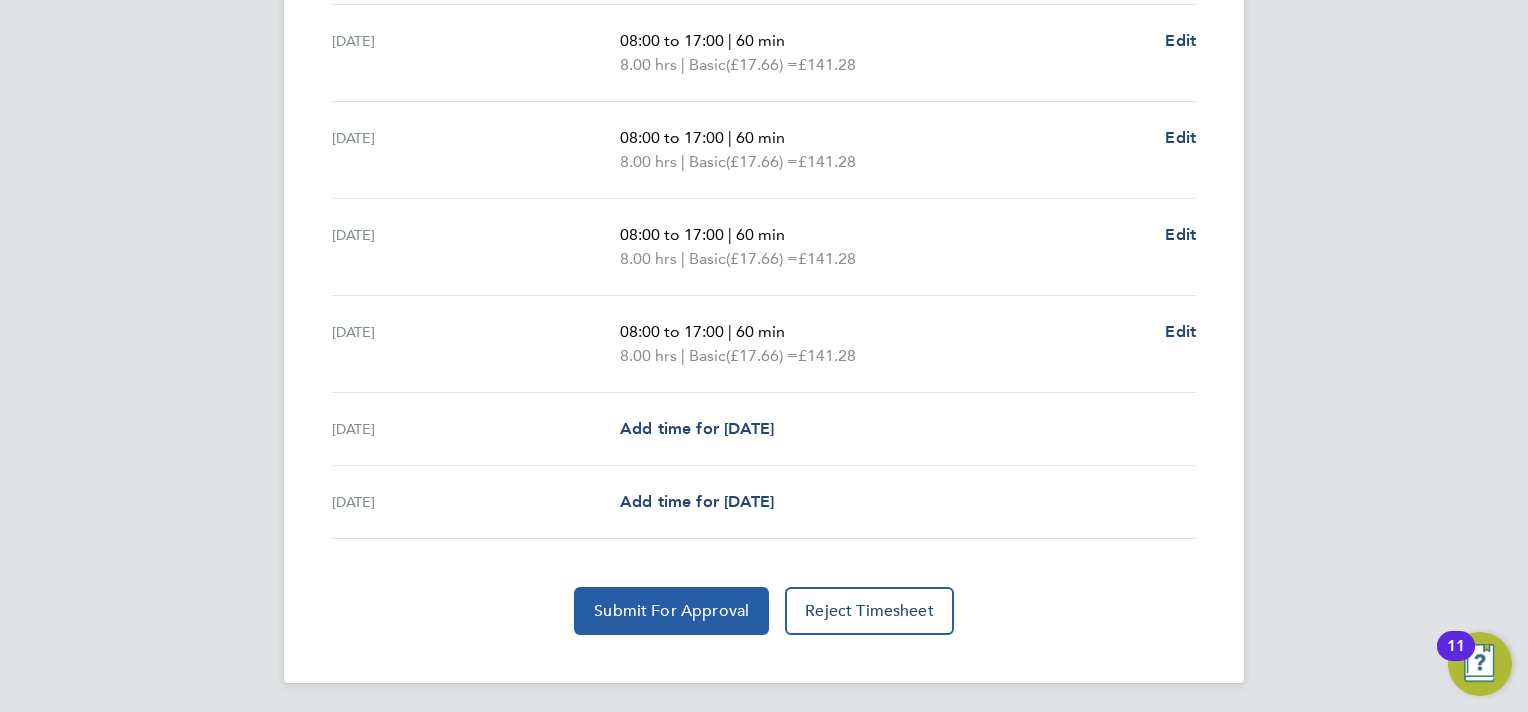 click on "Submit For Approval" 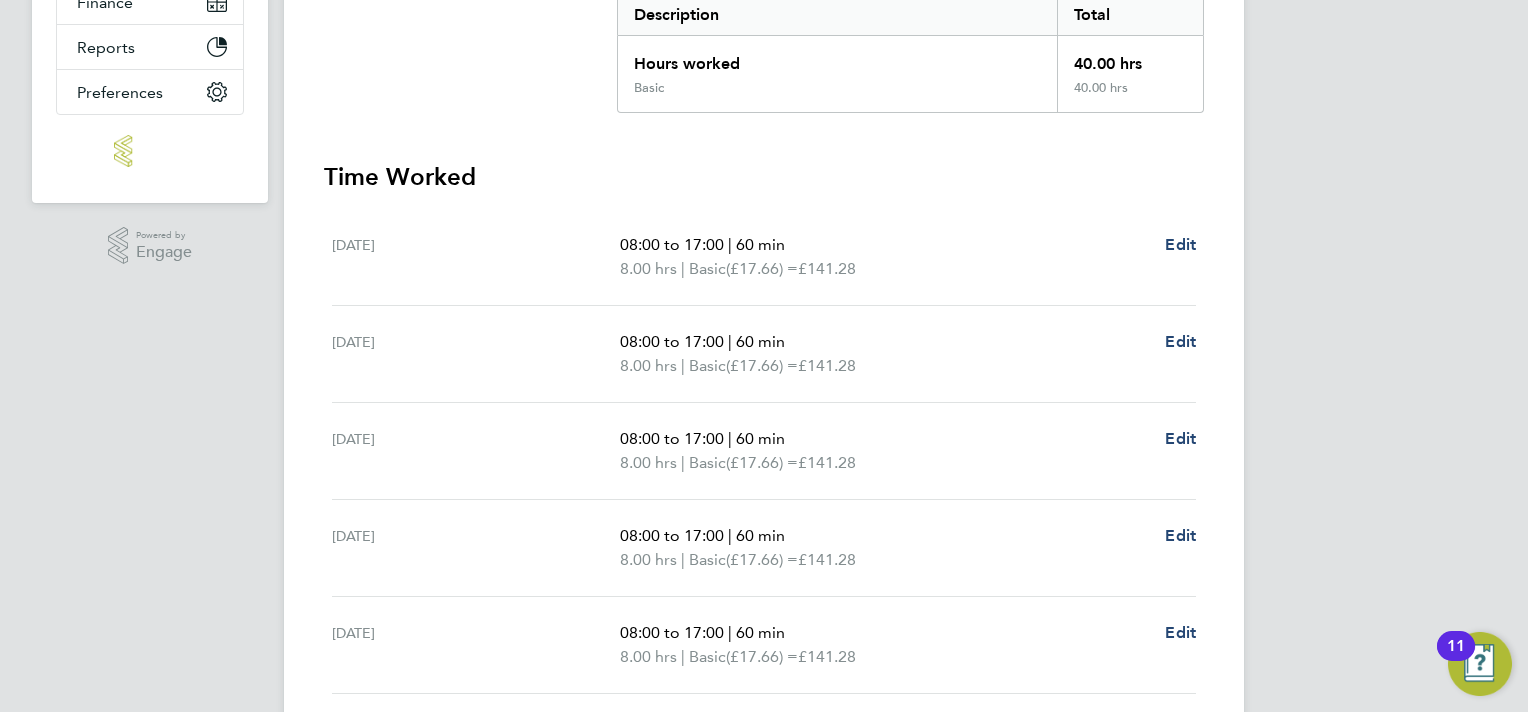 scroll, scrollTop: 29, scrollLeft: 0, axis: vertical 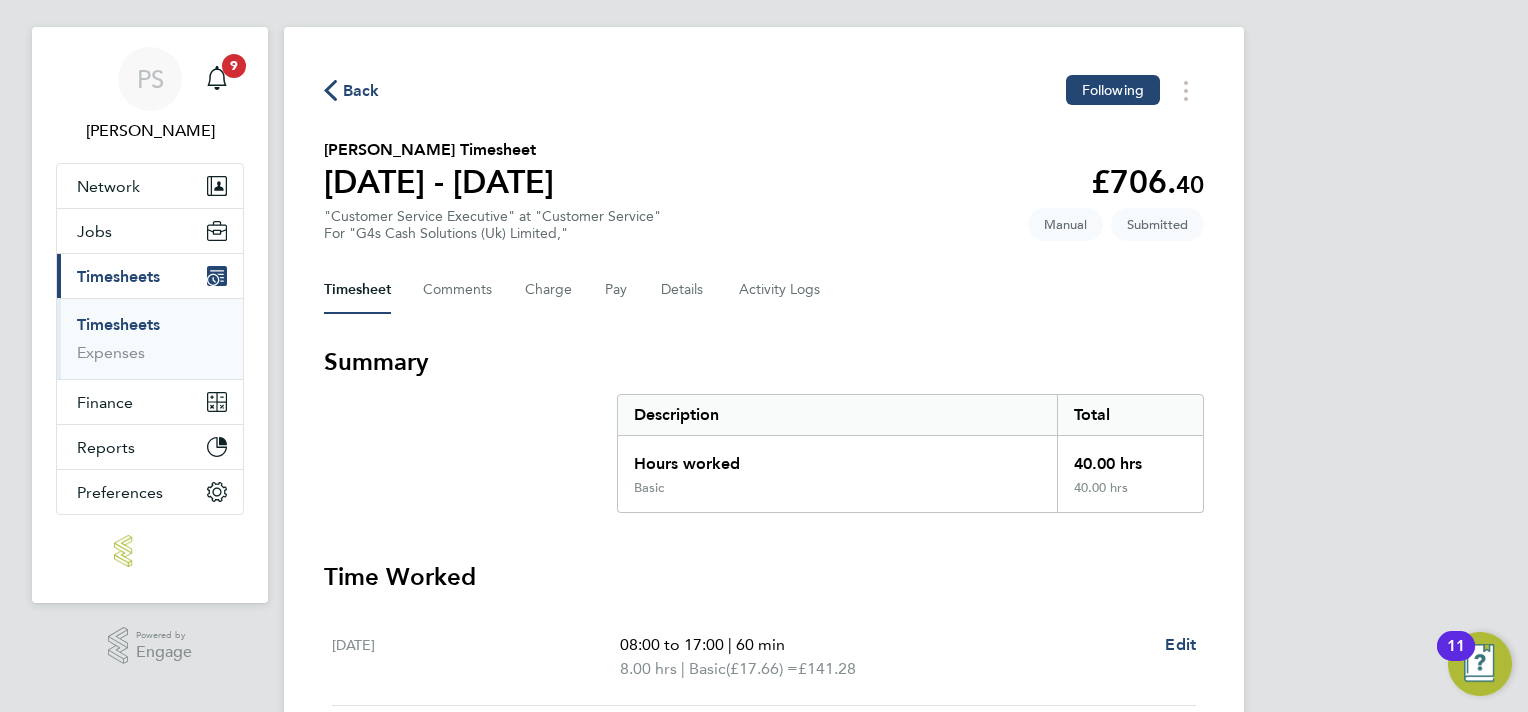 click on "Back" 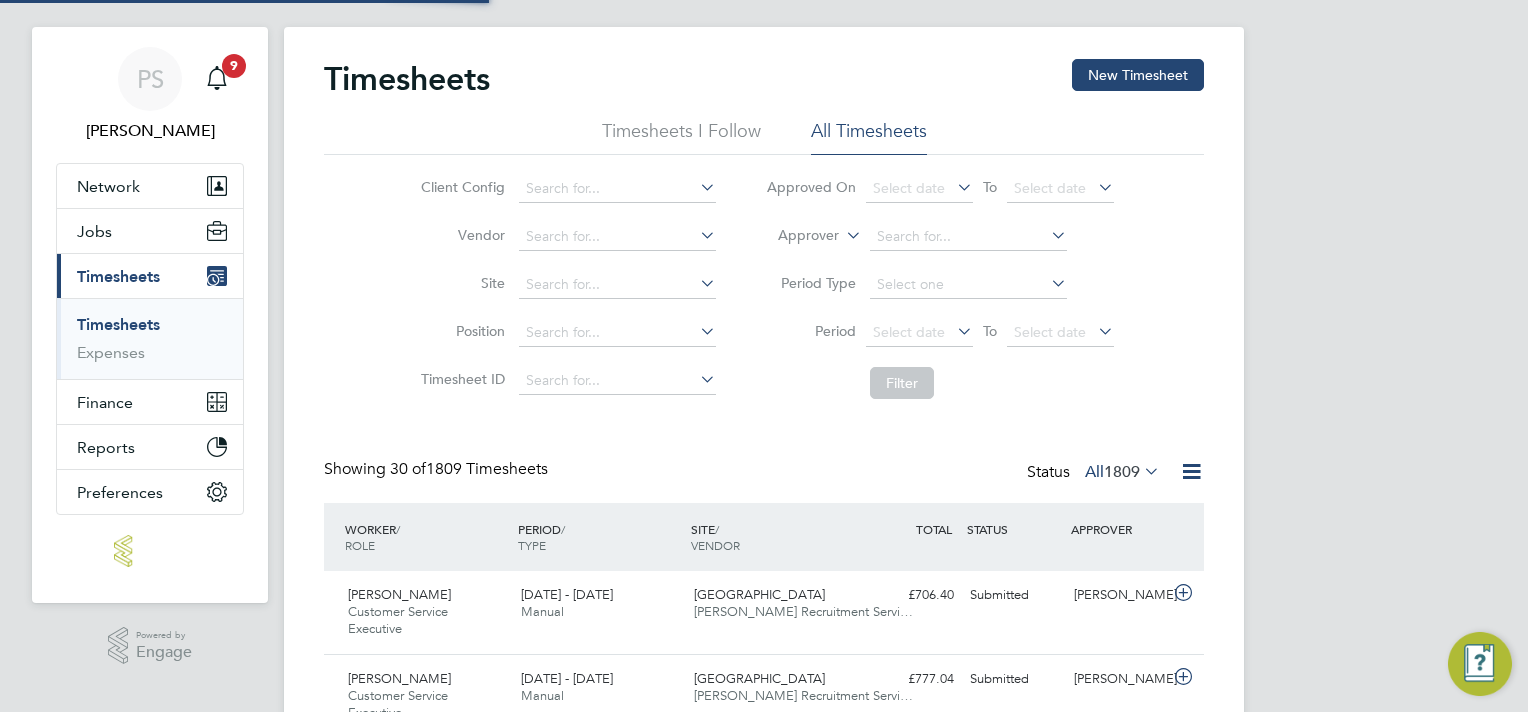 scroll, scrollTop: 0, scrollLeft: 0, axis: both 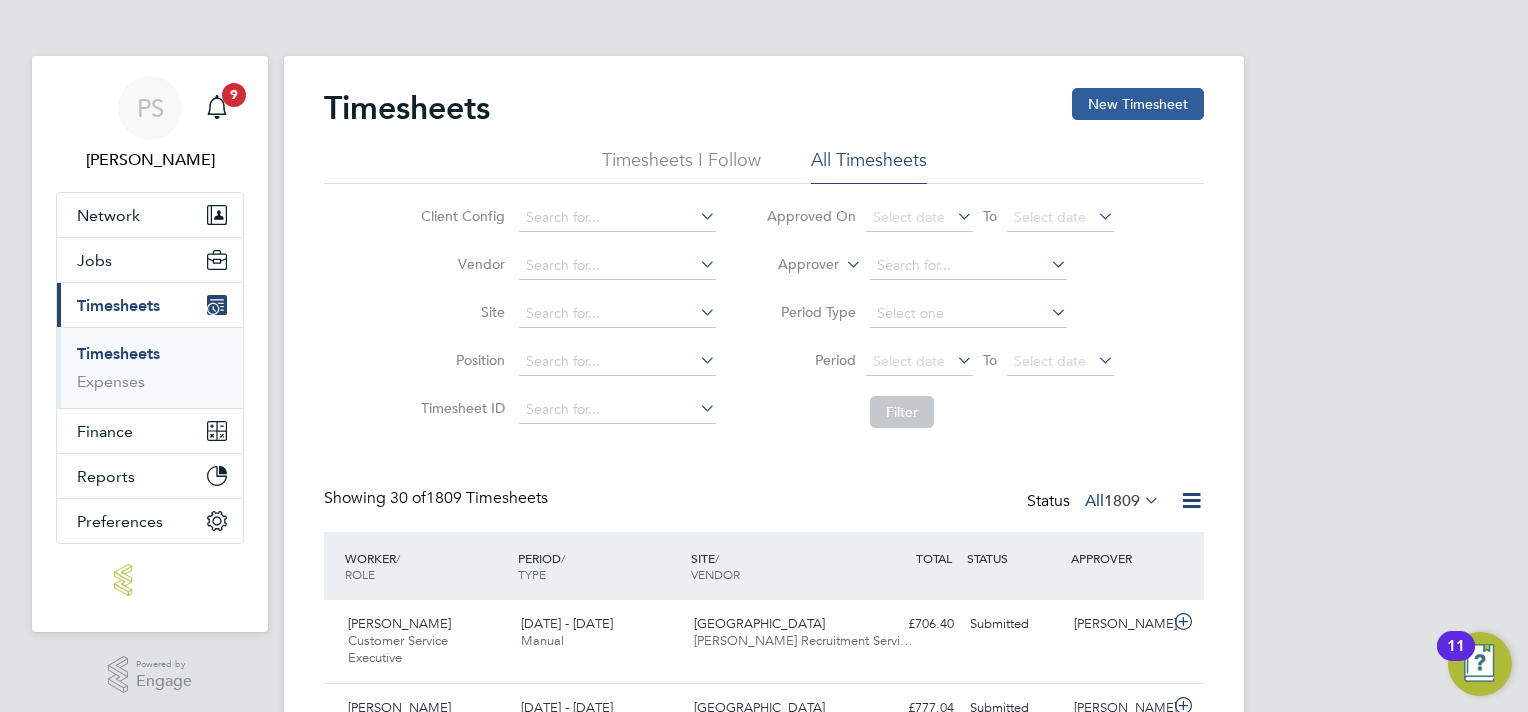 click on "New Timesheet" 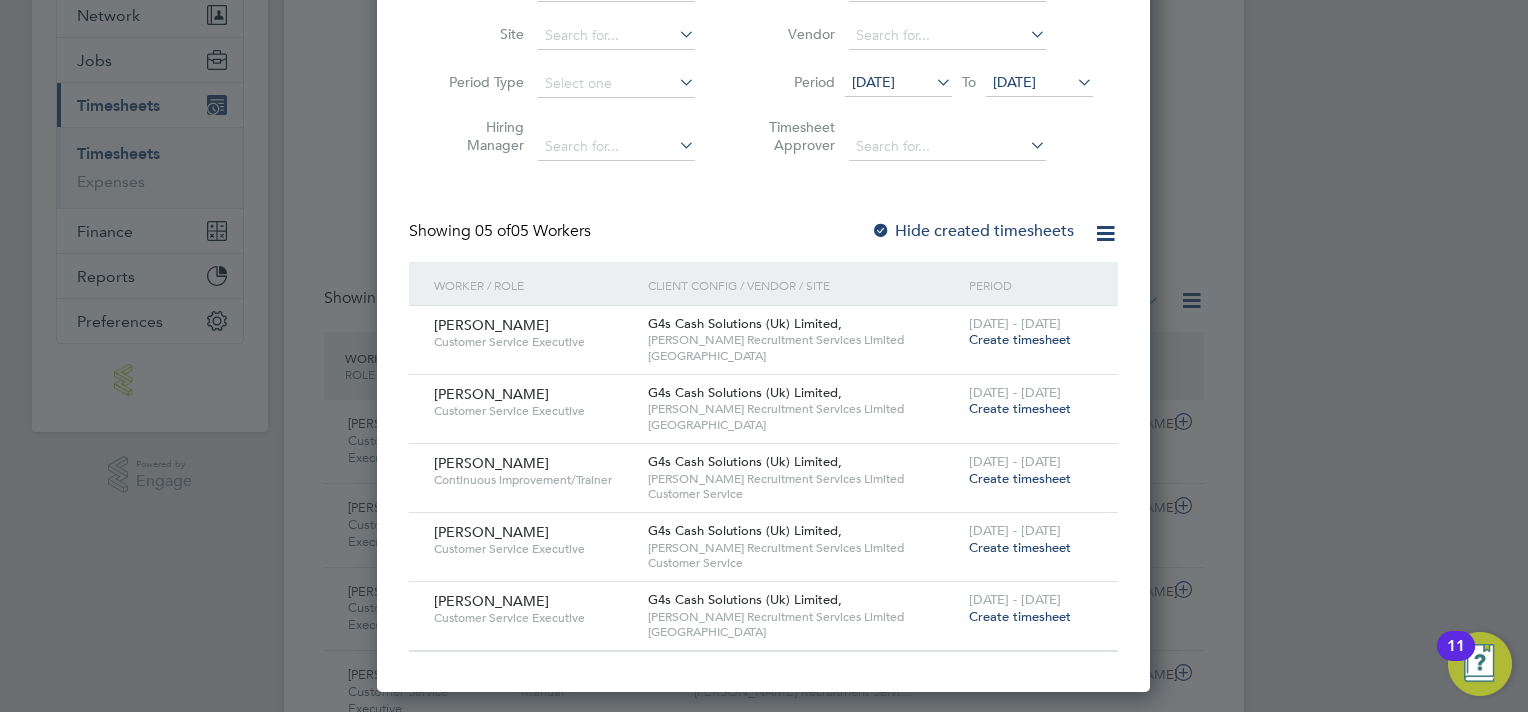 click on "Create timesheet" at bounding box center [1020, 616] 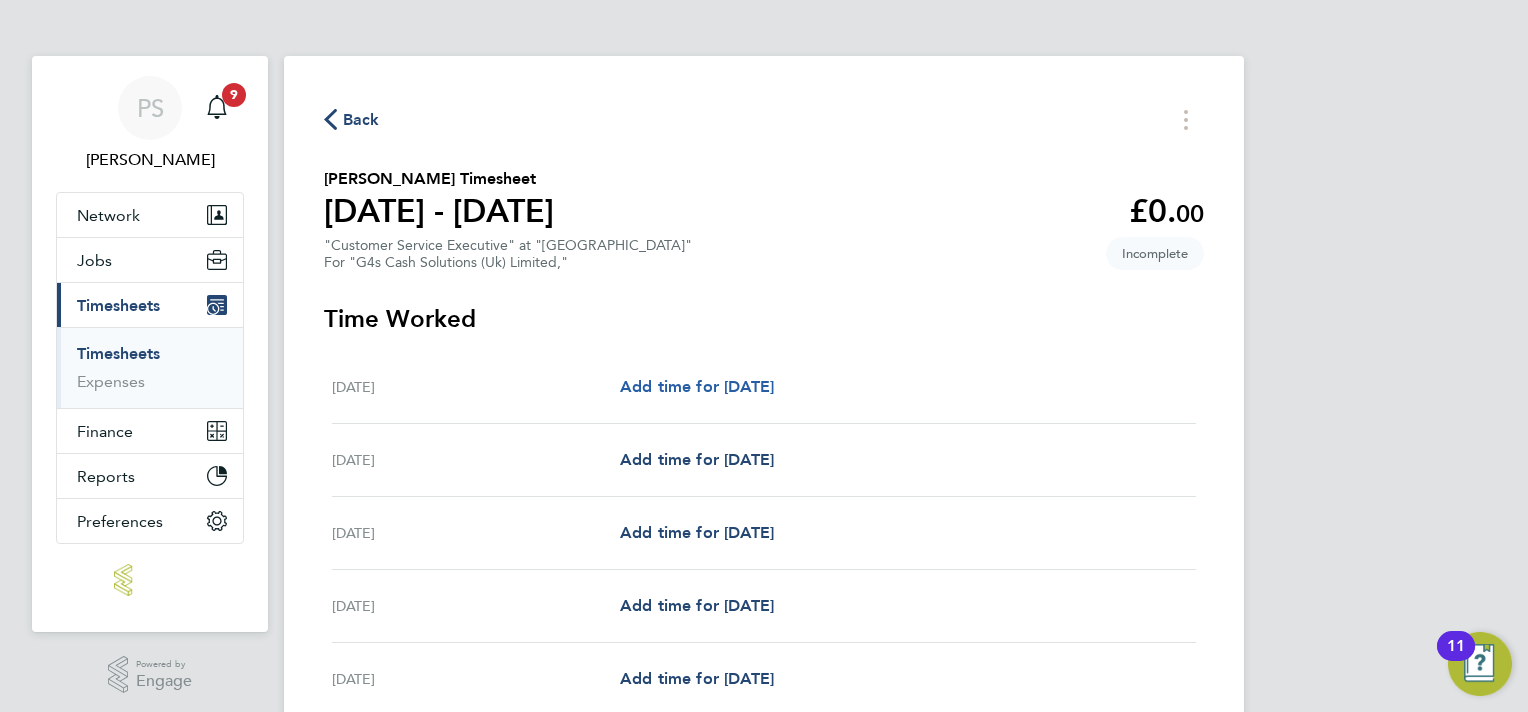 click on "Add time for [DATE]" at bounding box center (697, 386) 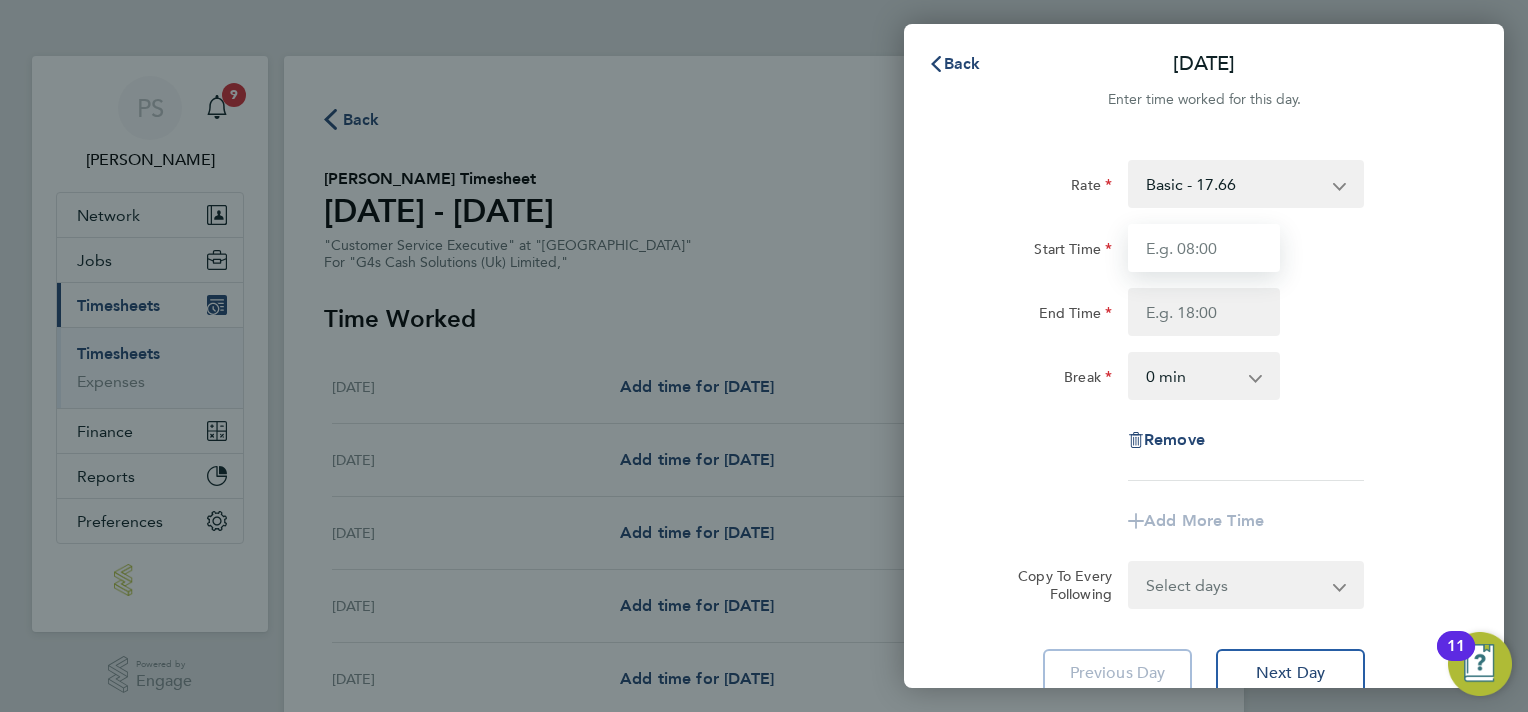click on "Start Time" at bounding box center [1204, 248] 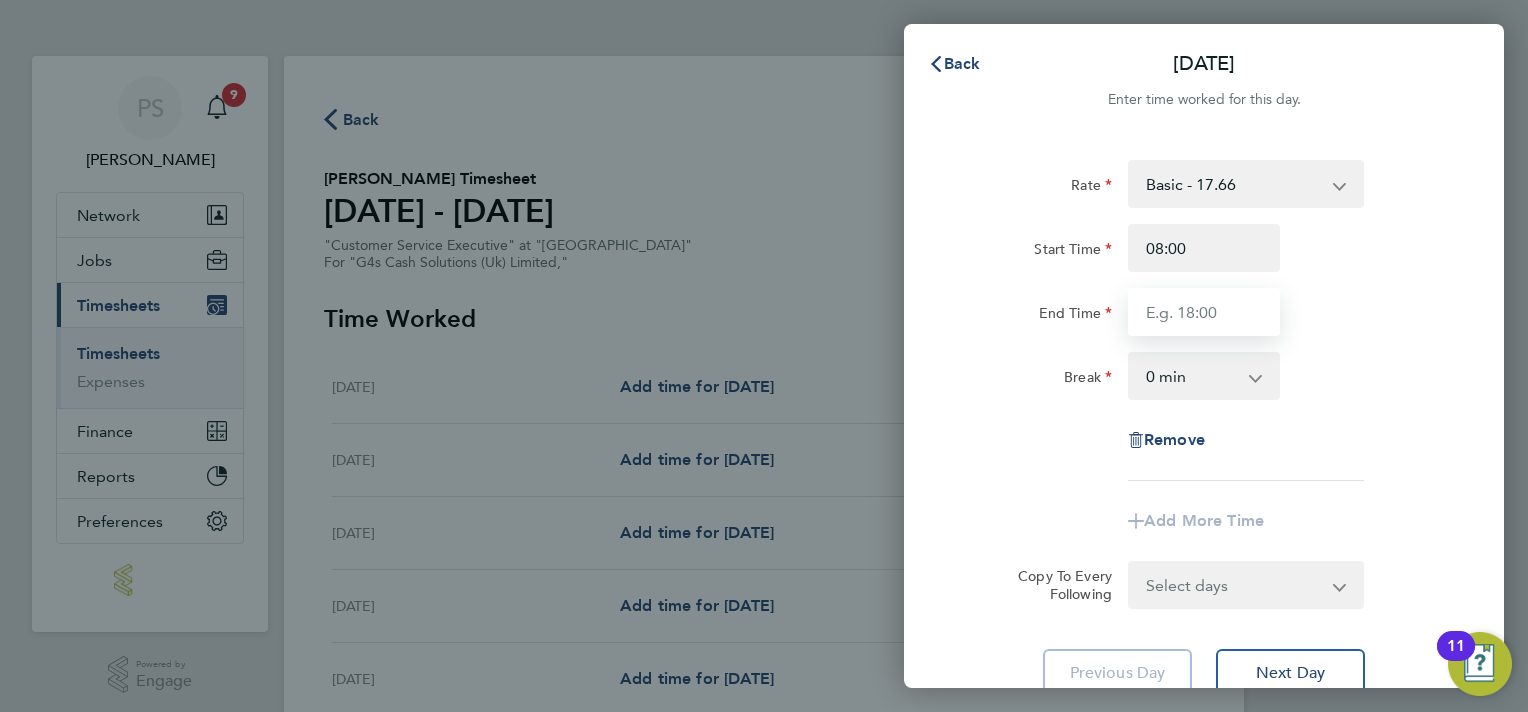 type on "17:00" 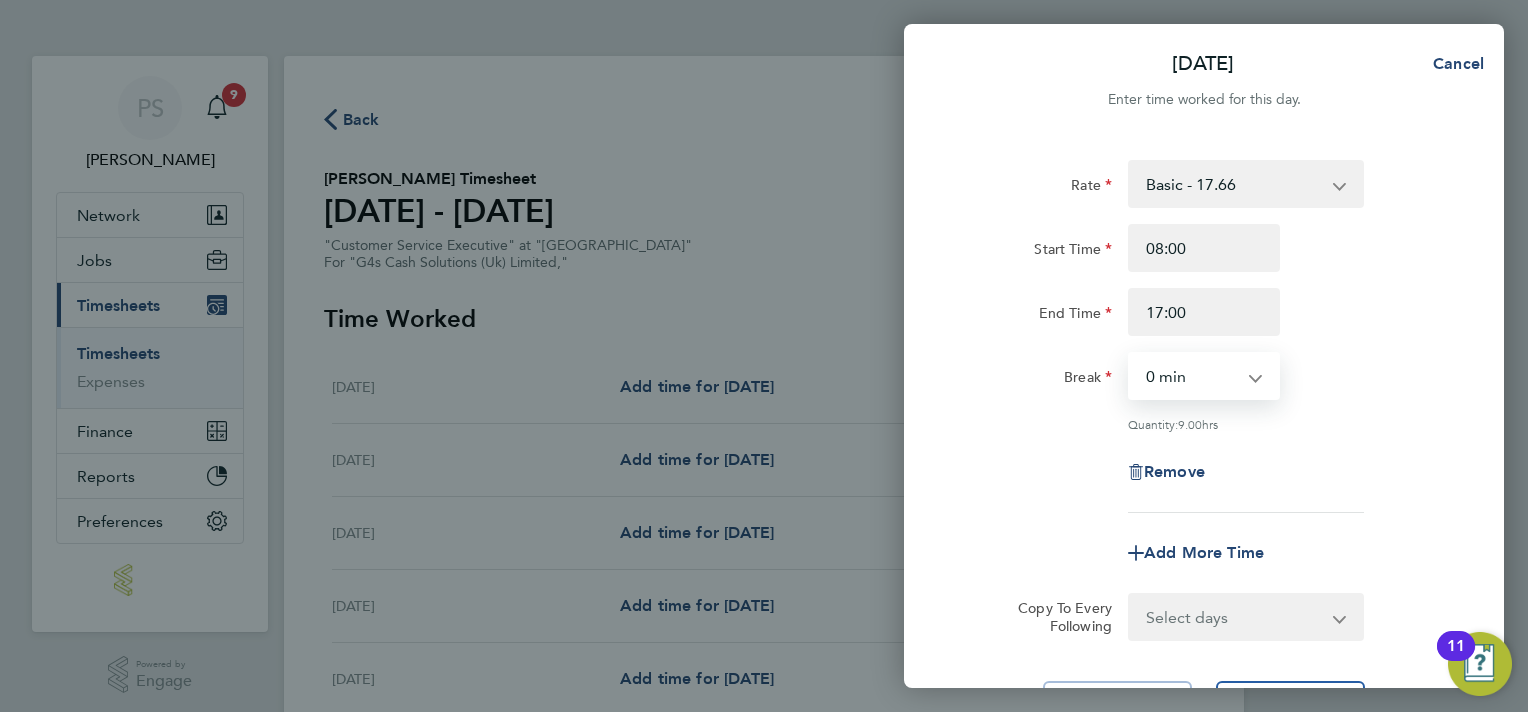 click on "0 min   15 min   30 min   45 min   60 min   75 min   90 min" at bounding box center [1192, 376] 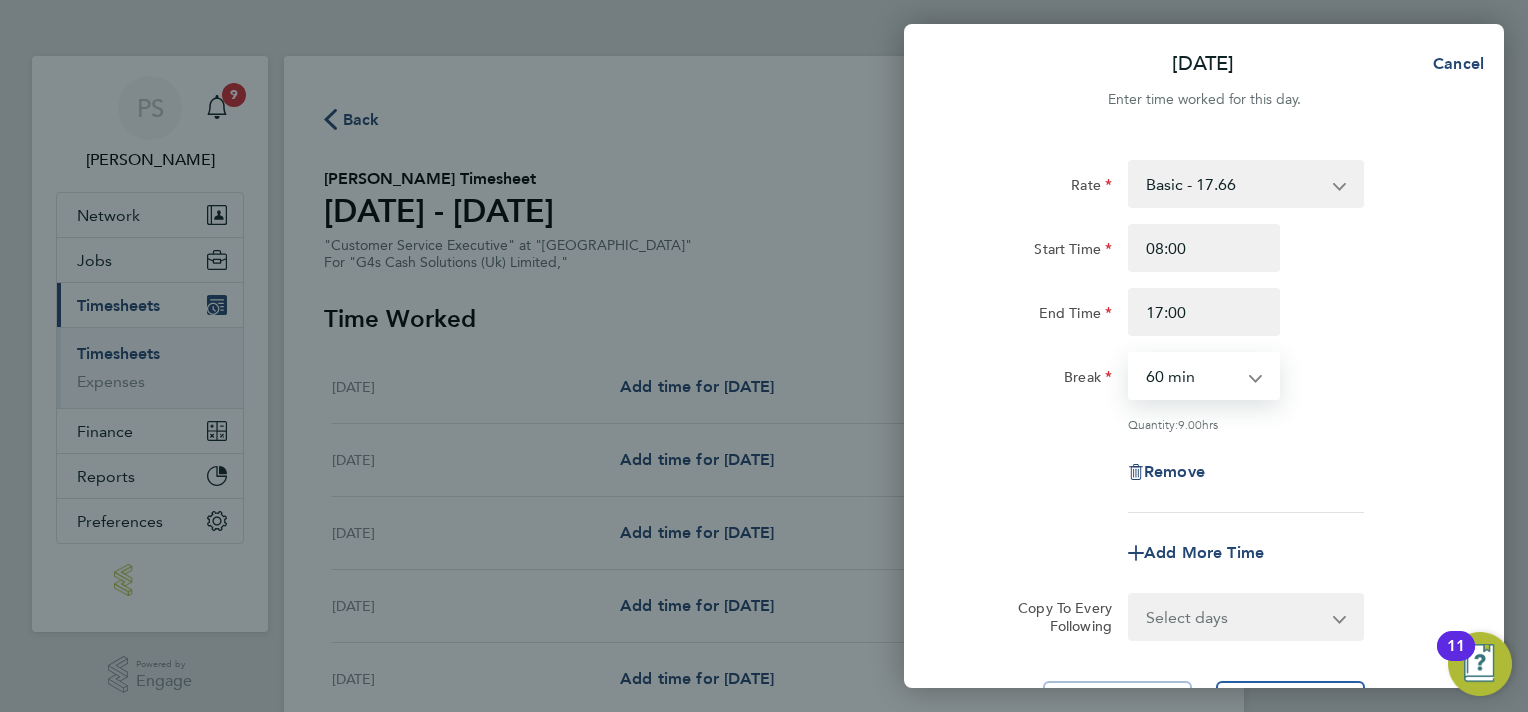 click on "0 min   15 min   30 min   45 min   60 min   75 min   90 min" at bounding box center (1192, 376) 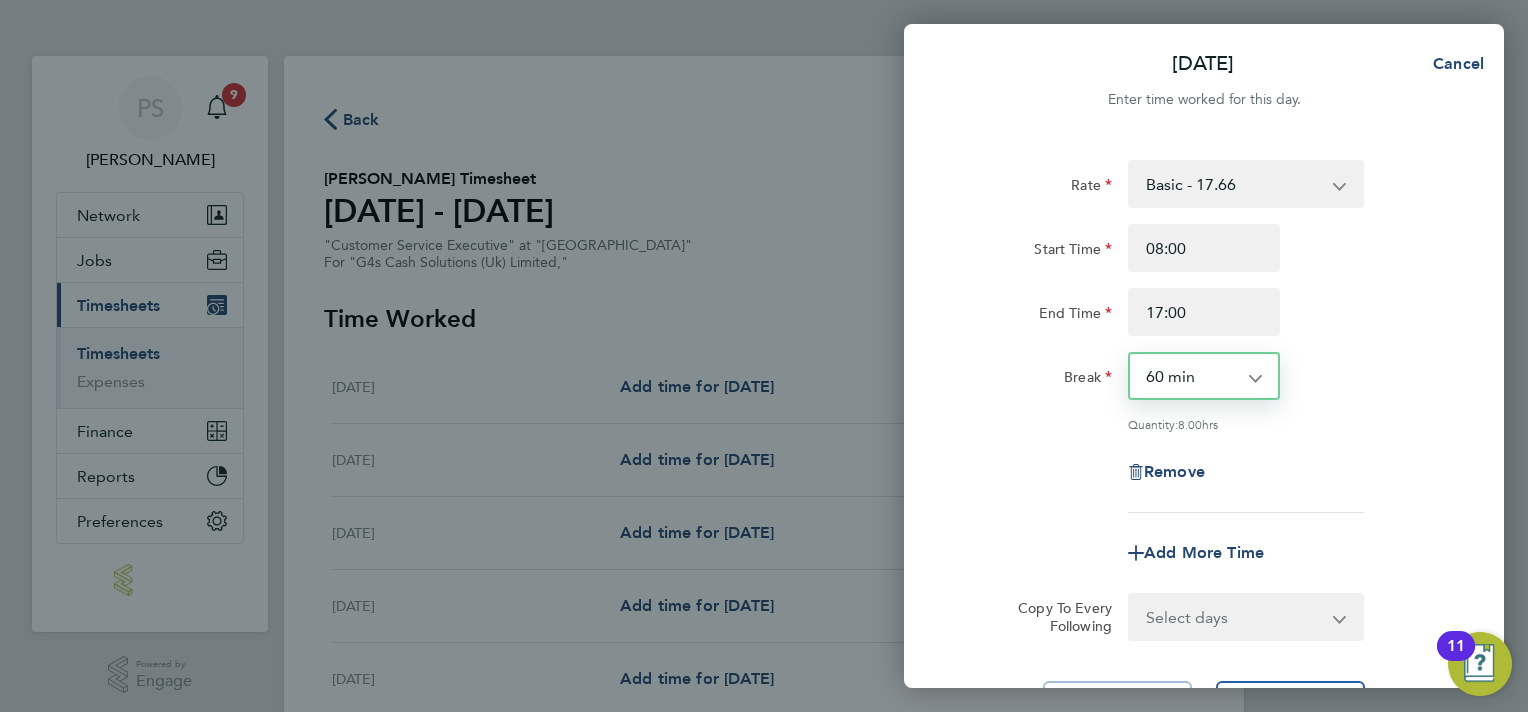 click on "Remove" 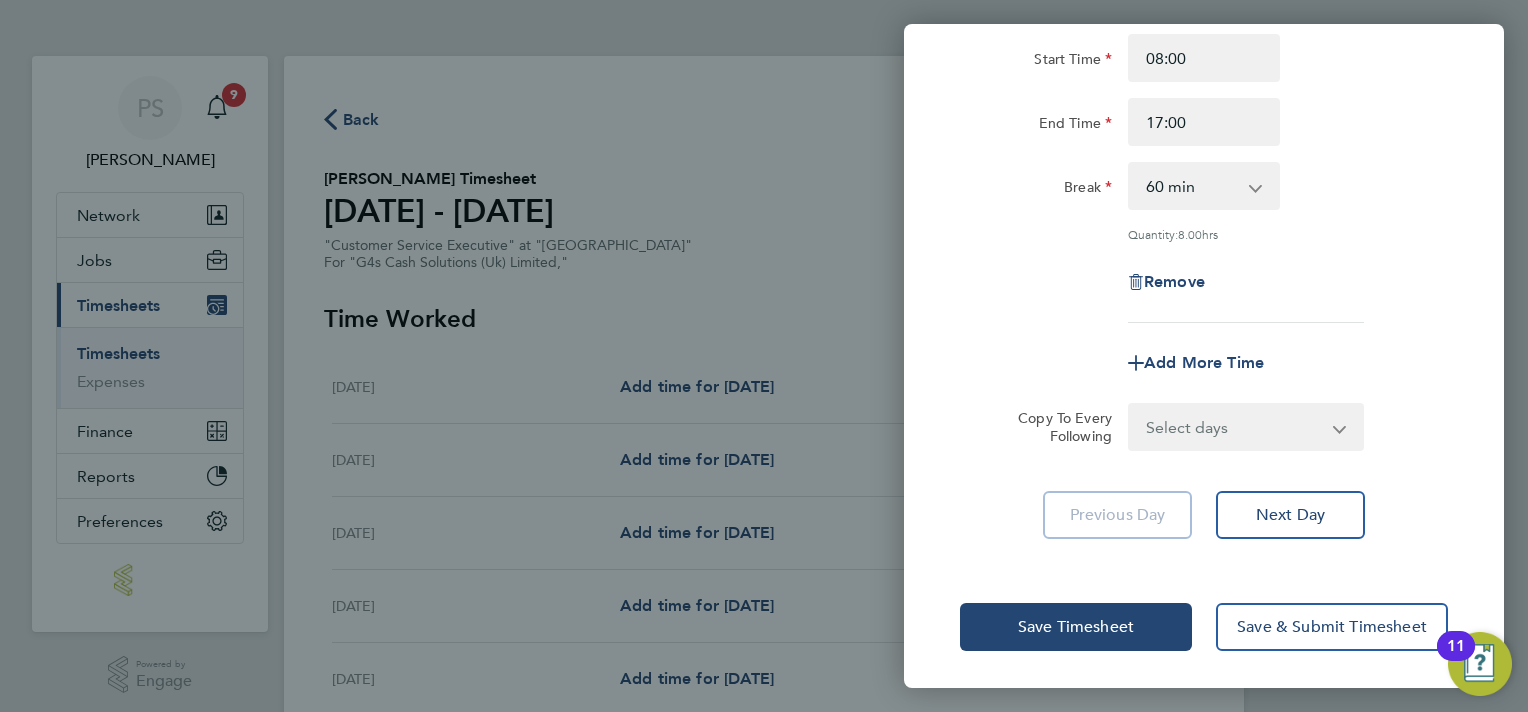 click on "Select days   Day   Weekday (Mon-Fri)   Weekend (Sat-Sun)   [DATE]   [DATE]   [DATE]   [DATE]   [DATE]   [DATE]" at bounding box center (1235, 427) 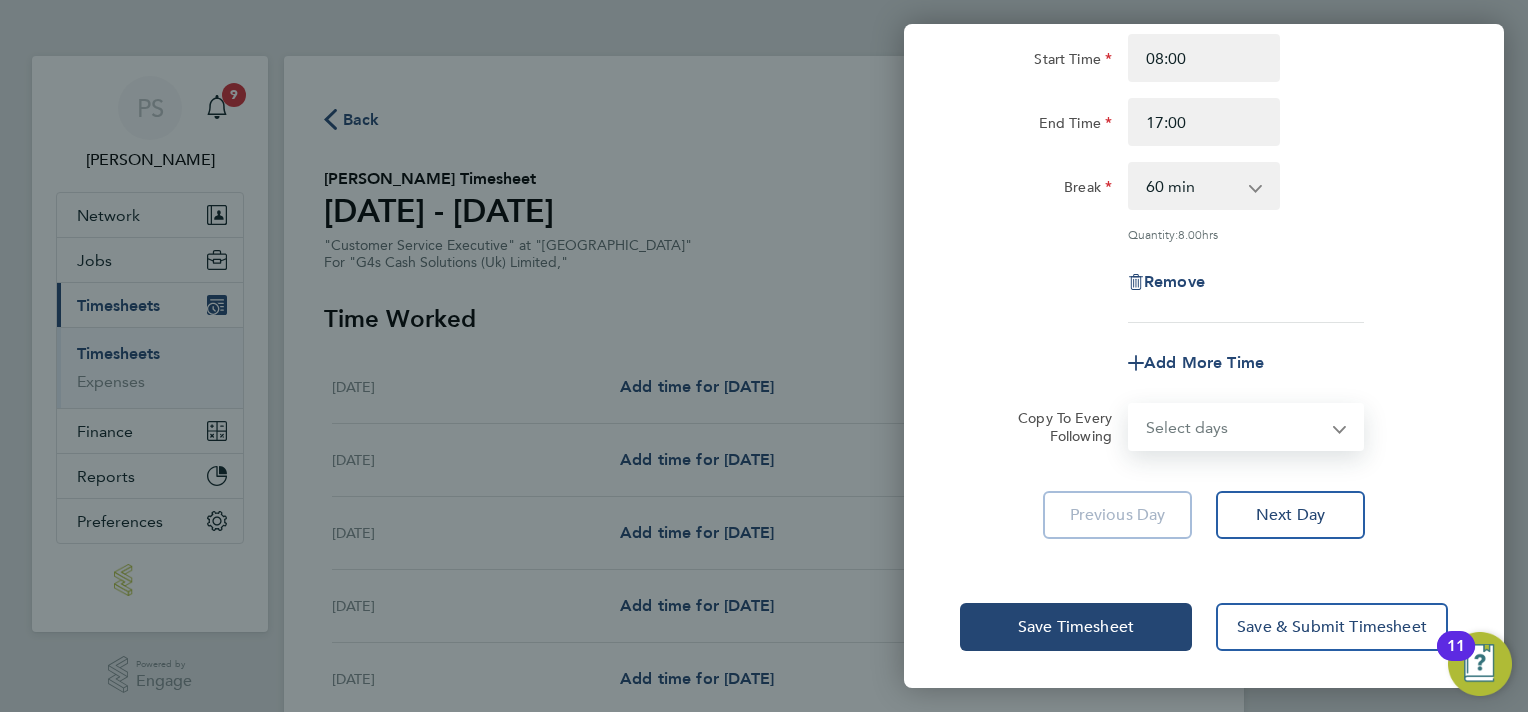 select on "TUE" 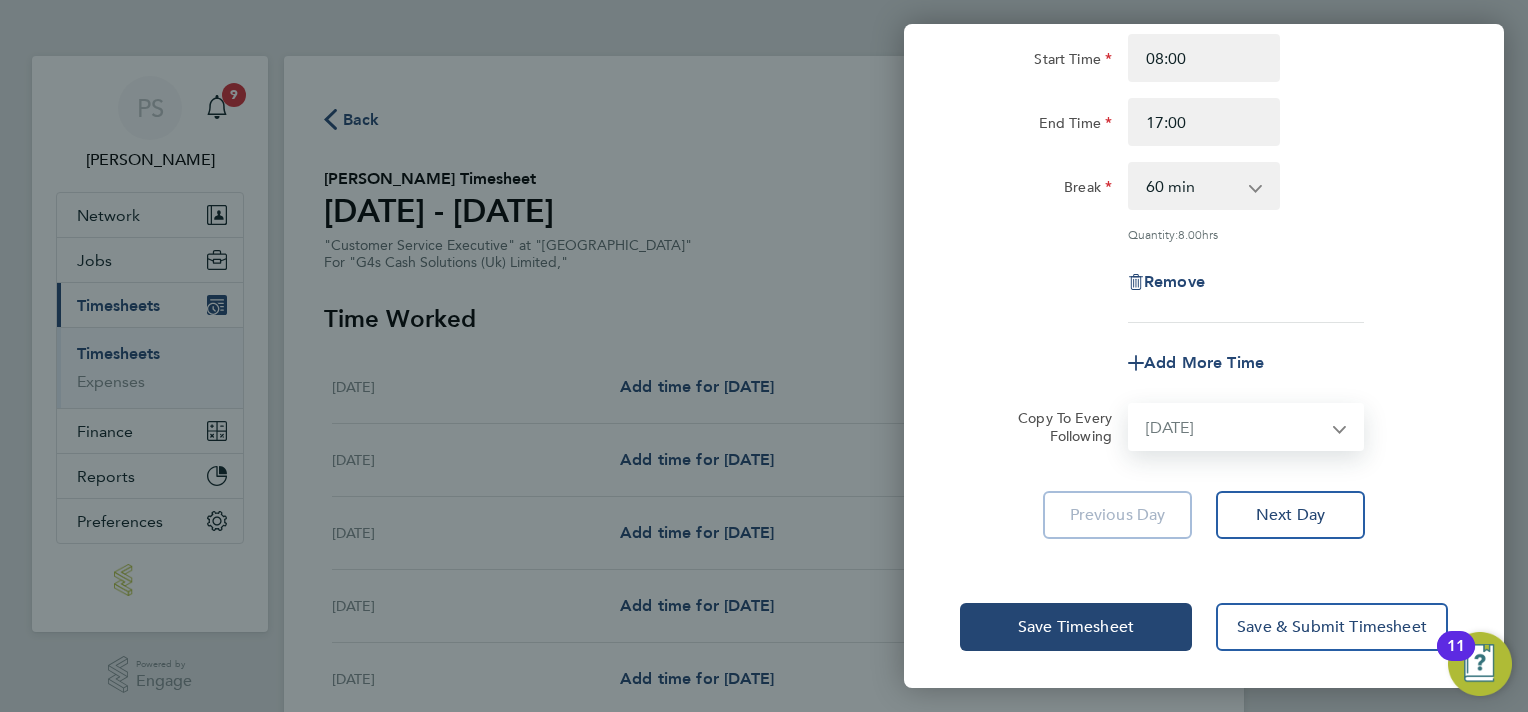 click on "Select days   Day   Weekday (Mon-Fri)   Weekend (Sat-Sun)   [DATE]   [DATE]   [DATE]   [DATE]   [DATE]   [DATE]" at bounding box center [1235, 427] 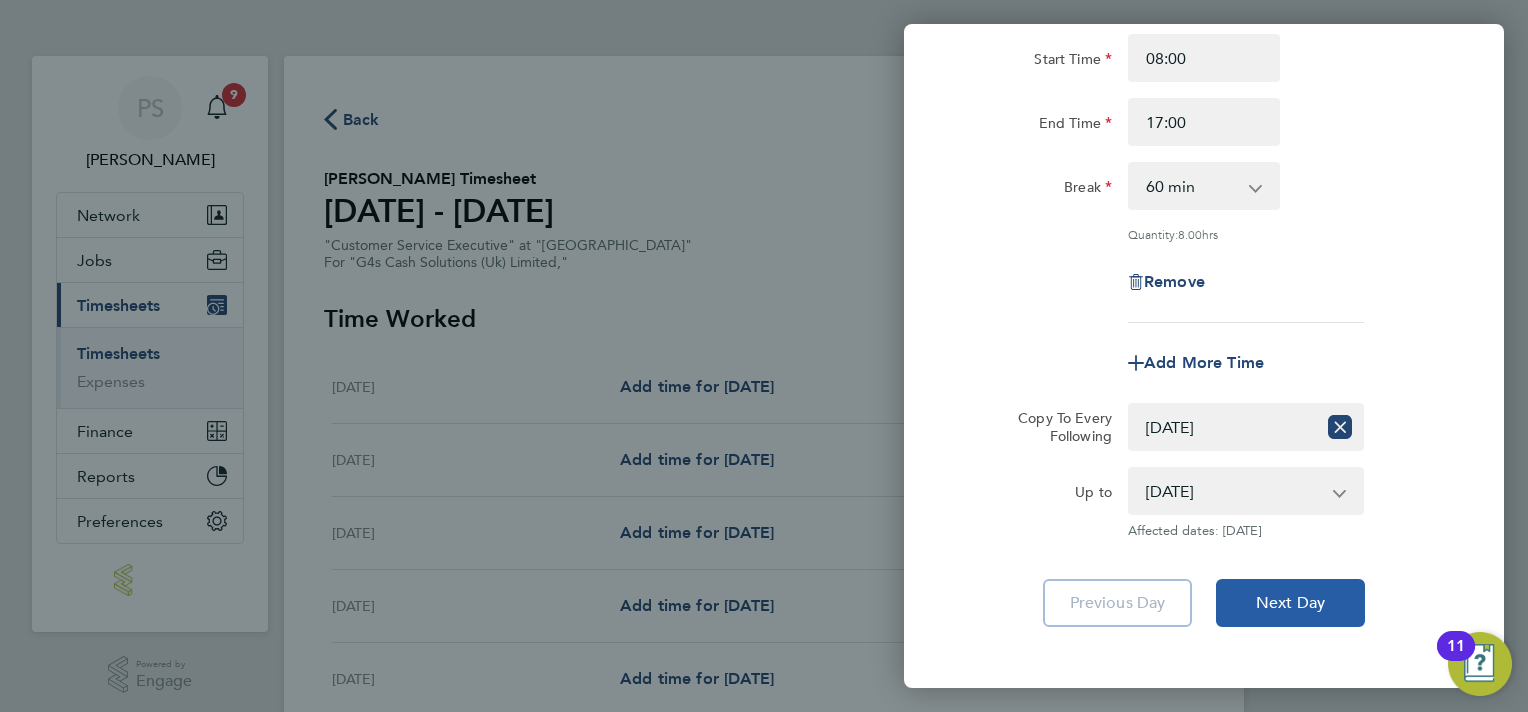 click on "Next Day" 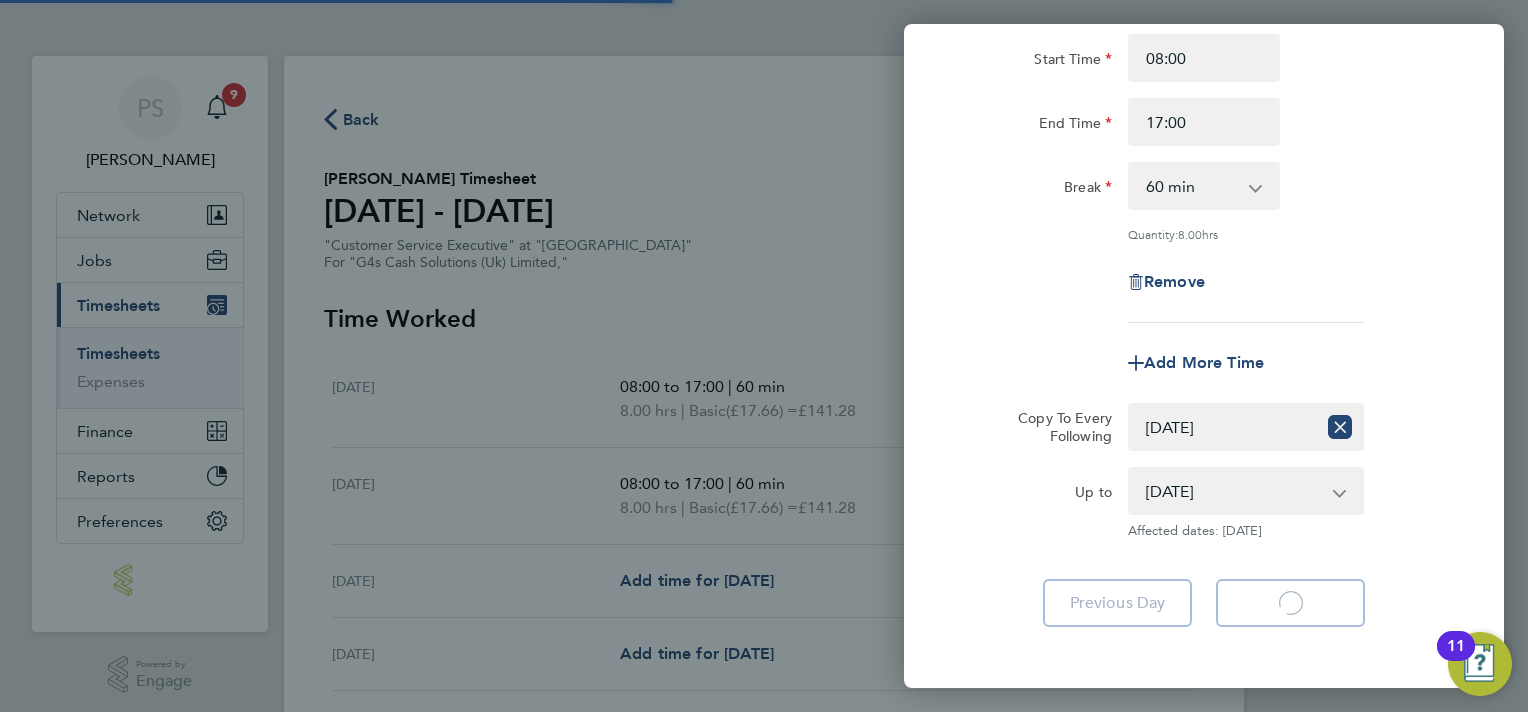 select on "60" 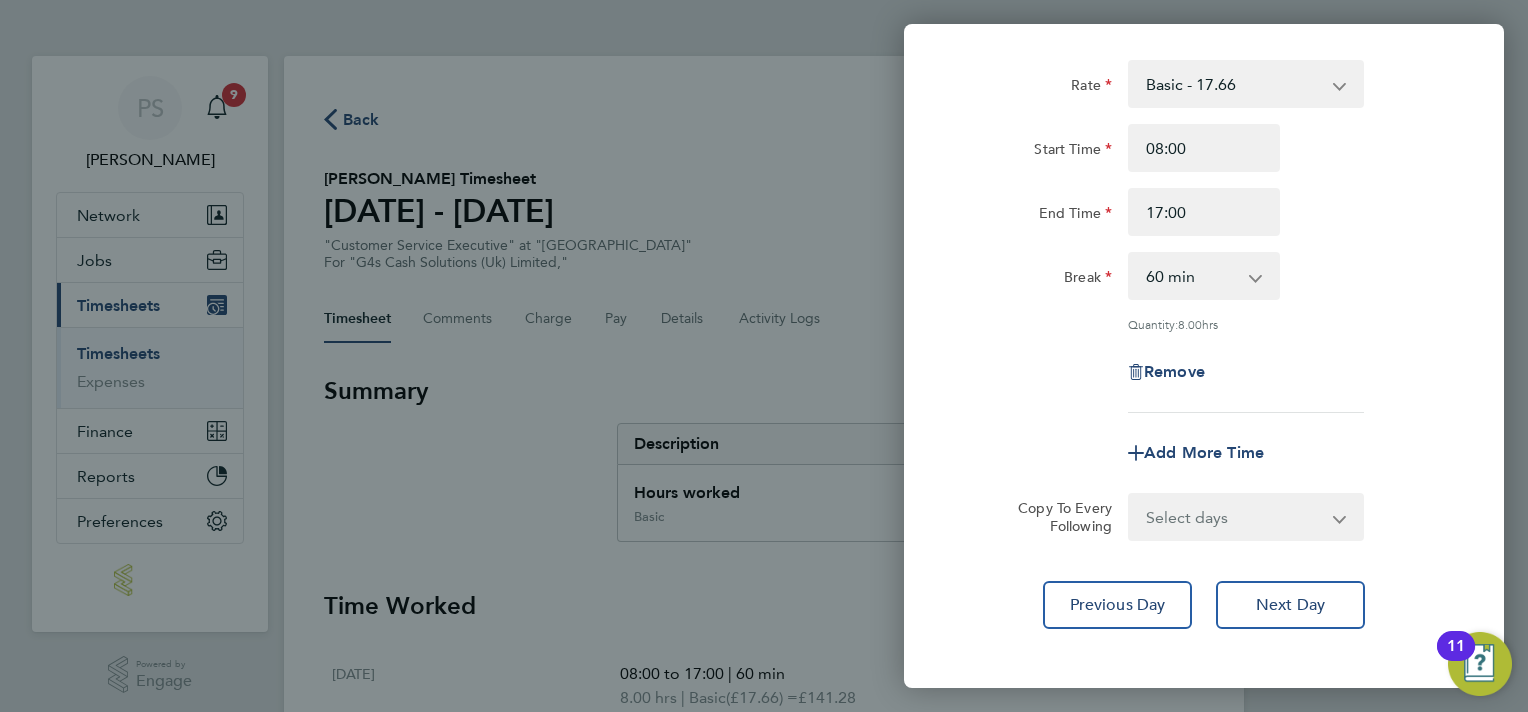 click 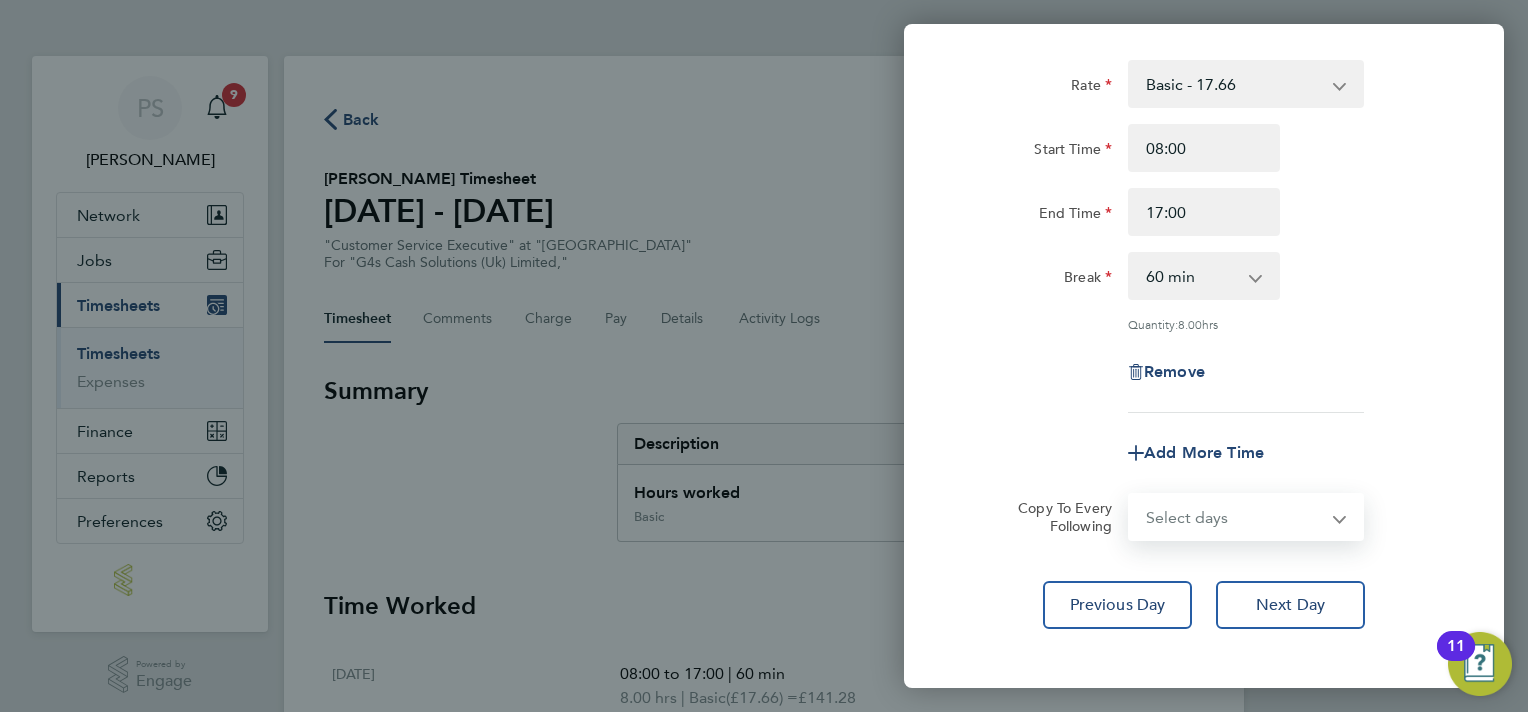 click on "Select days   Day   Weekday (Mon-Fri)   Weekend (Sat-Sun)   [DATE]   [DATE]   [DATE]   [DATE]   [DATE]" at bounding box center (1235, 517) 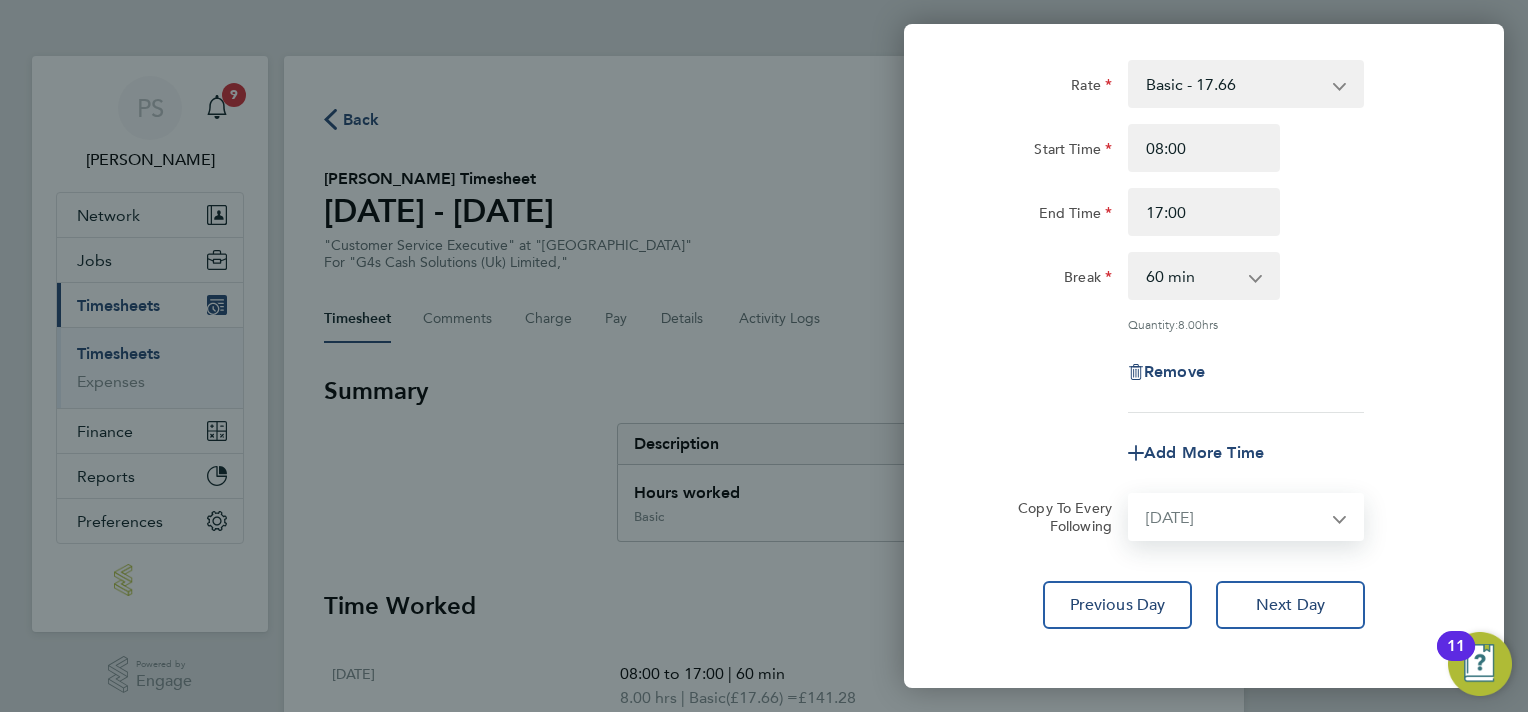 click on "Select days   Day   Weekday (Mon-Fri)   Weekend (Sat-Sun)   [DATE]   [DATE]   [DATE]   [DATE]   [DATE]" at bounding box center [1235, 517] 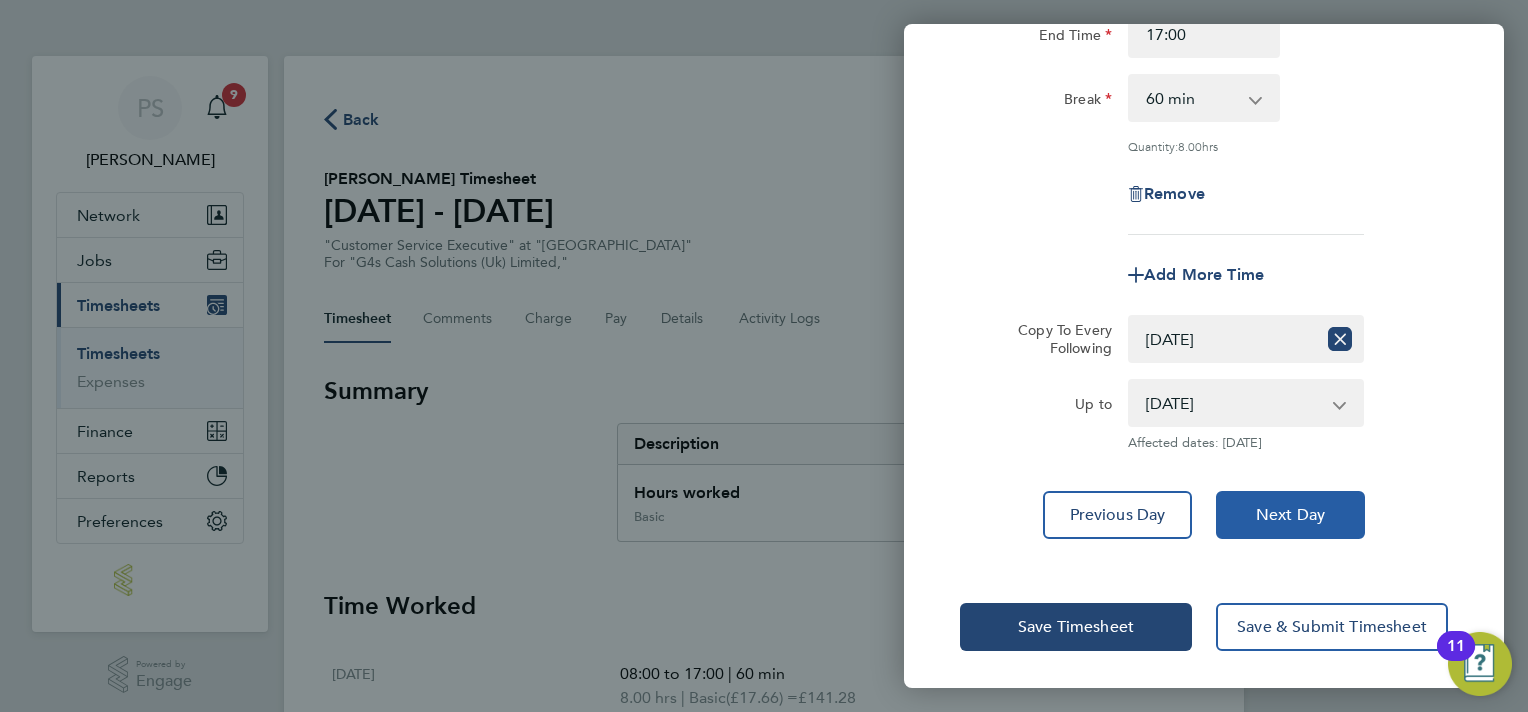 click on "Next Day" 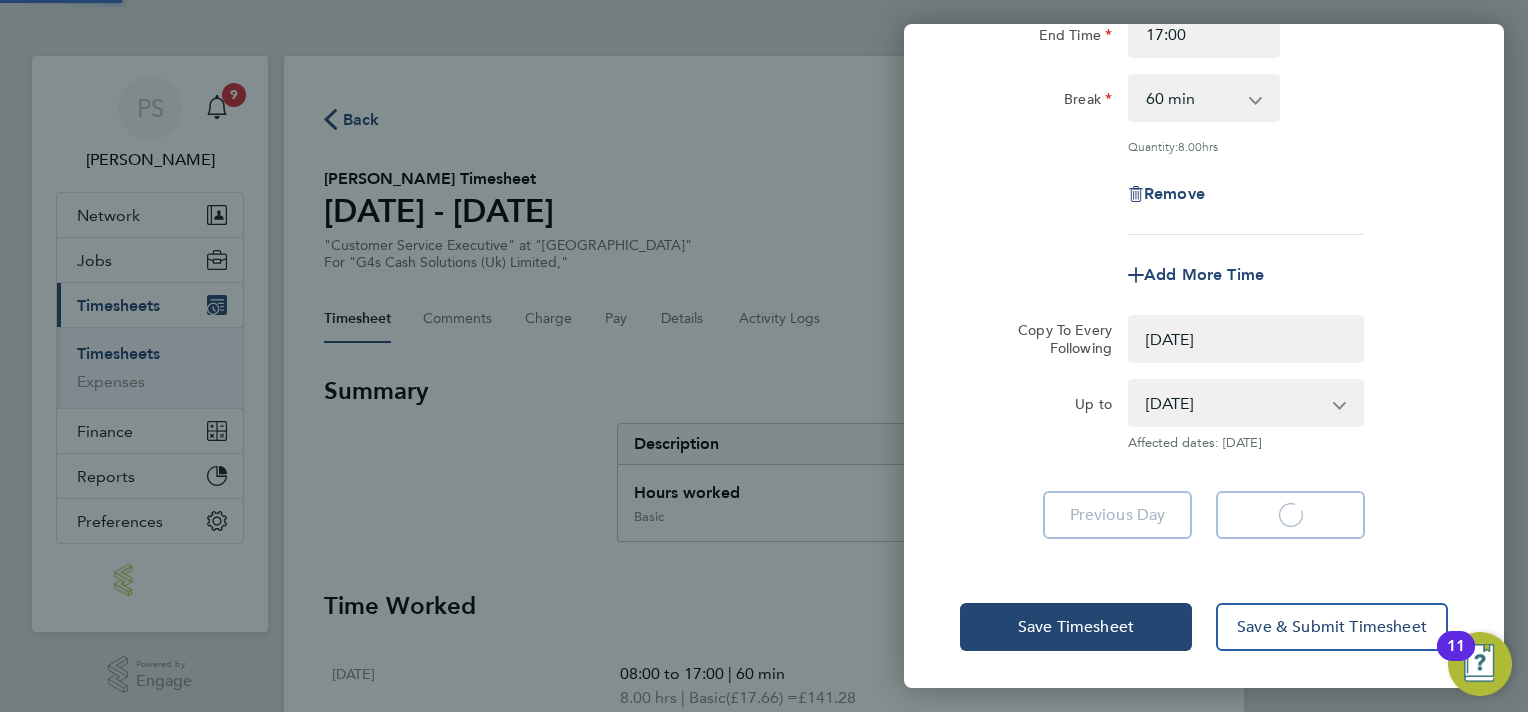 select on "0: null" 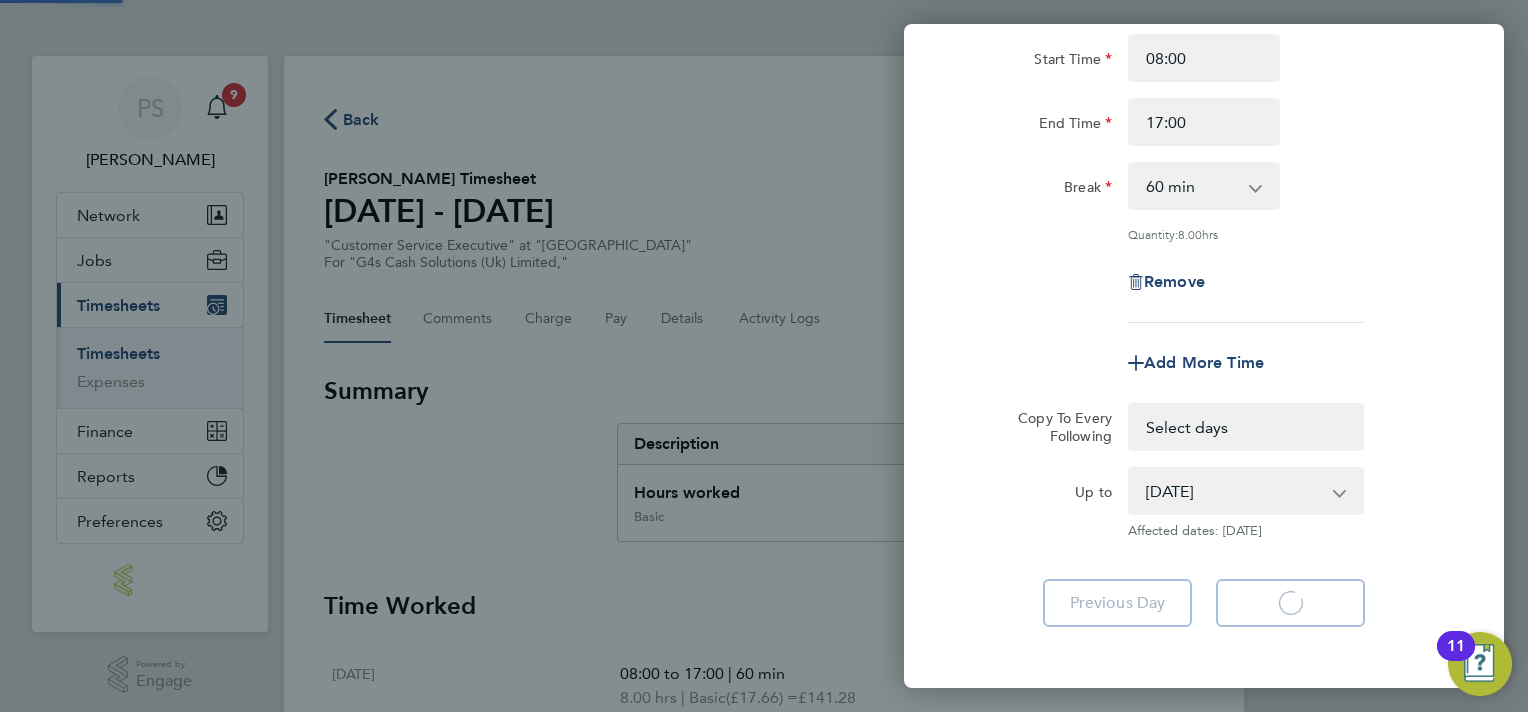 select on "60" 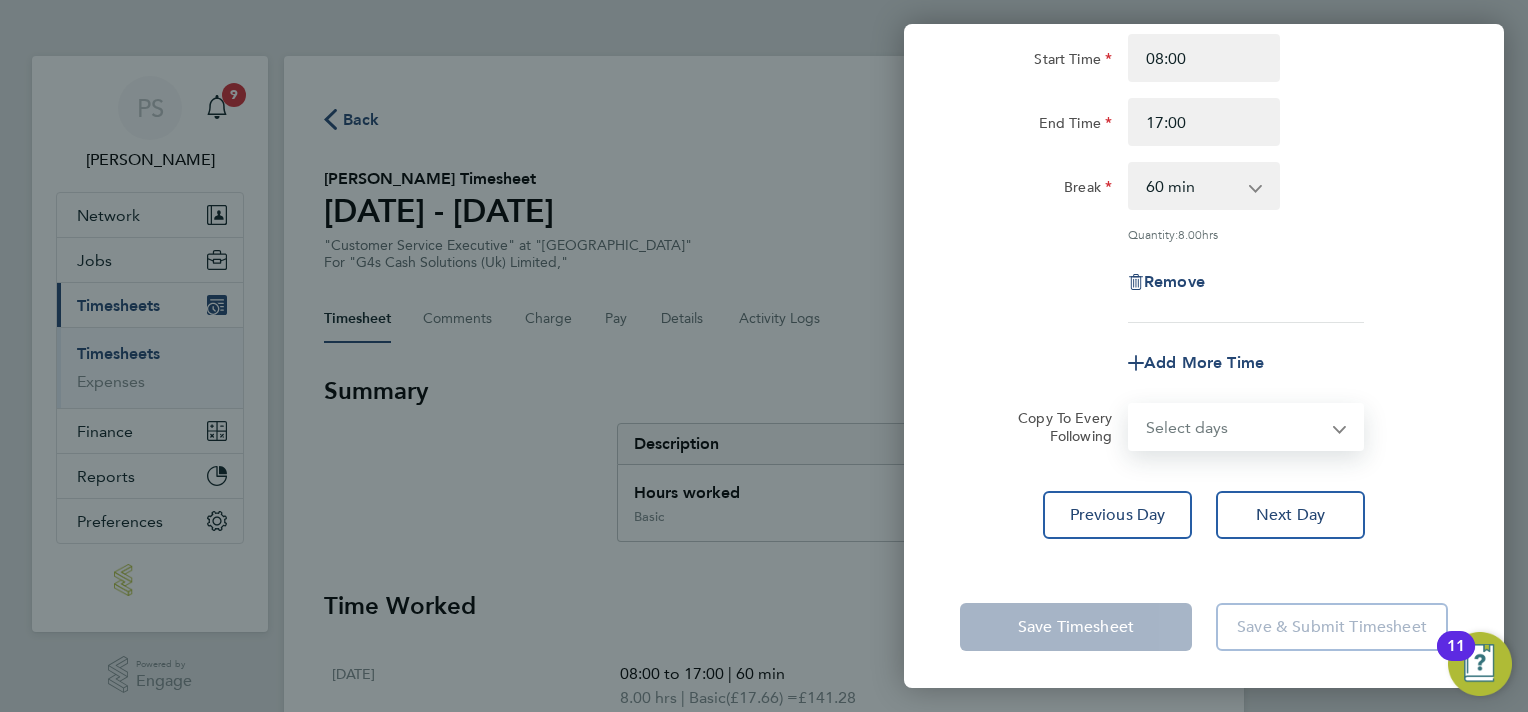 click on "Select days   Day   Weekday (Mon-Fri)   Weekend (Sat-Sun)   [DATE]   [DATE]   [DATE]   [DATE]" at bounding box center [1235, 427] 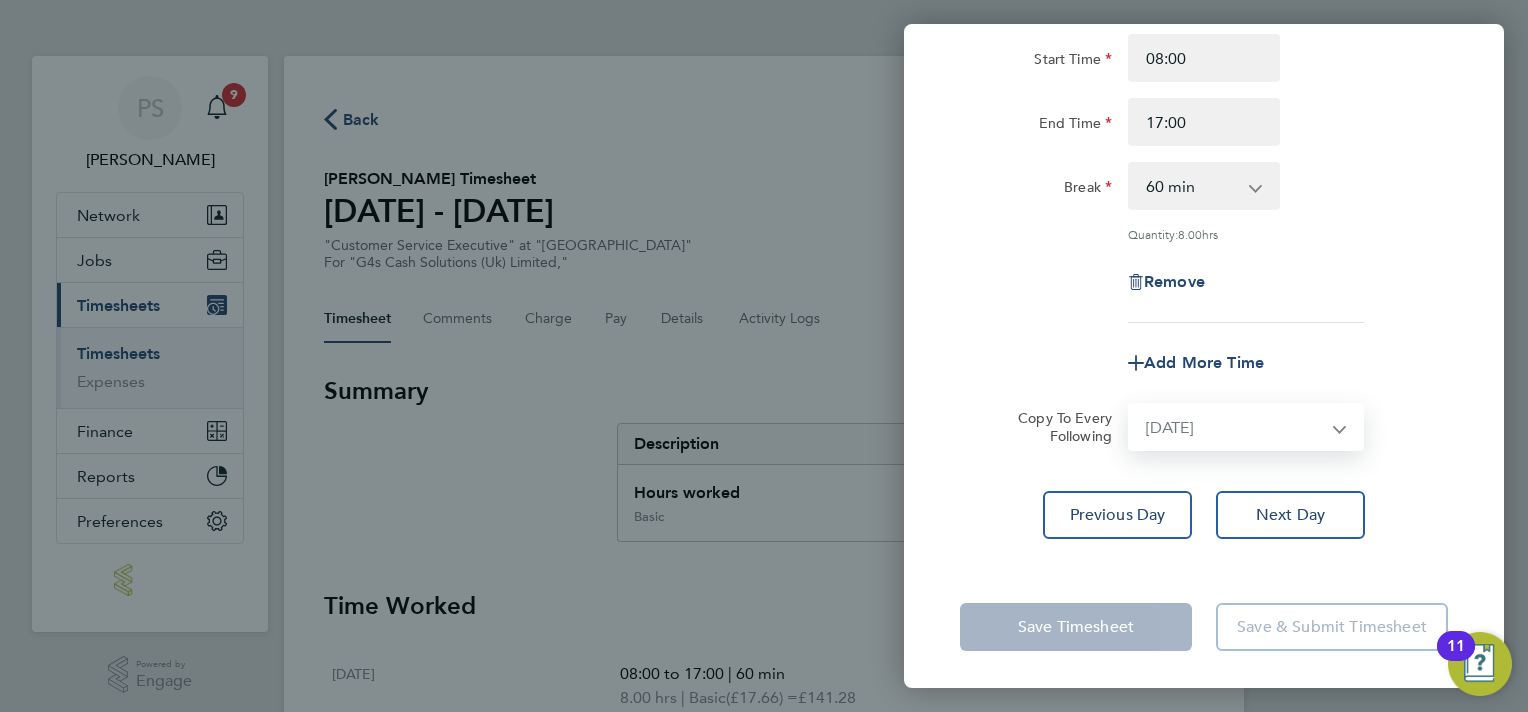 click on "Select days   Day   Weekday (Mon-Fri)   Weekend (Sat-Sun)   [DATE]   [DATE]   [DATE]   [DATE]" at bounding box center [1235, 427] 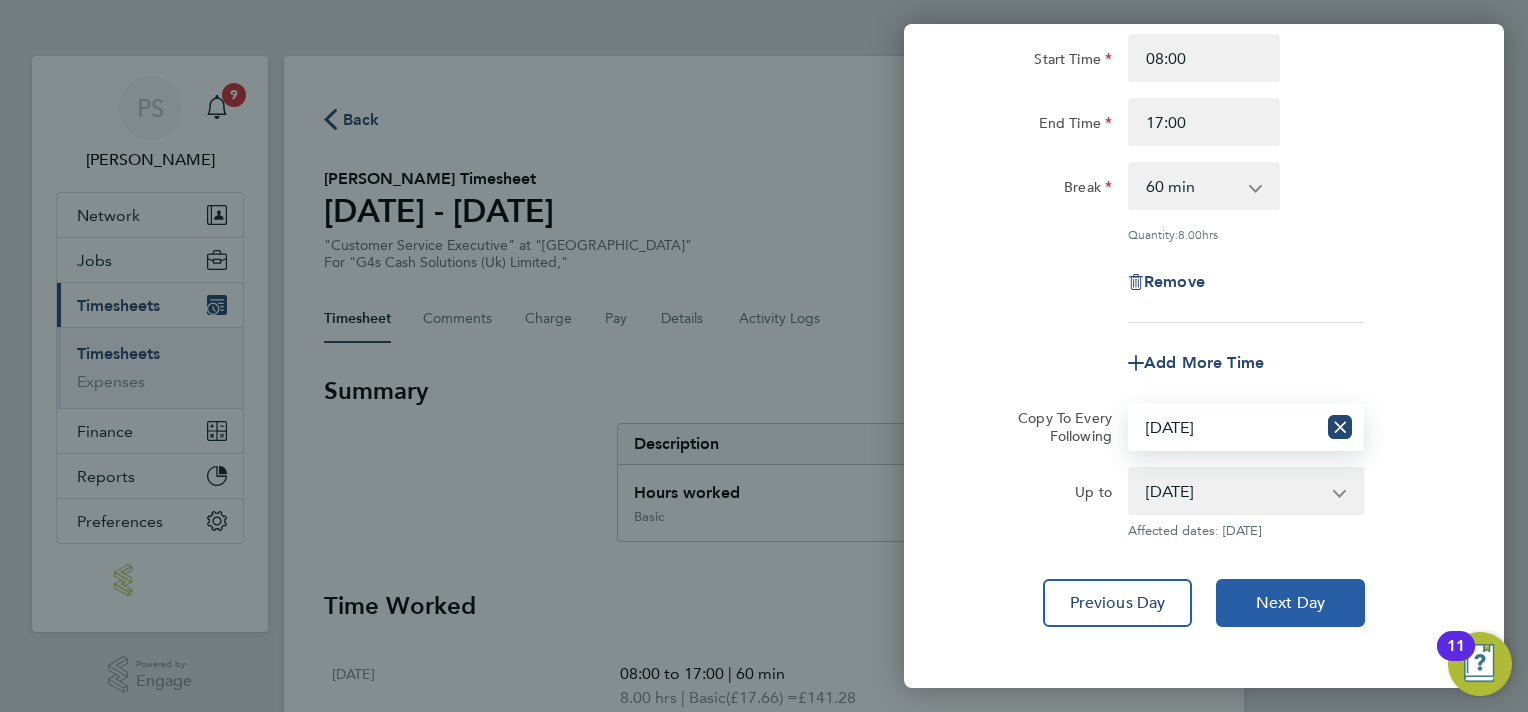 click on "Next Day" 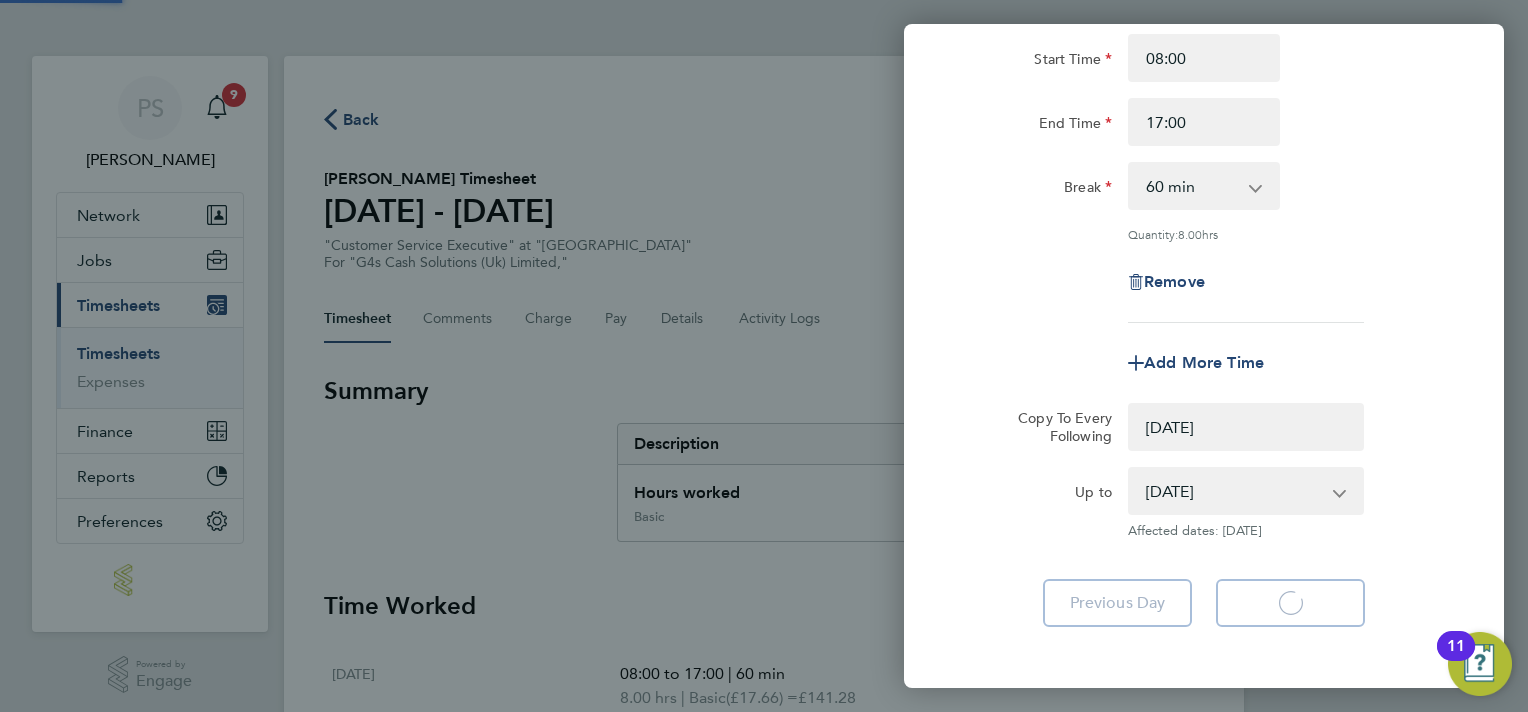 select on "0: null" 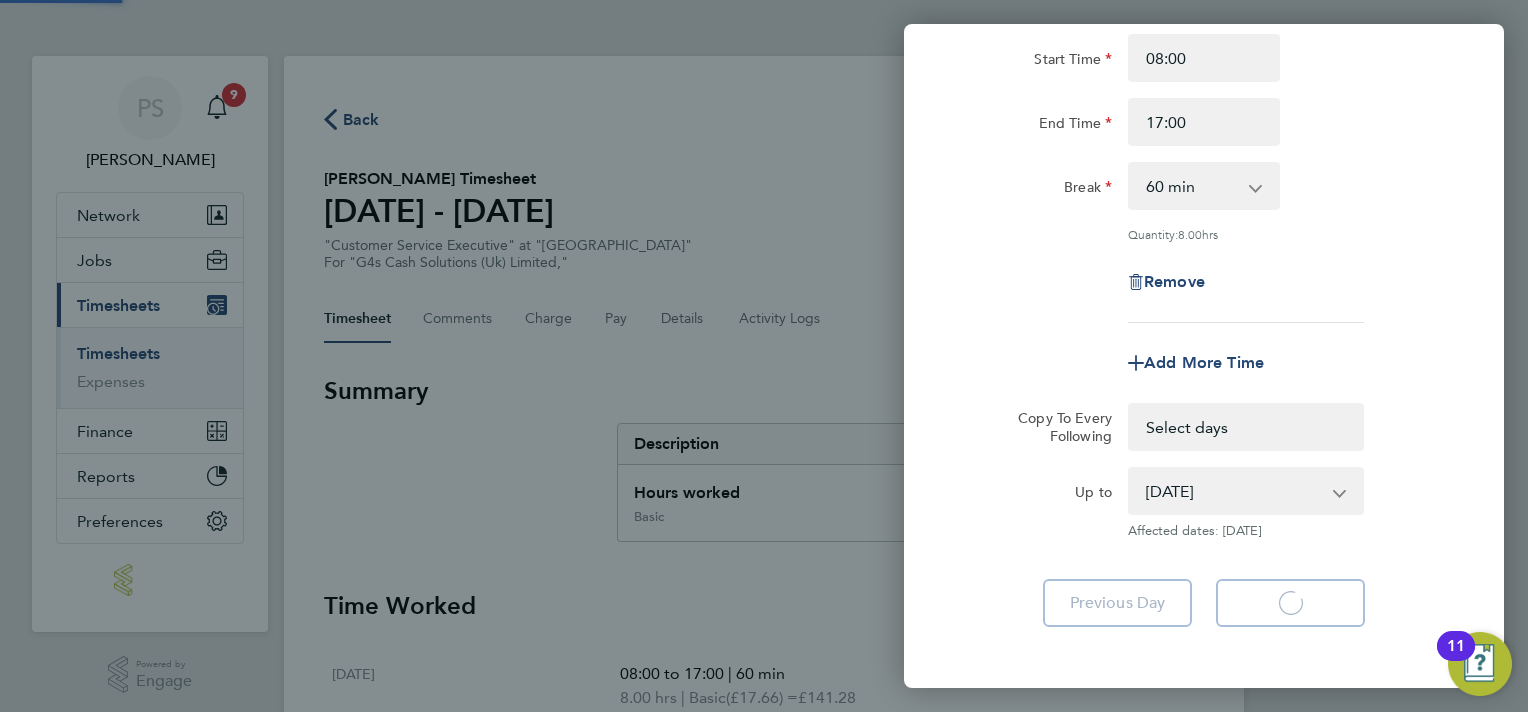 select on "60" 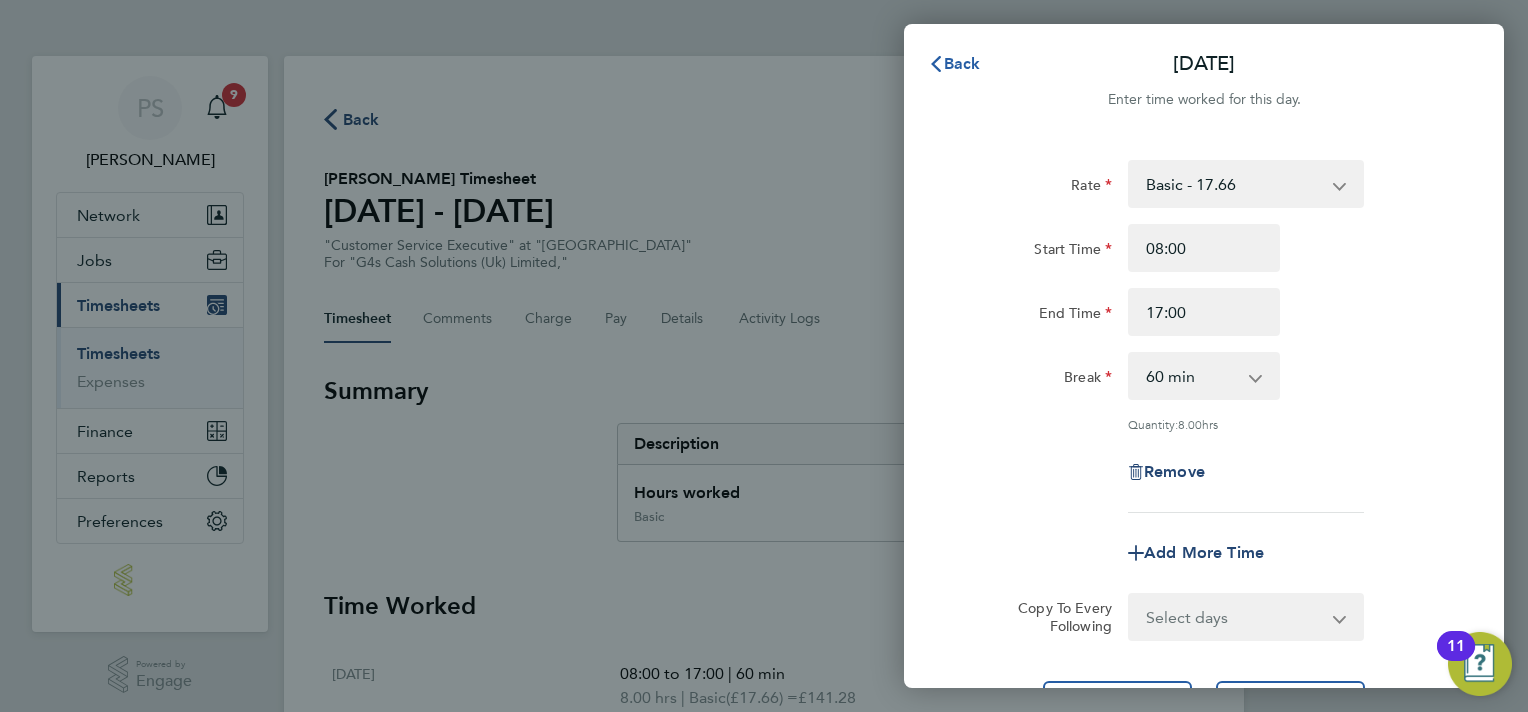 click on "Back" 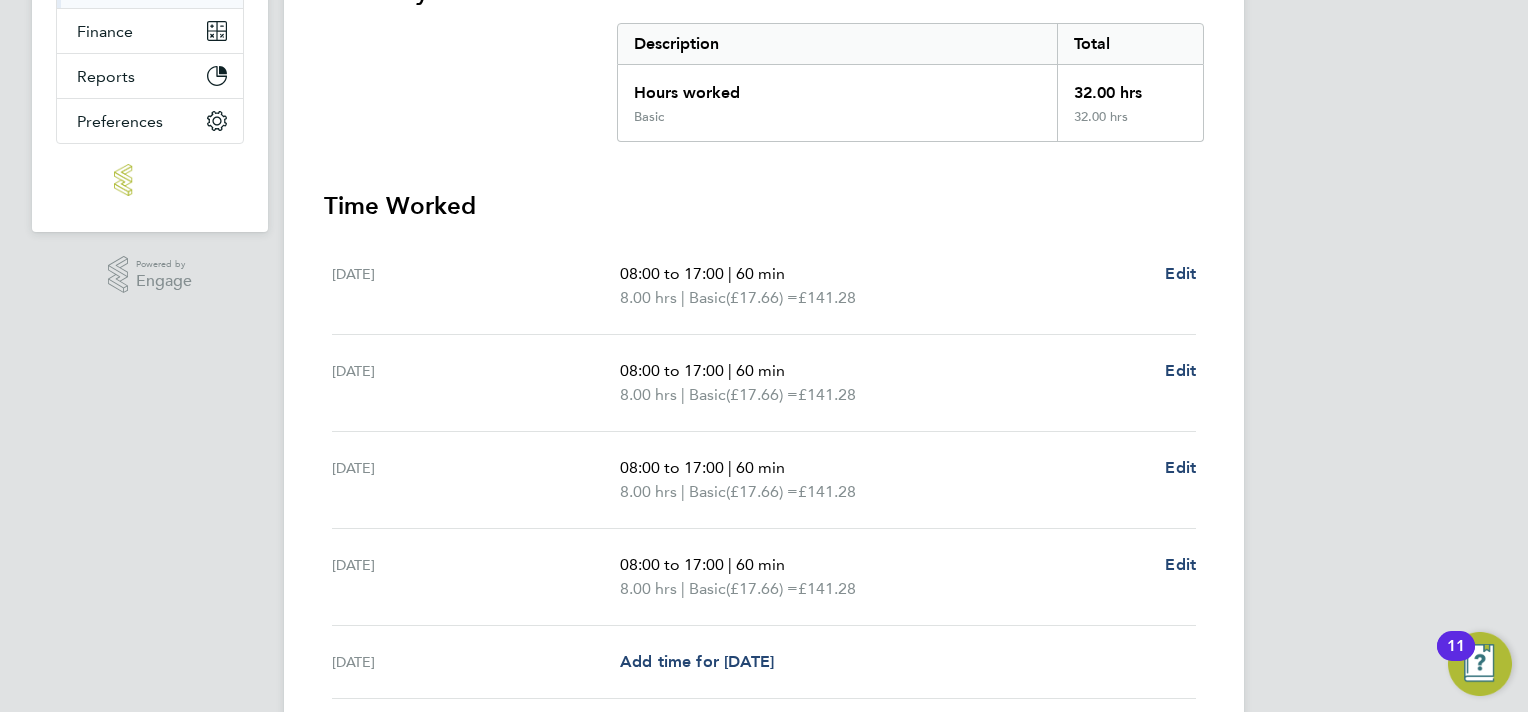 scroll, scrollTop: 706, scrollLeft: 0, axis: vertical 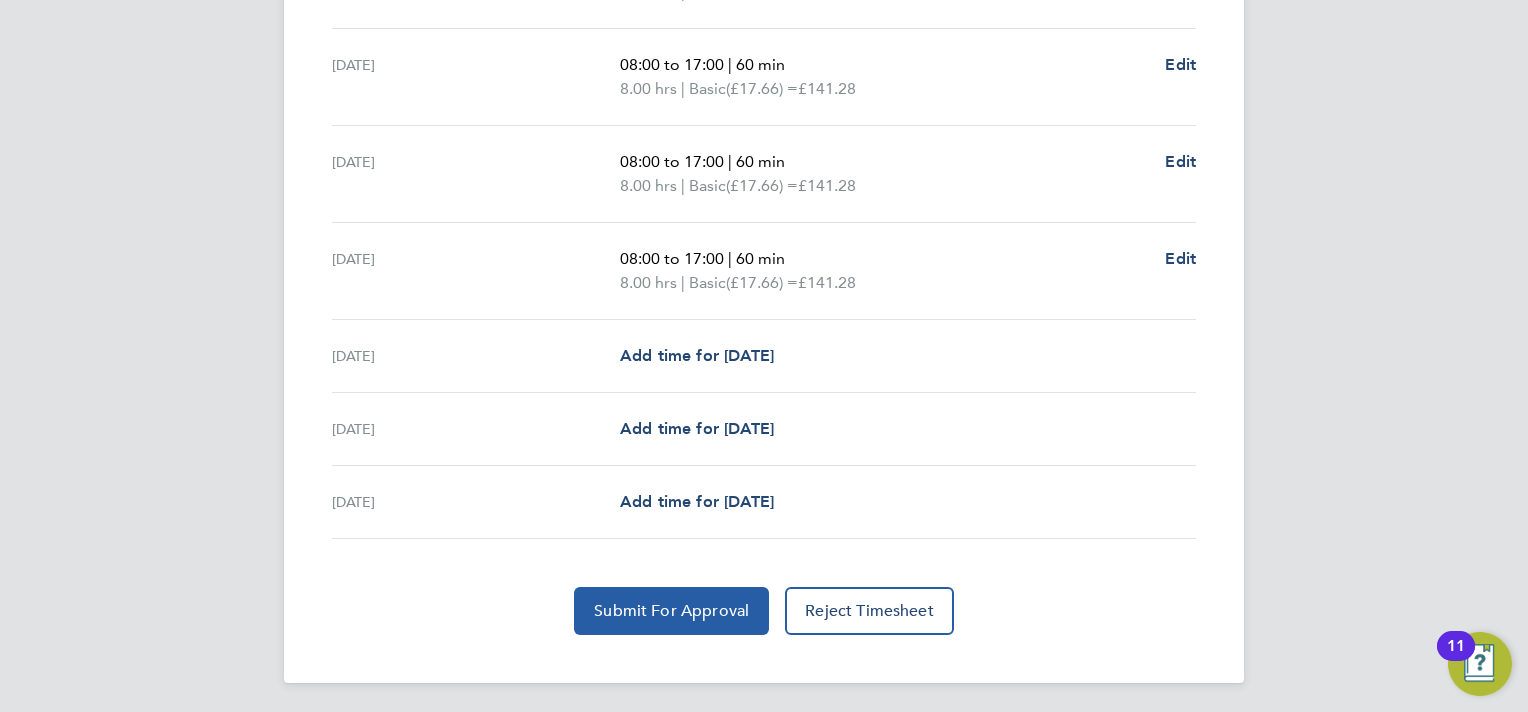 click on "Submit For Approval" 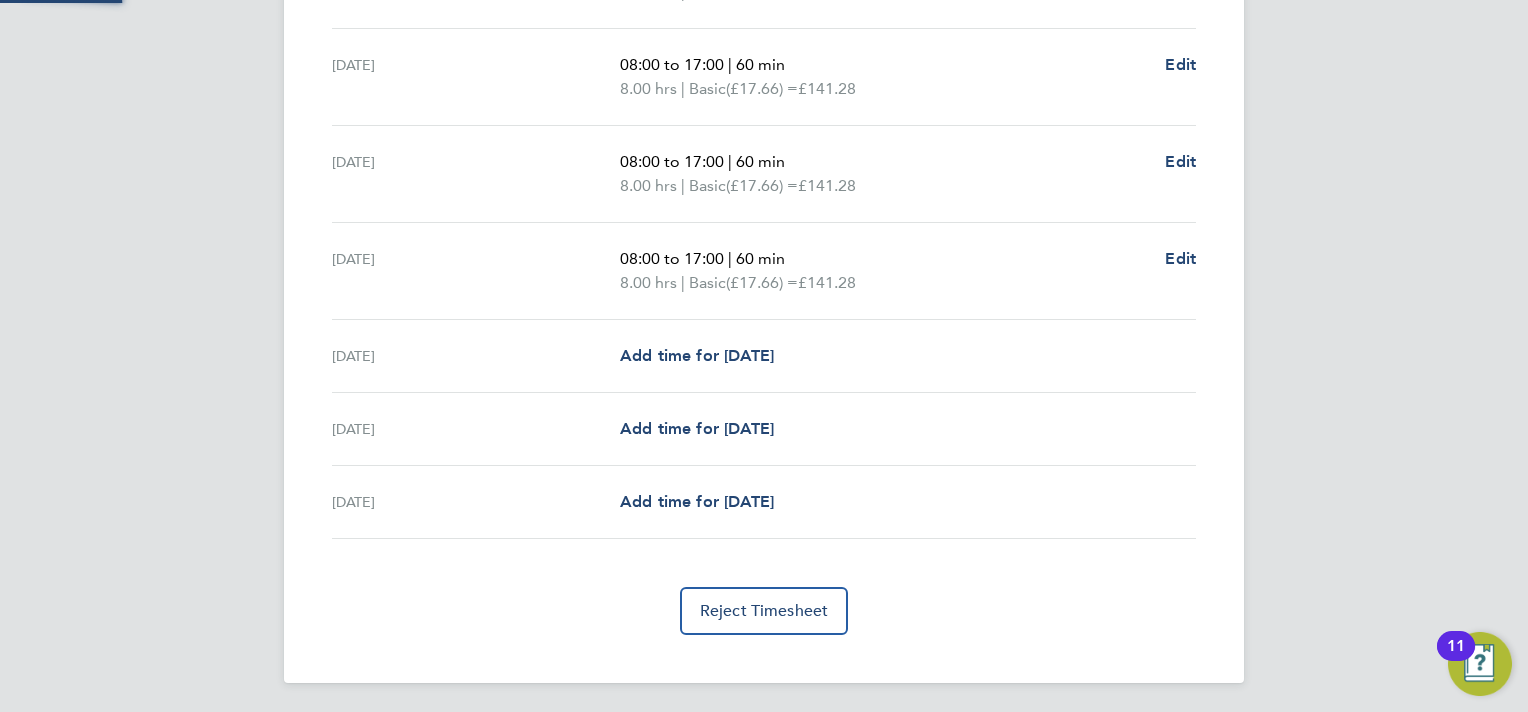 scroll, scrollTop: 705, scrollLeft: 0, axis: vertical 